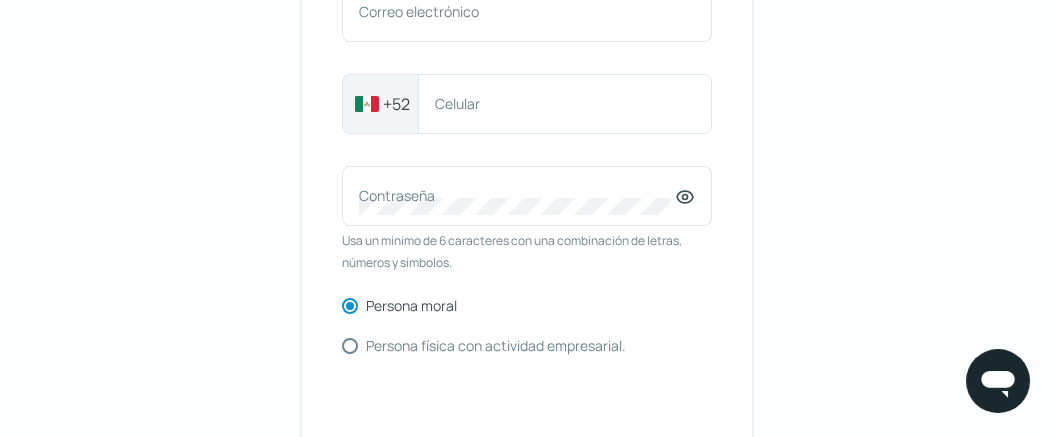 scroll, scrollTop: 0, scrollLeft: 0, axis: both 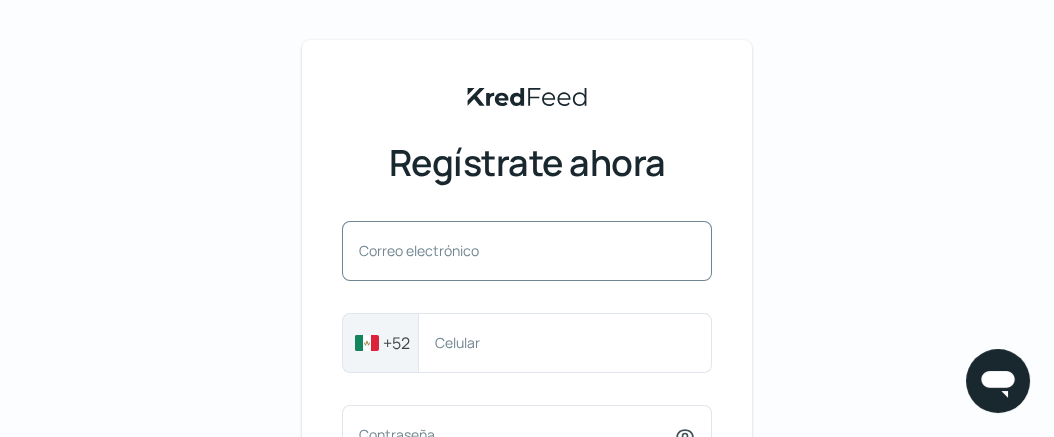 click on "Correo electrónico" at bounding box center (419, 250) 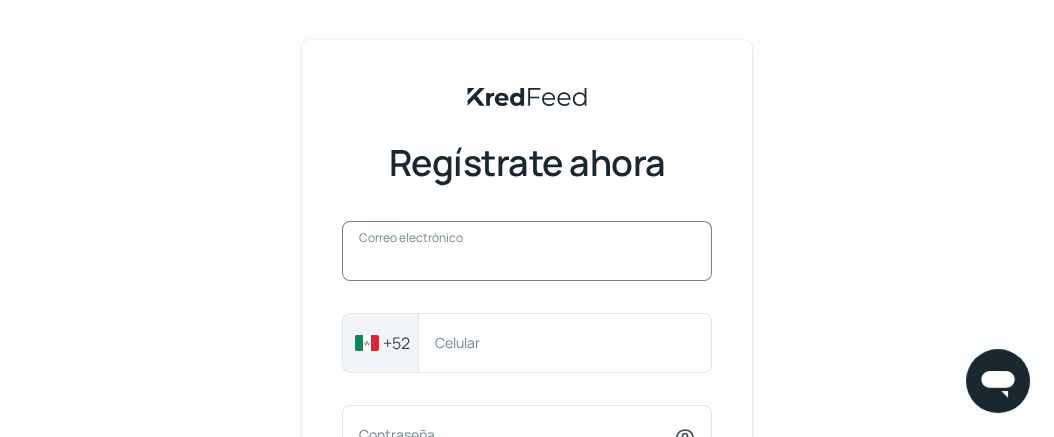 click on "Correo electrónico" at bounding box center (527, 261) 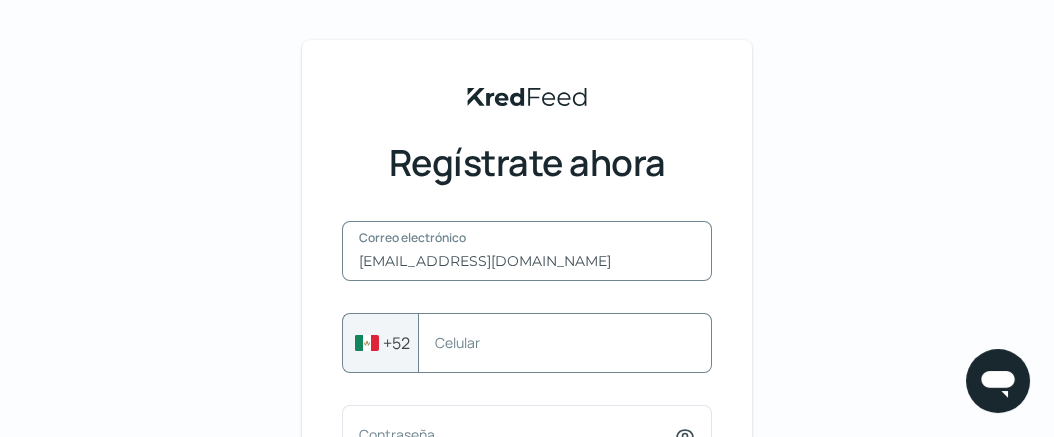 type on "[EMAIL_ADDRESS][DOMAIN_NAME]" 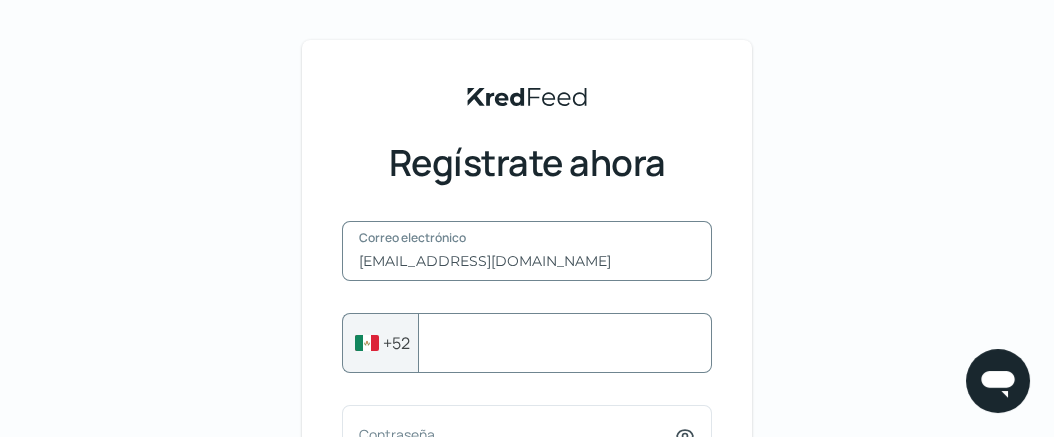 click on "Celular" at bounding box center (565, 343) 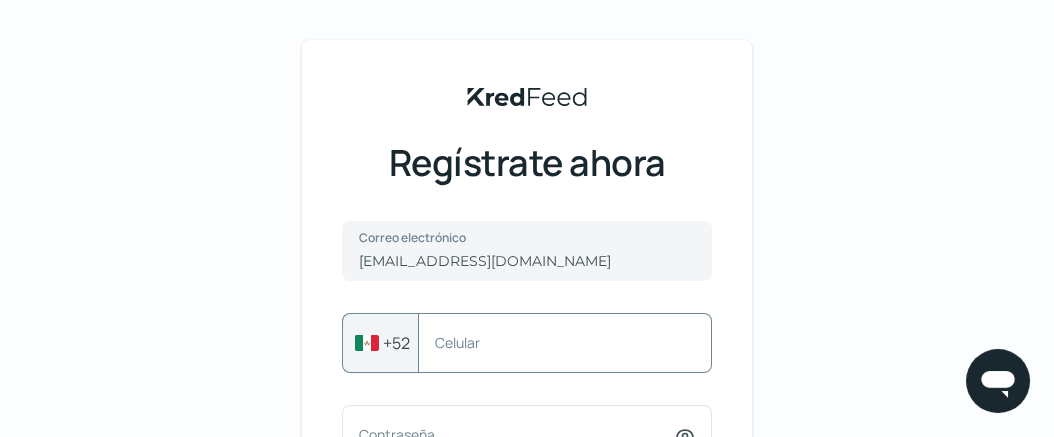 drag, startPoint x: 468, startPoint y: 319, endPoint x: 470, endPoint y: 348, distance: 29.068884 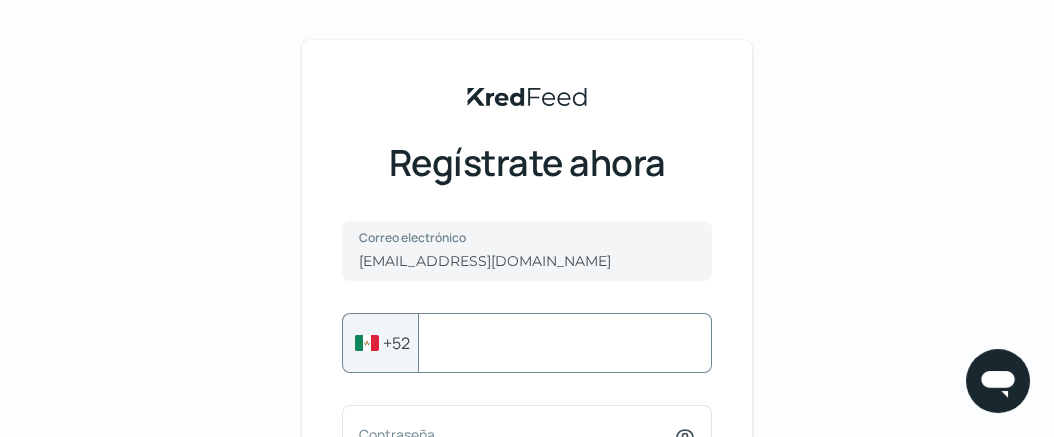 click on "Celular" at bounding box center (565, 343) 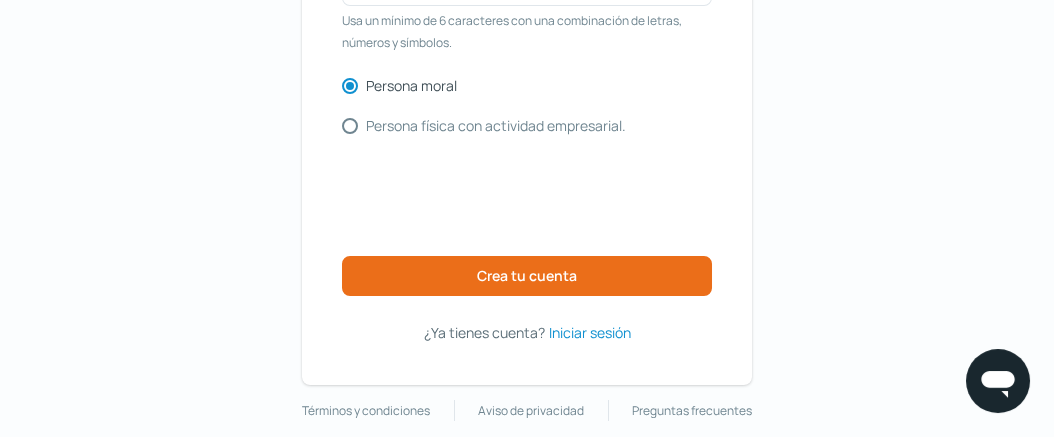 scroll, scrollTop: 482, scrollLeft: 0, axis: vertical 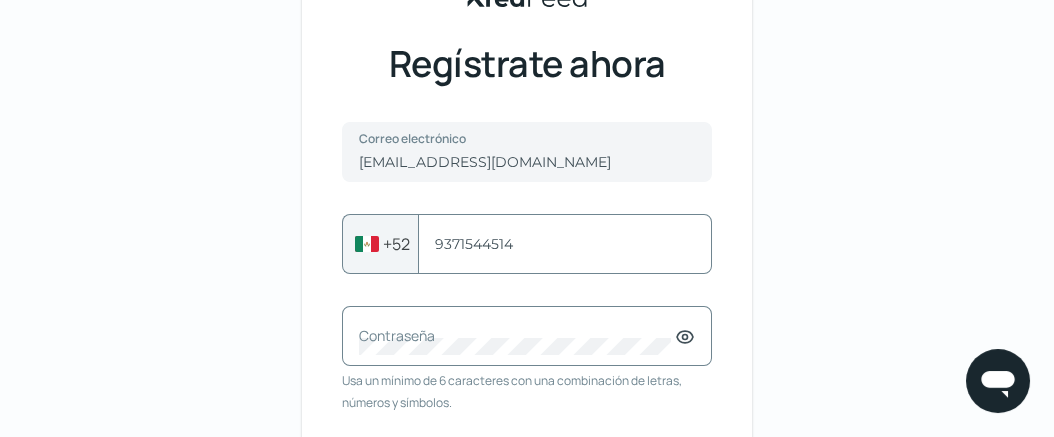 type on "9371544514" 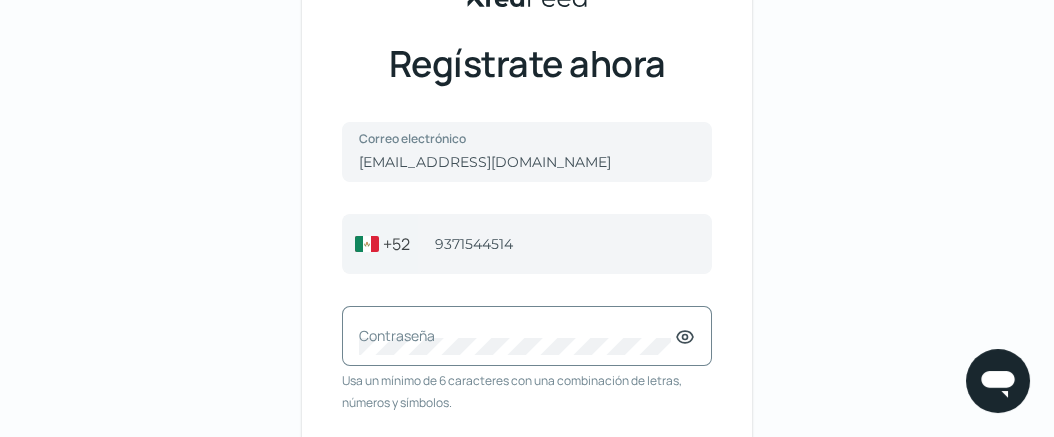click on "Contraseña" at bounding box center (397, 335) 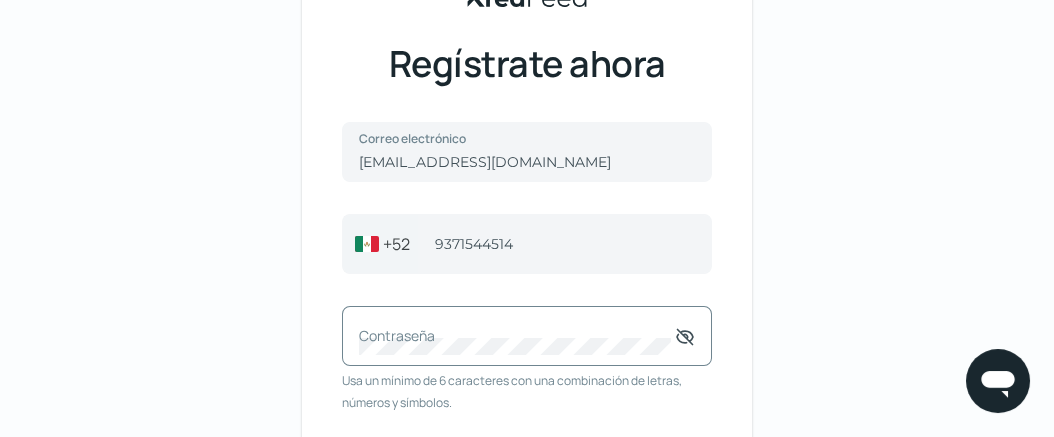 click 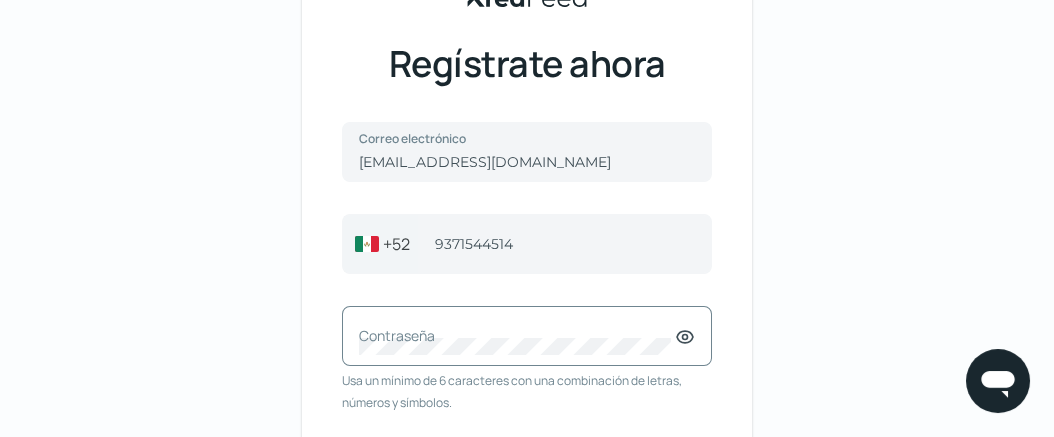 click on "Contraseña" at bounding box center [397, 335] 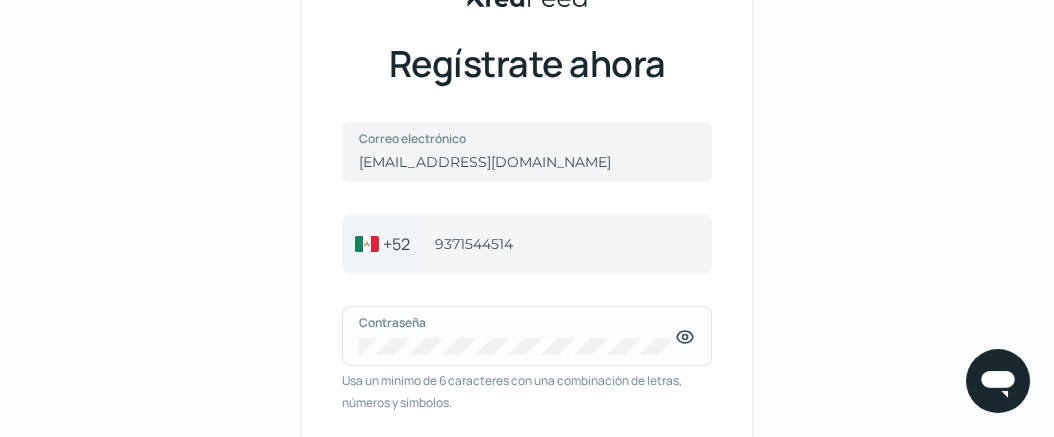 click 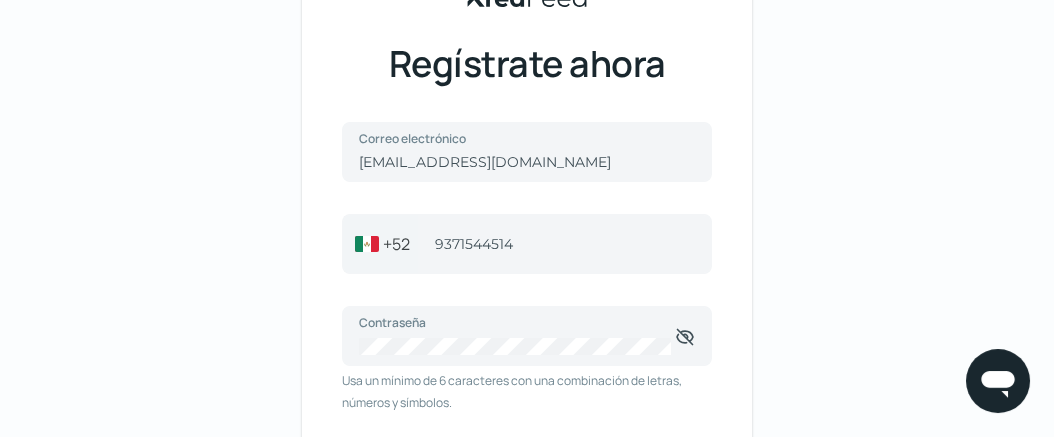 scroll, scrollTop: 32, scrollLeft: 0, axis: vertical 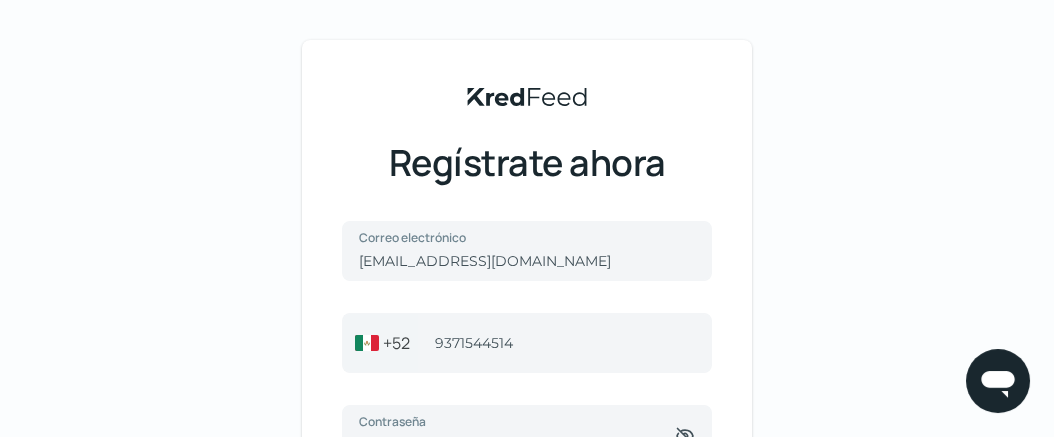 click on "KredFeed's Black Logo Regístrate ahora [EMAIL_ADDRESS][DOMAIN_NAME] Correo electrónico [PHONE_NUMBER] Celular Contraseña Usa un mínimo de 6 caracteres con una combinación de letras, números y símbolos. Persona moral Persona física con actividad empresarial. Crea tu cuenta ¿Ya tienes cuenta? Iniciar sesión Términos y condiciones Aviso de privacidad Preguntas frecuentes" at bounding box center (527, 460) 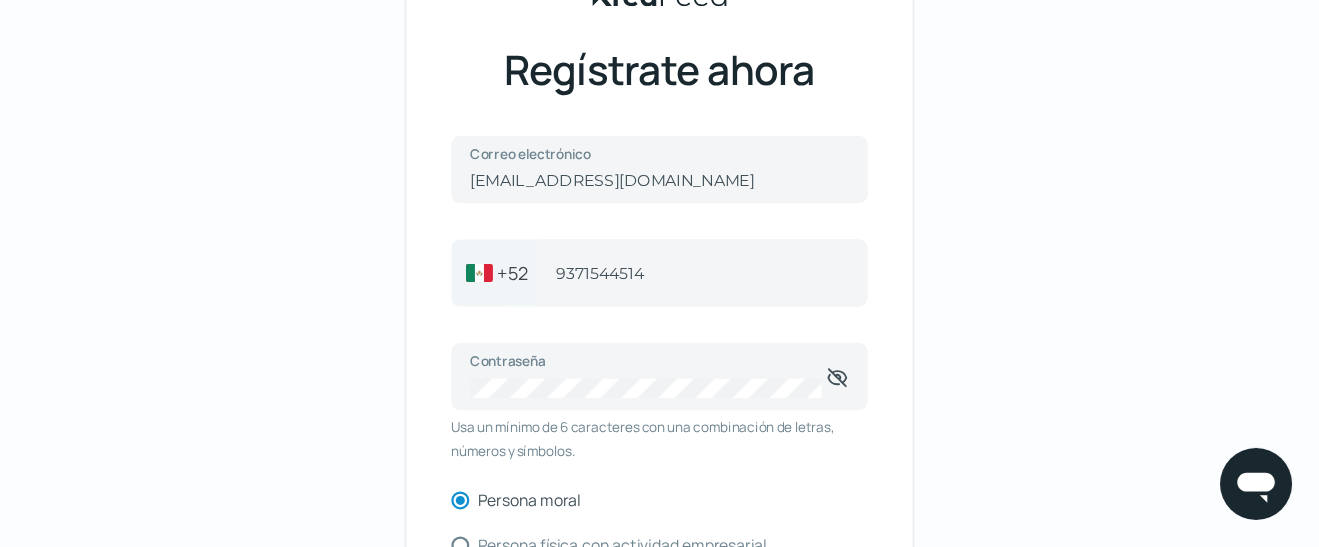 scroll, scrollTop: 100, scrollLeft: 0, axis: vertical 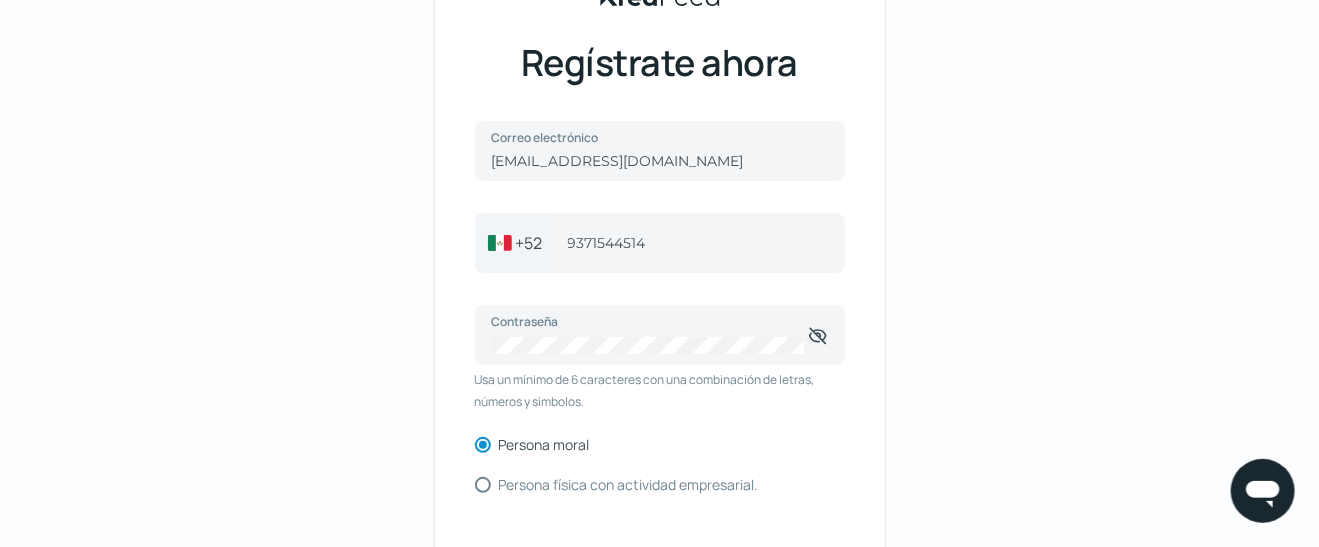 drag, startPoint x: 1060, startPoint y: 4, endPoint x: 374, endPoint y: 141, distance: 699.54626 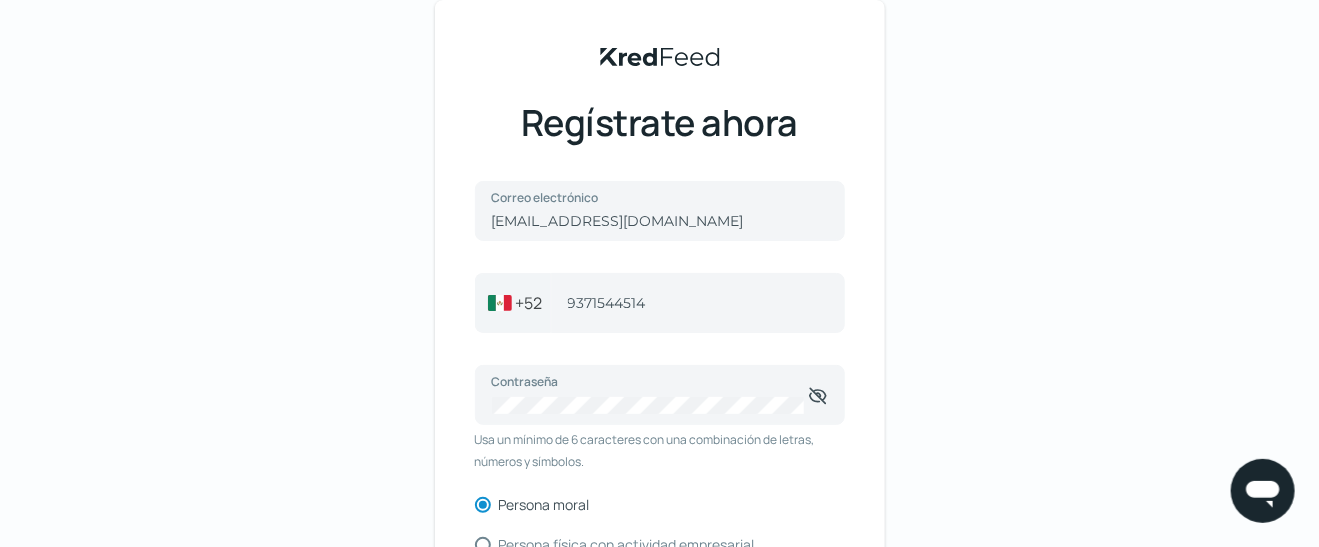 scroll, scrollTop: 0, scrollLeft: 0, axis: both 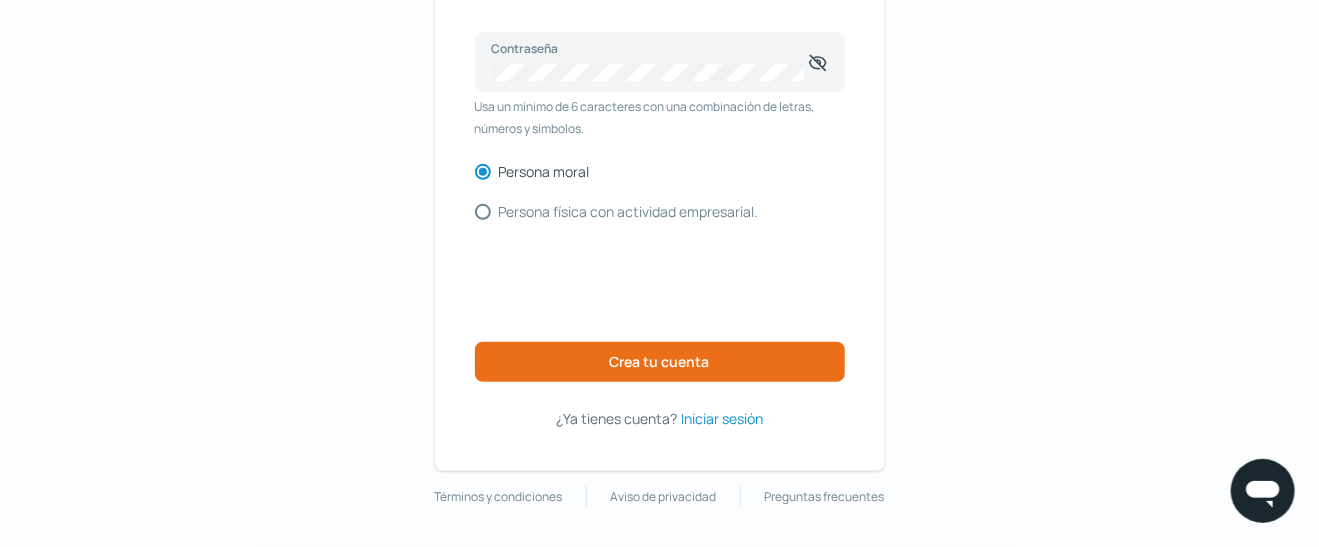 click on "KredFeed's Black Logo Regístrate ahora [EMAIL_ADDRESS][DOMAIN_NAME] Correo electrónico [PHONE_NUMBER] Celular Contraseña Usa un mínimo de 6 caracteres con una combinación de letras, números y símbolos. Persona moral Persona física con actividad empresarial. Crea tu cuenta ¿Ya tienes cuenta? Iniciar sesión Términos y condiciones Aviso de privacidad Preguntas frecuentes" at bounding box center (659, 87) 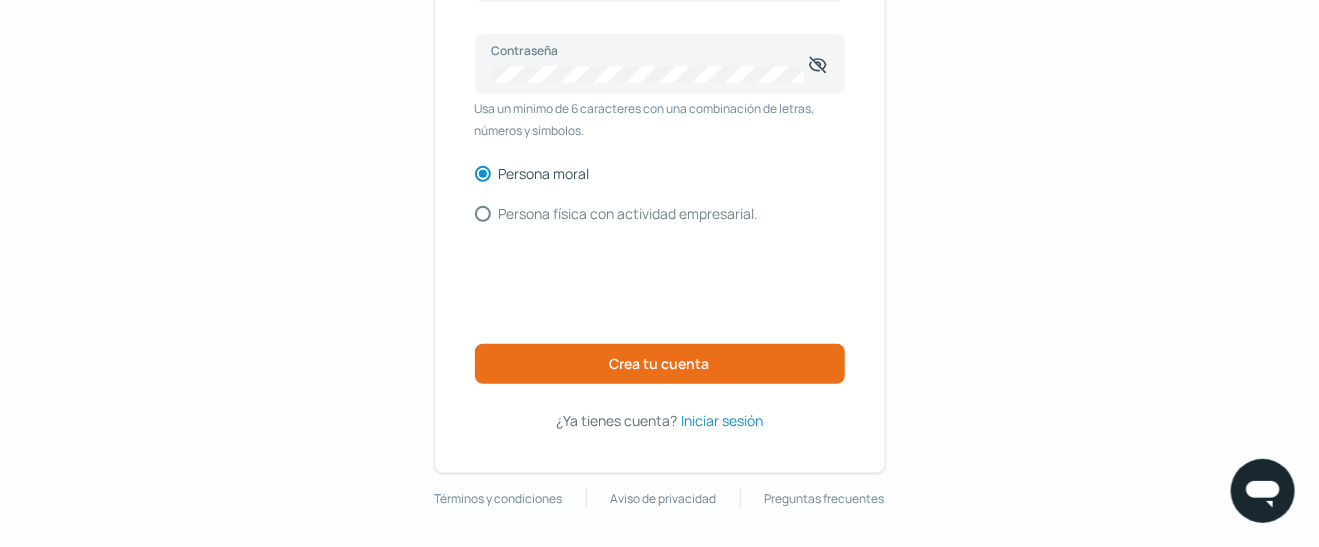 scroll, scrollTop: 374, scrollLeft: 0, axis: vertical 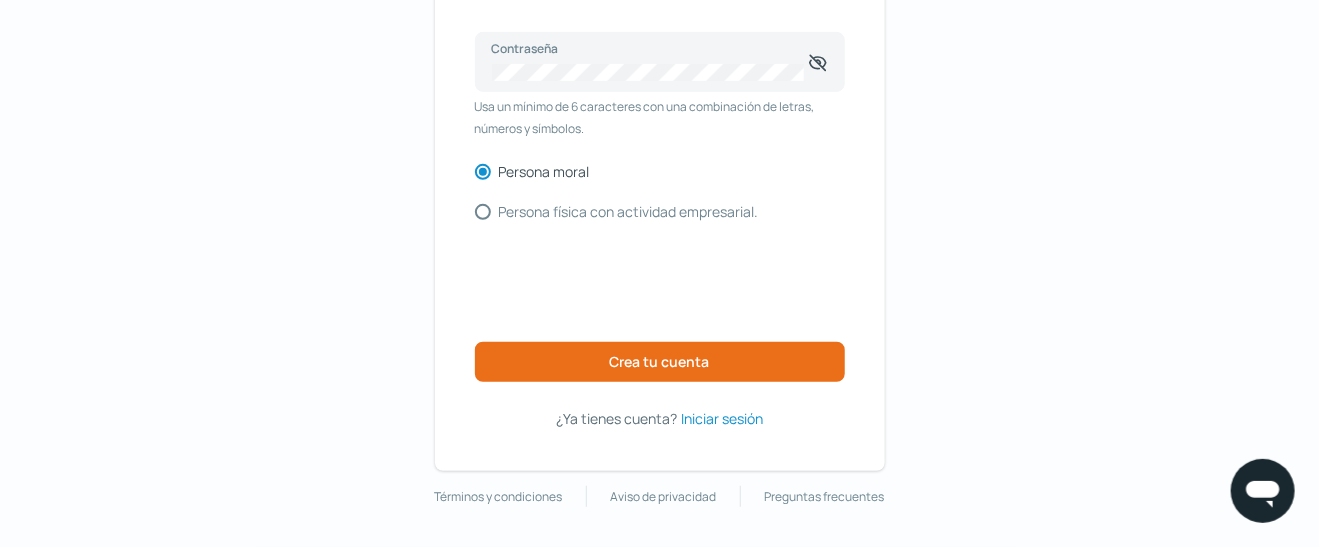 click on "KredFeed's Black Logo Regístrate ahora [EMAIL_ADDRESS][DOMAIN_NAME] Correo electrónico [PHONE_NUMBER] Celular Contraseña Usa un mínimo de 6 caracteres con una combinación de letras, números y símbolos. Persona moral Persona física con actividad empresarial. Crea tu cuenta ¿Ya tienes cuenta? Iniciar sesión Términos y condiciones Aviso de privacidad Preguntas frecuentes" at bounding box center (659, 87) 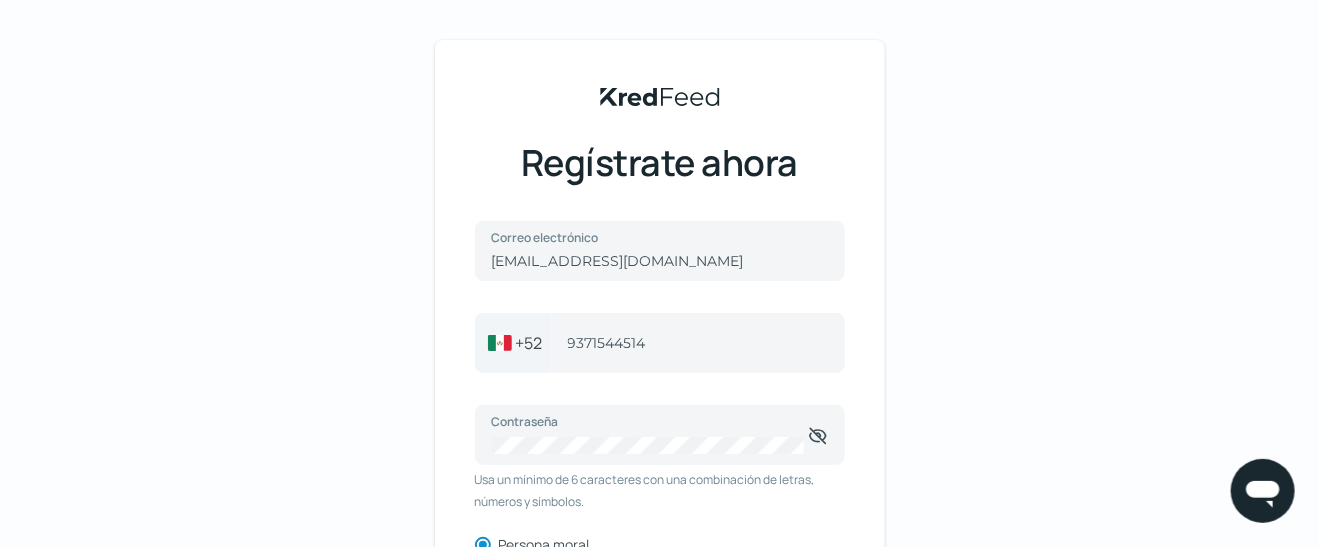 scroll, scrollTop: 374, scrollLeft: 0, axis: vertical 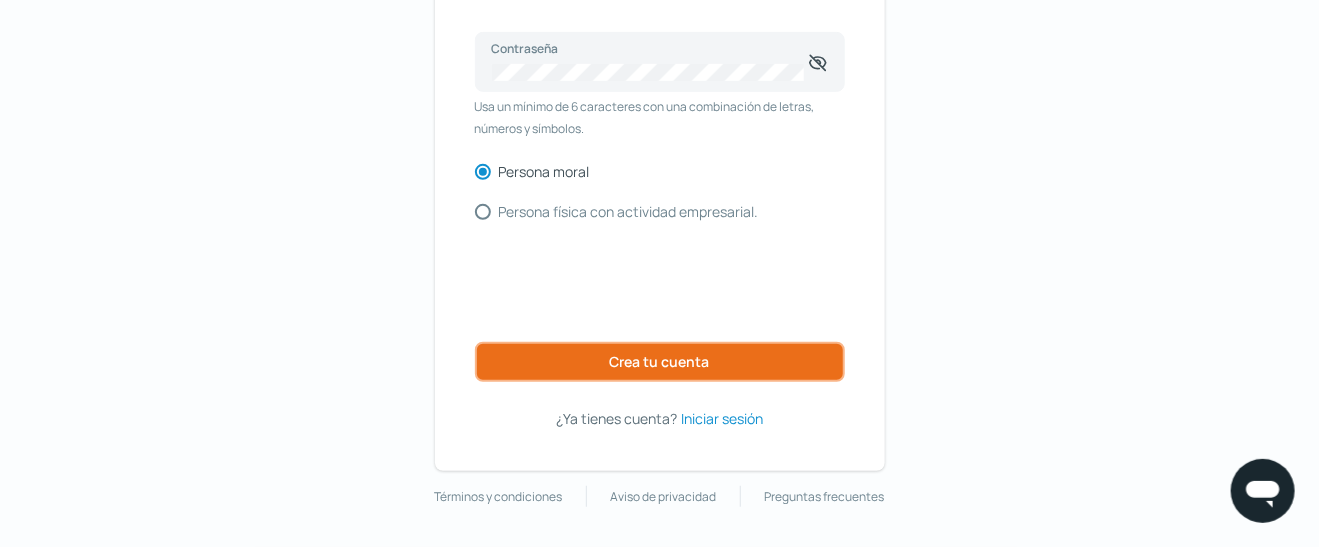click on "Crea tu cuenta" at bounding box center [660, 361] 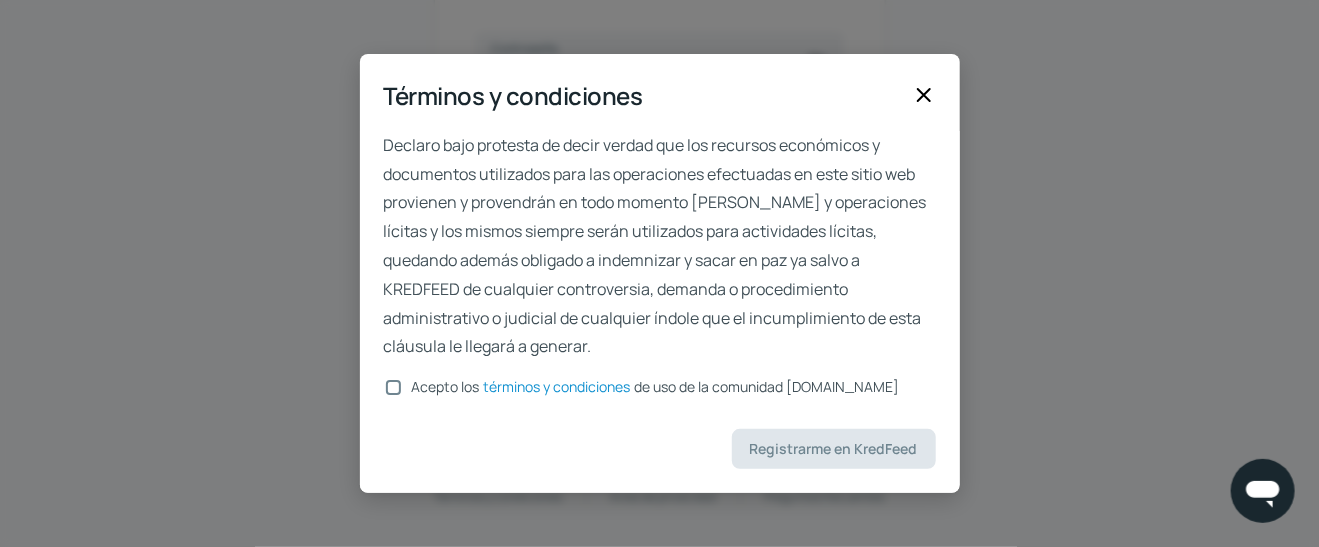 click on "Acepto los términos y condiciones de uso de la comunidad [DOMAIN_NAME]" at bounding box center (393, 387) 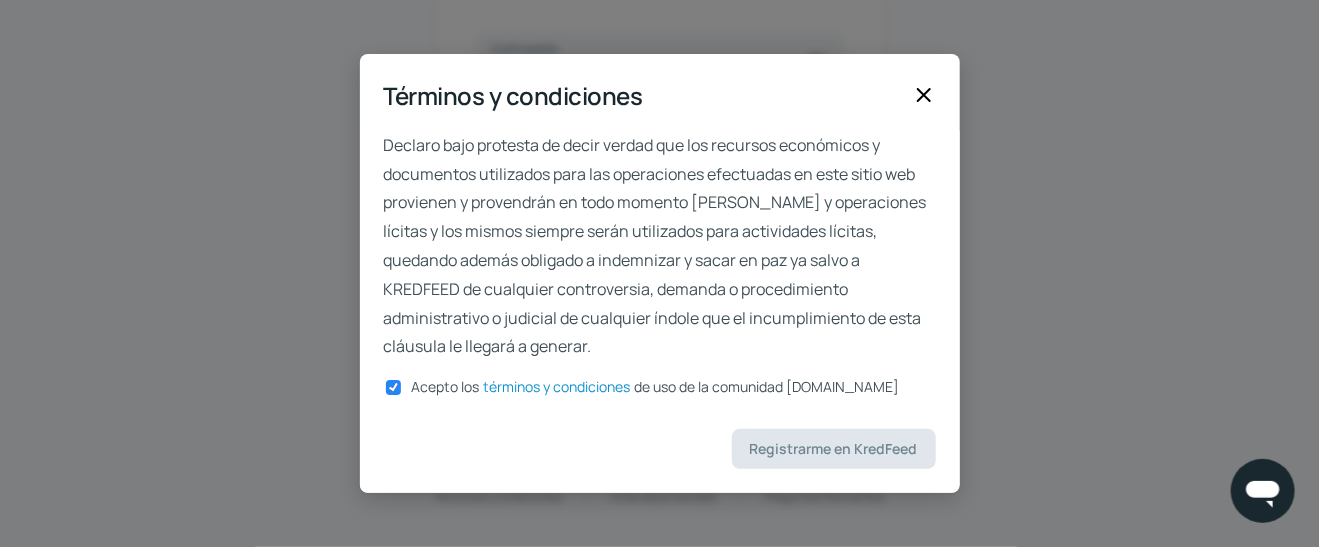 checkbox on "true" 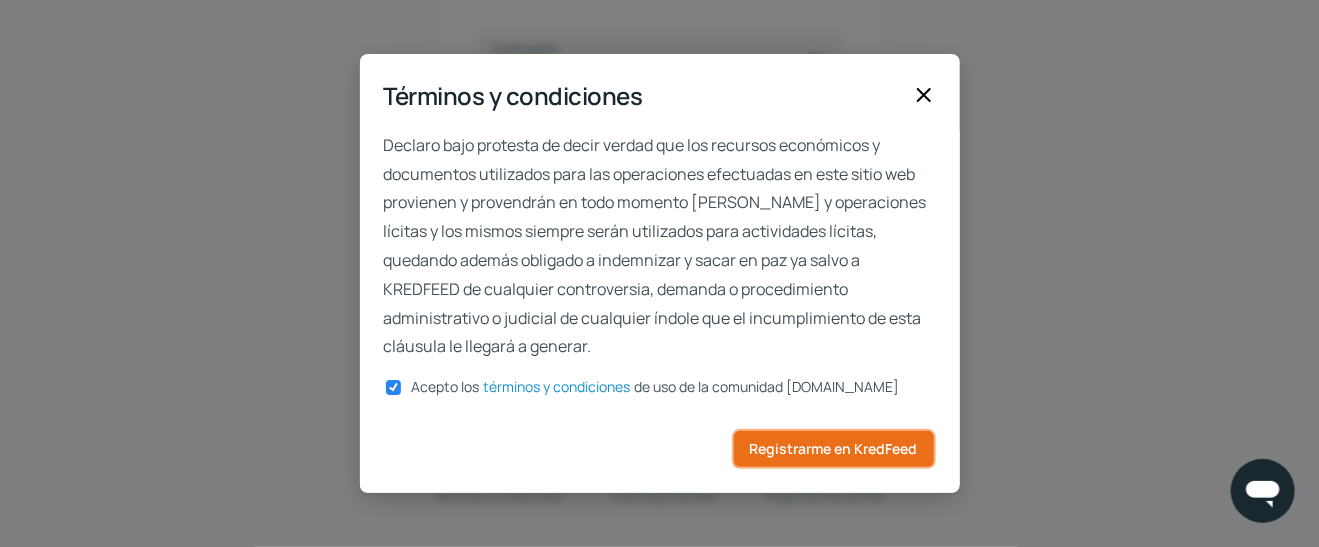 click on "Registrarme en KredFeed" at bounding box center (834, 448) 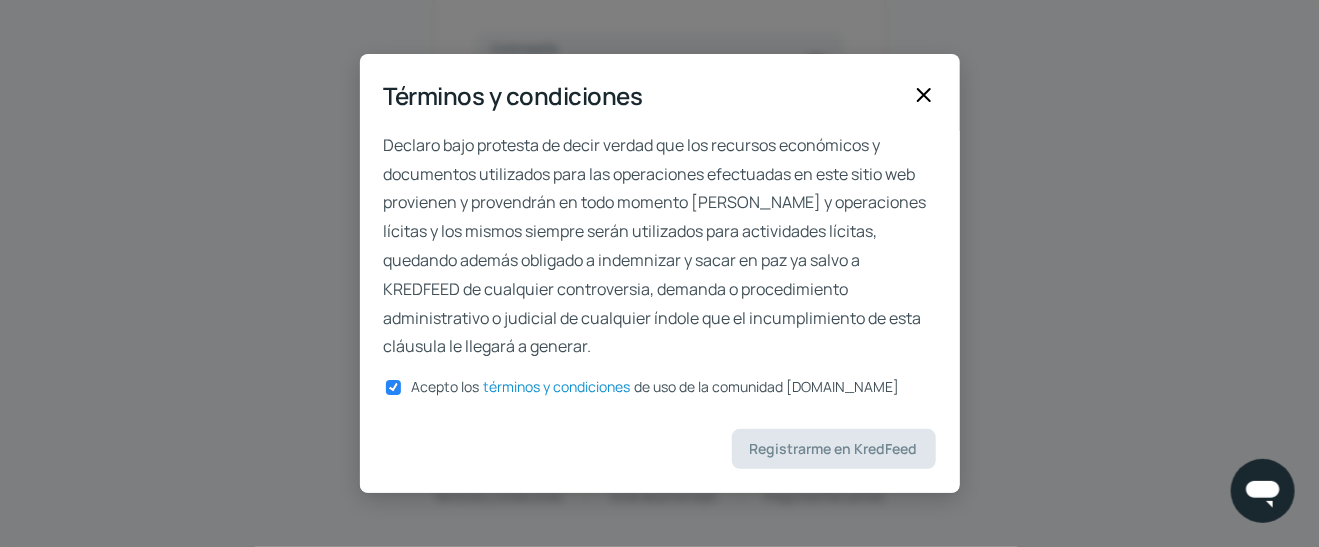 scroll, scrollTop: 296, scrollLeft: 0, axis: vertical 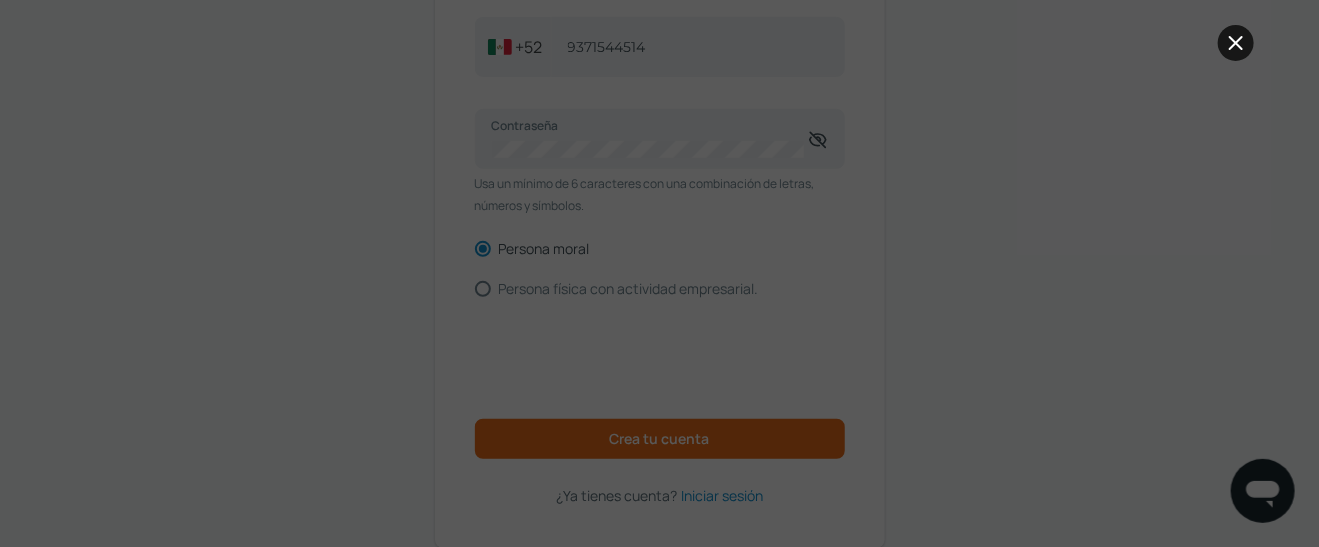 click 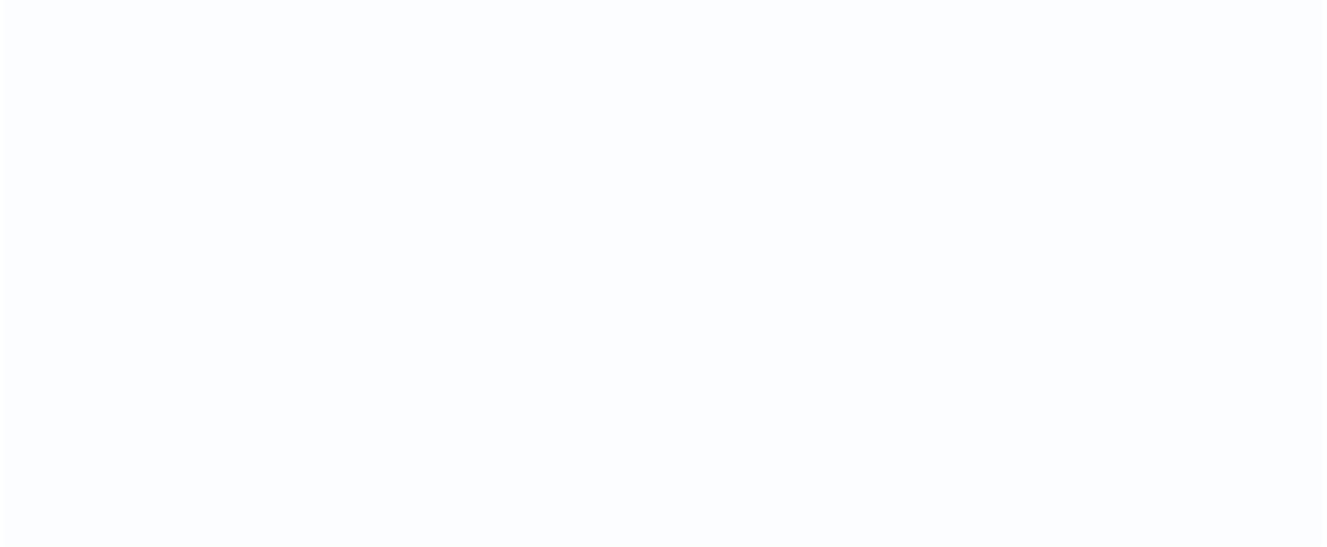 scroll, scrollTop: 0, scrollLeft: 0, axis: both 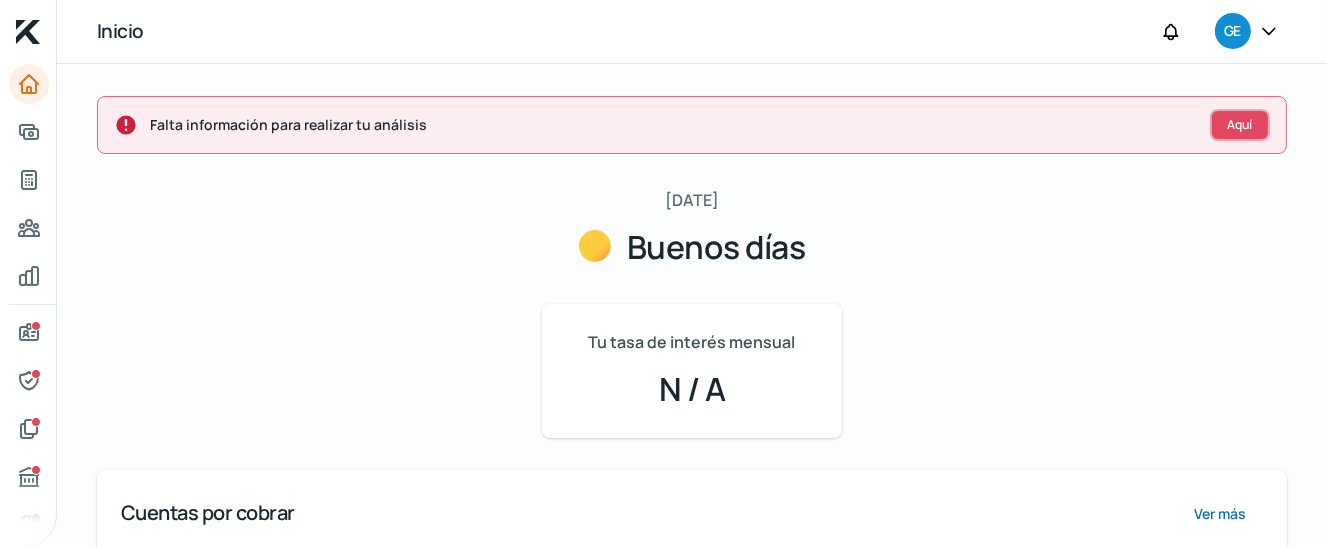 click on "Aquí" at bounding box center [1240, 125] 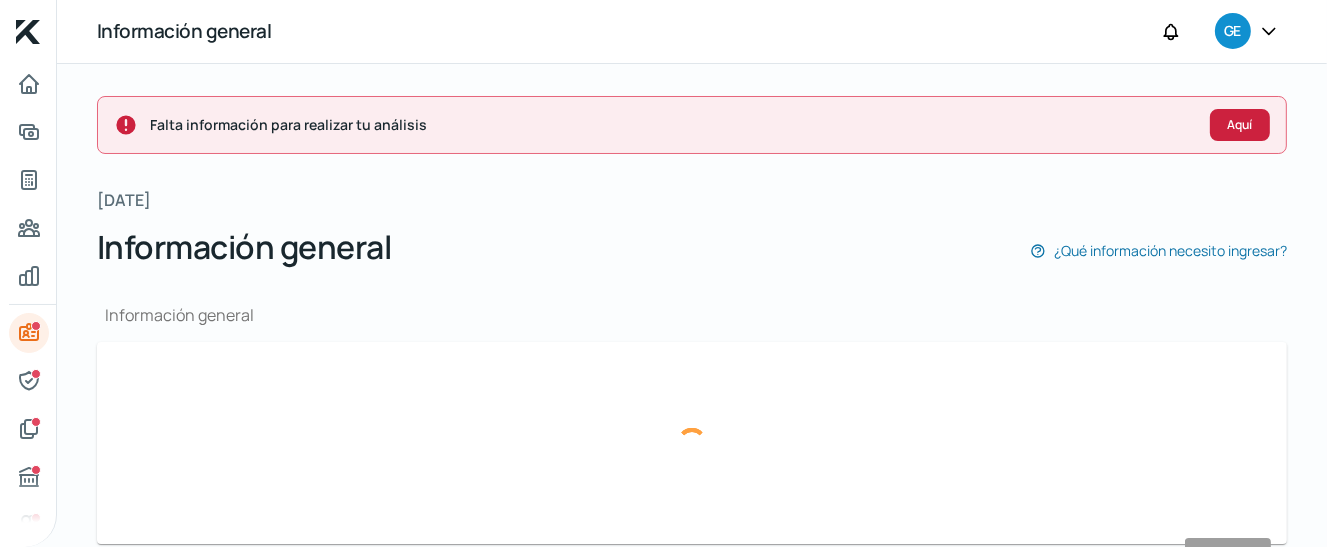 scroll, scrollTop: 240, scrollLeft: 0, axis: vertical 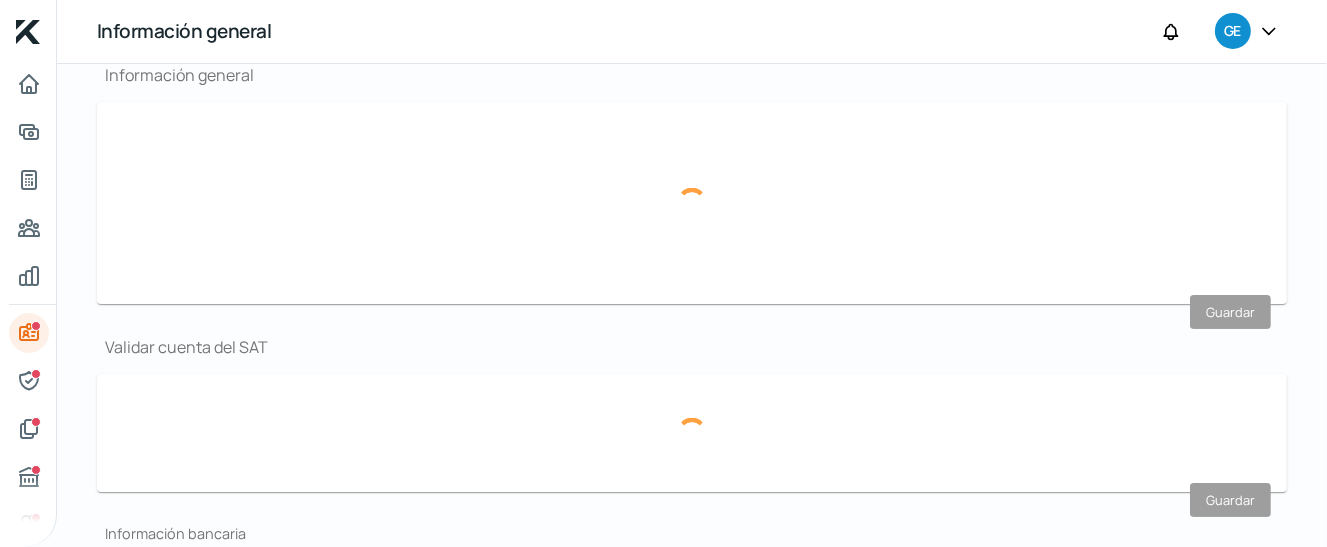 type on "[EMAIL_ADDRESS][DOMAIN_NAME]" 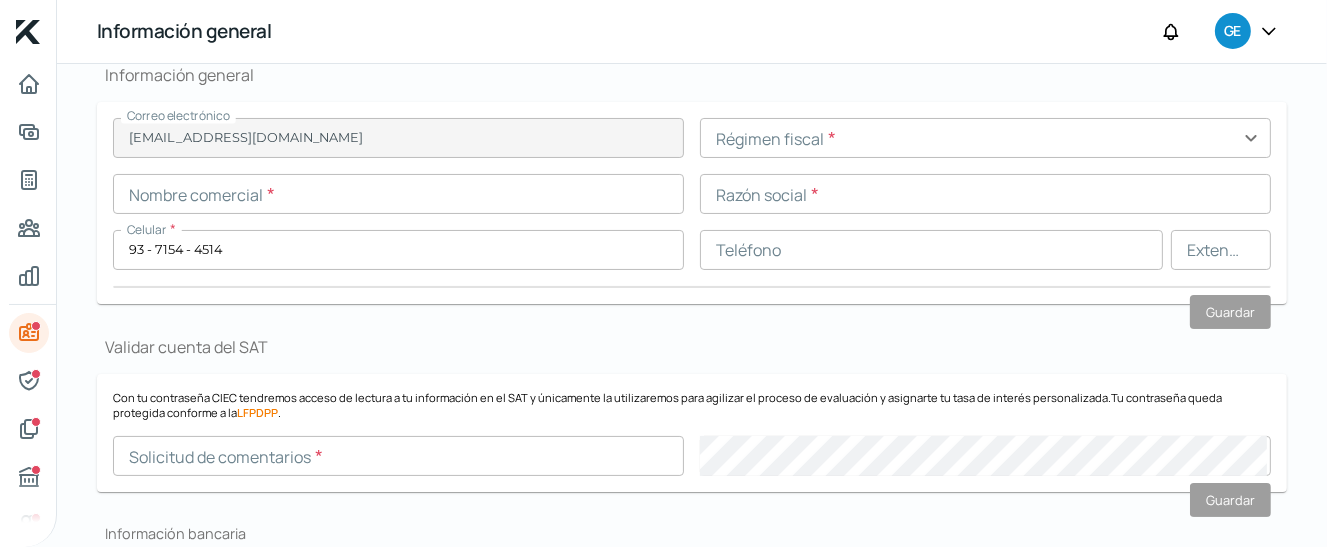 scroll, scrollTop: 0, scrollLeft: 0, axis: both 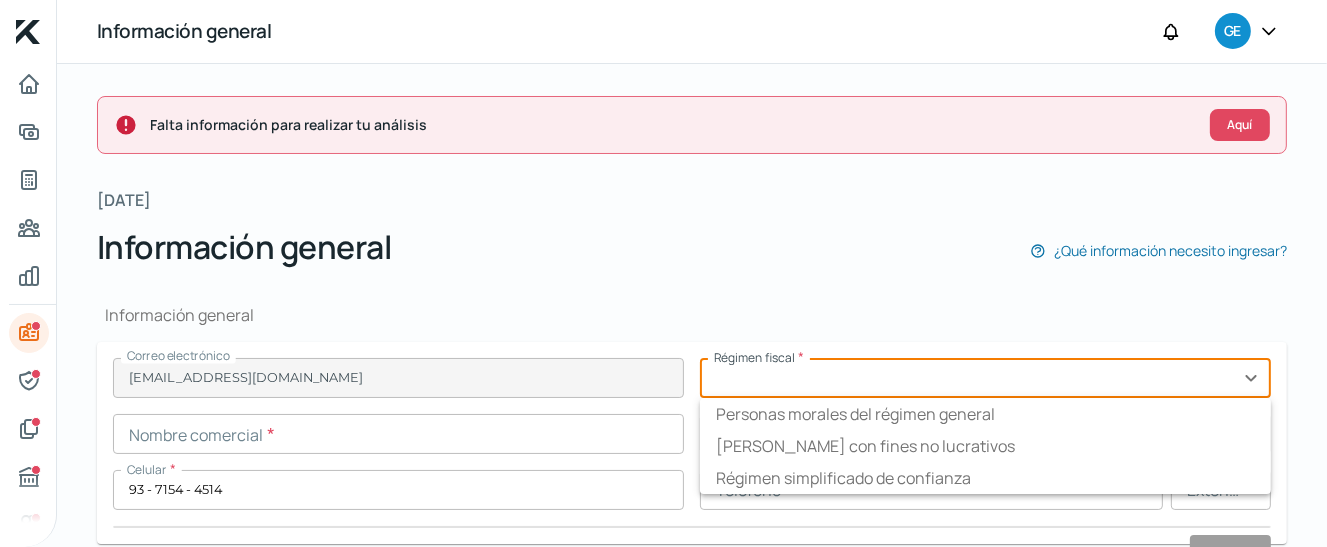 click at bounding box center [985, 378] 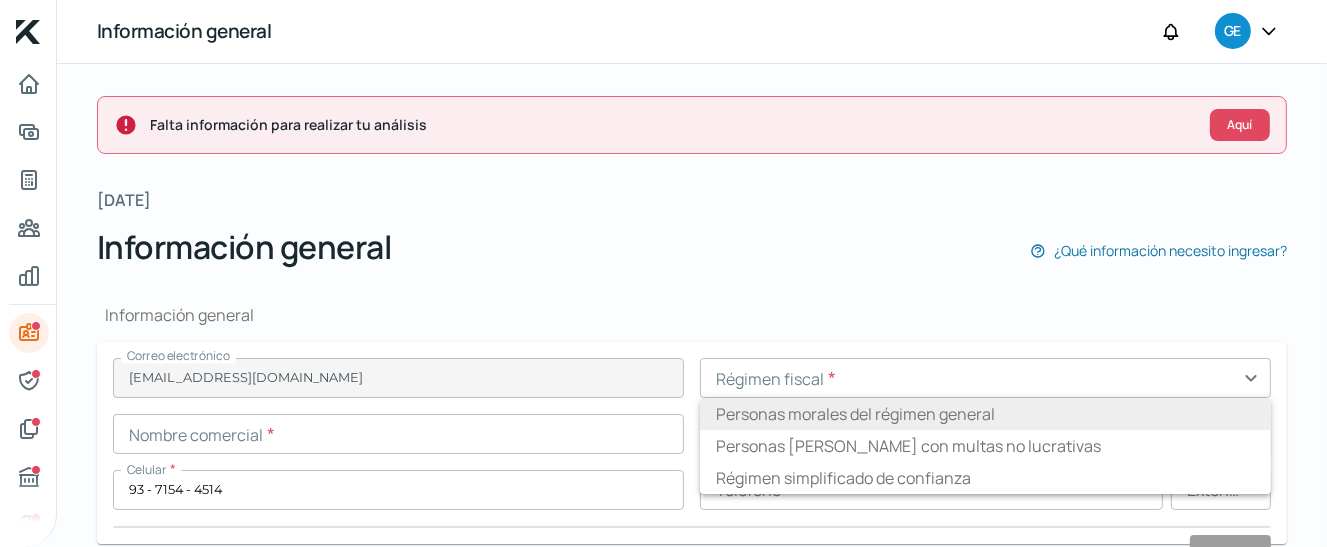 click on "Personas morales del régimen general" at bounding box center [985, 414] 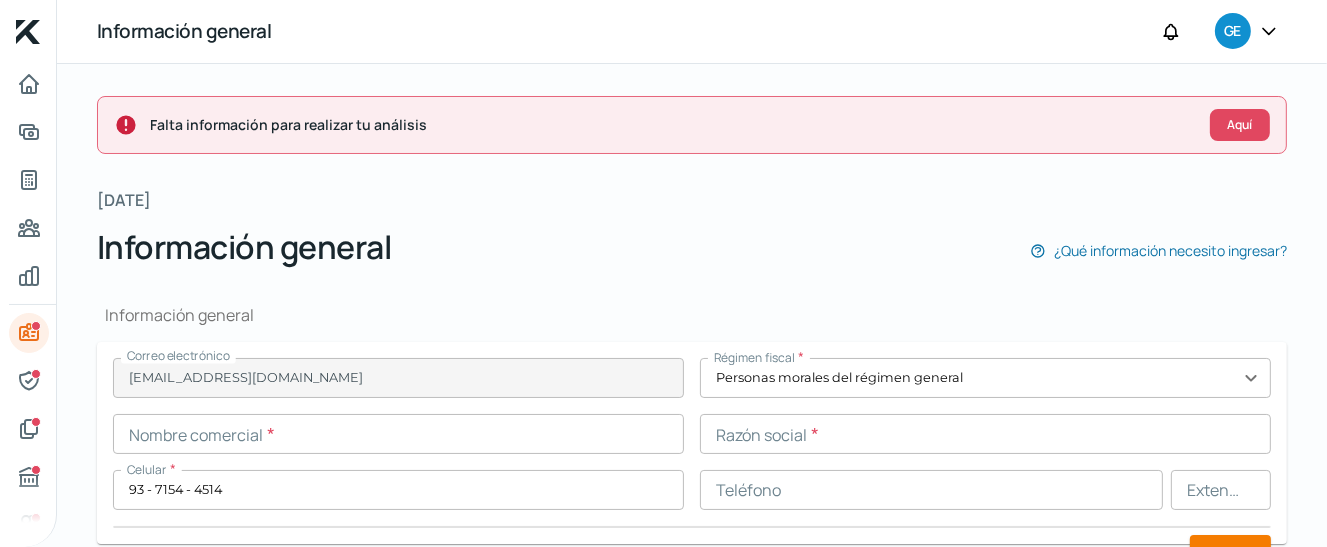click at bounding box center [398, 434] 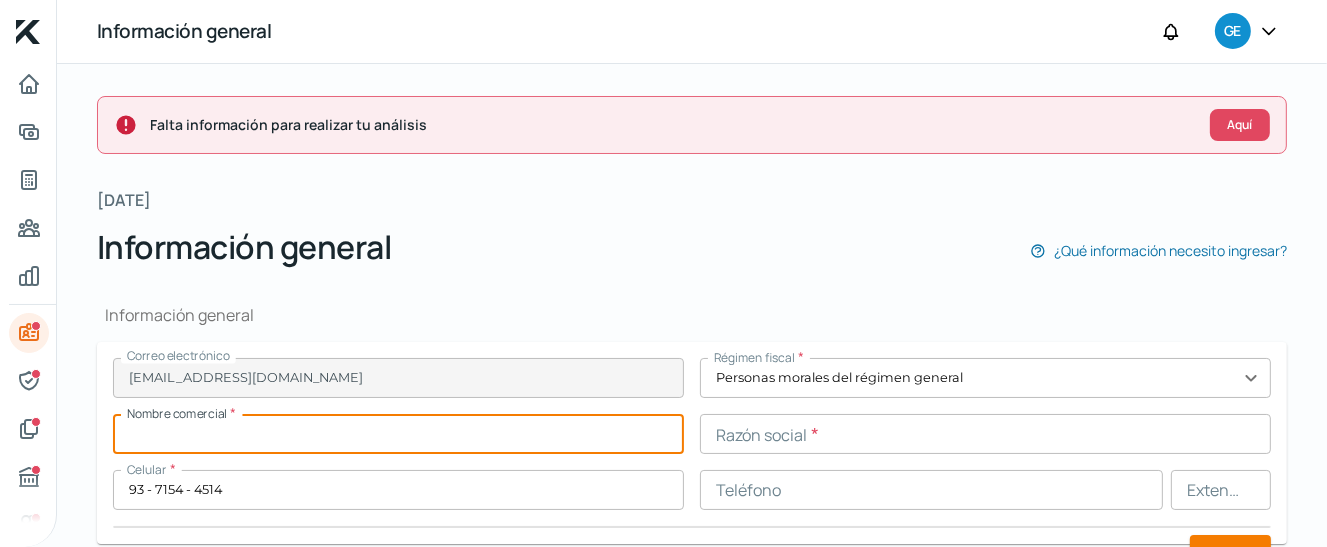 paste on "VEGGIES HEALTH DE [GEOGRAPHIC_DATA]" 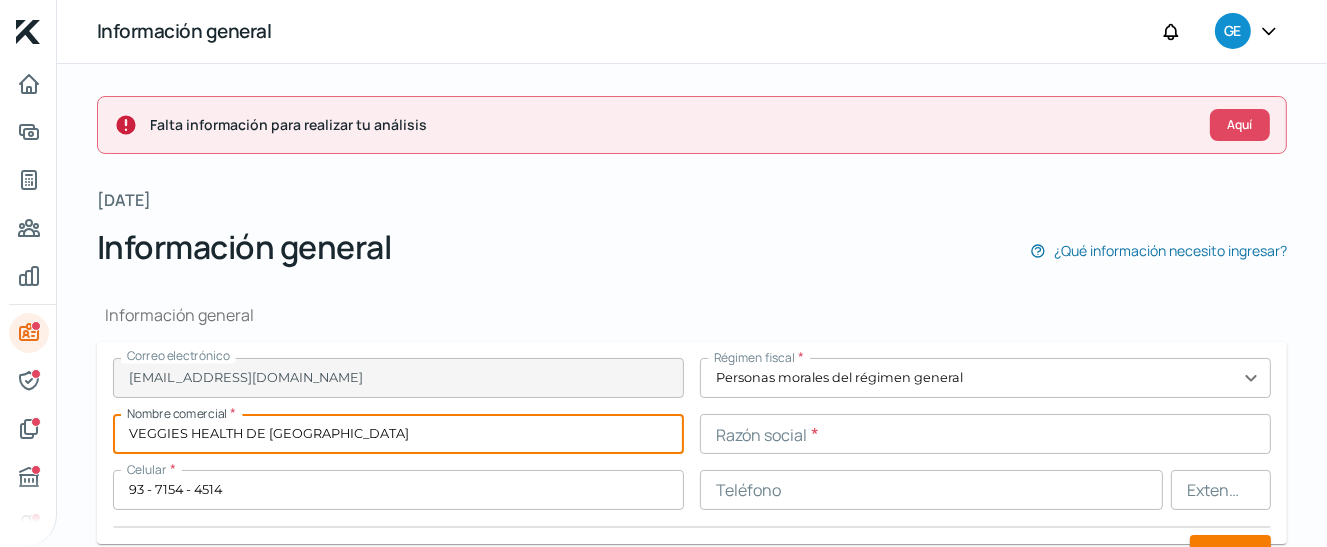 type on "VEGGIES HEALTH DE [GEOGRAPHIC_DATA]" 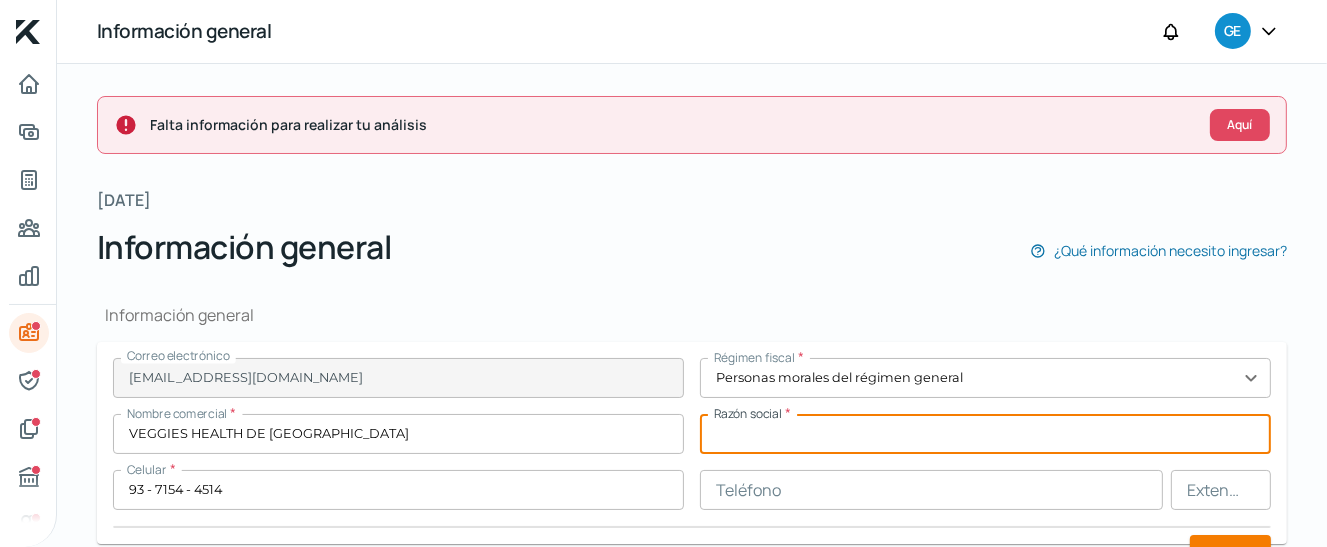 click at bounding box center [985, 434] 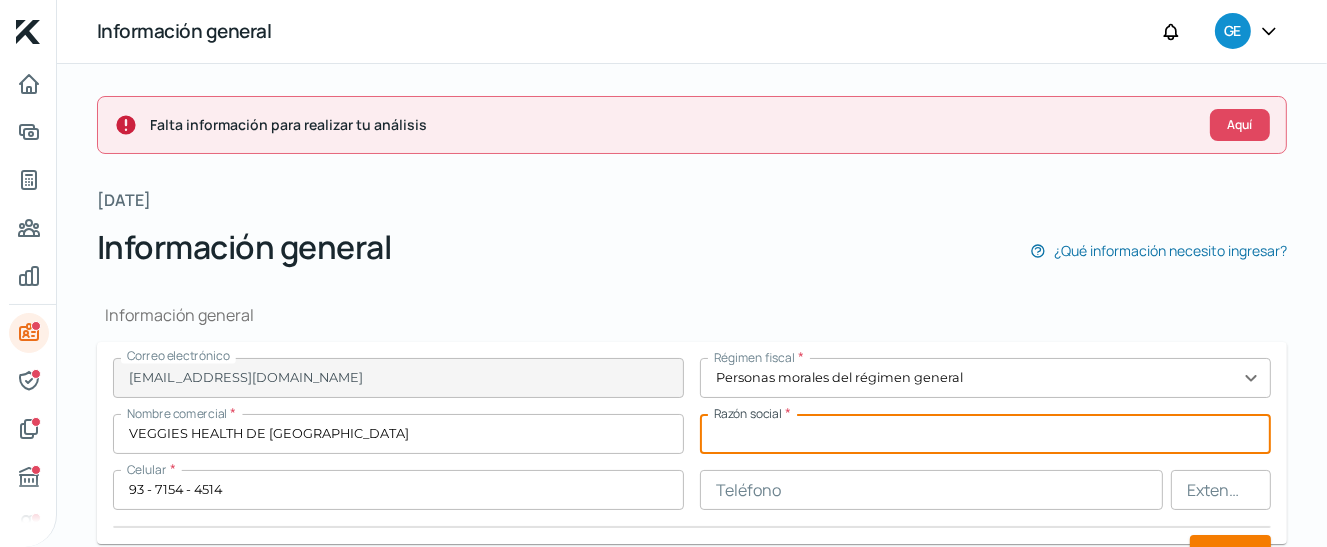 click at bounding box center [985, 434] 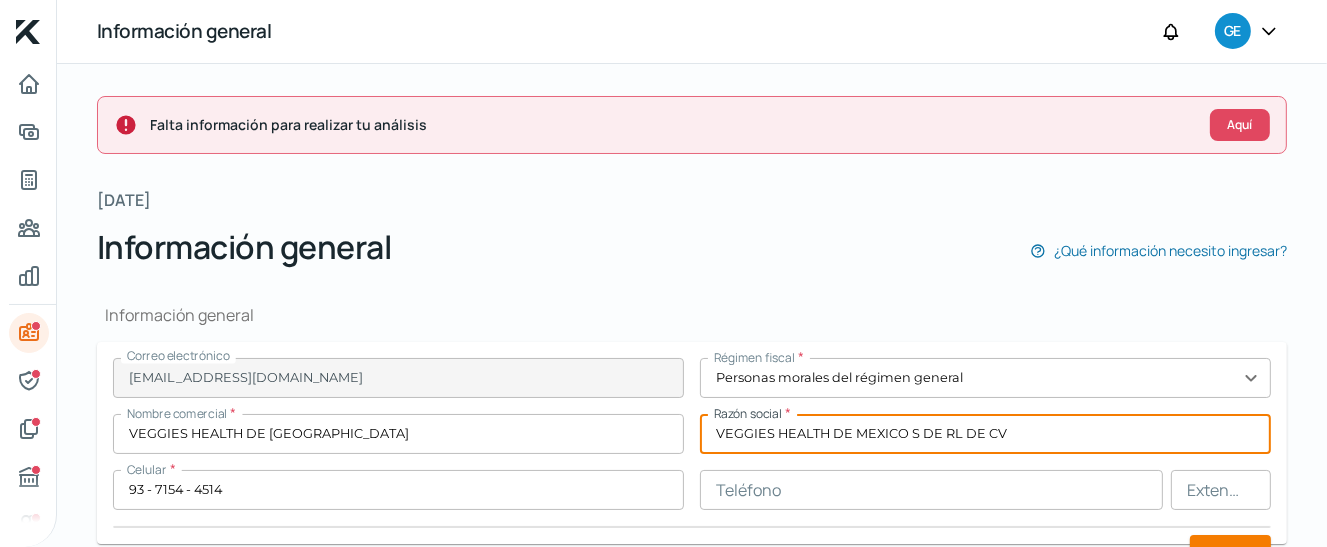 scroll, scrollTop: 249, scrollLeft: 0, axis: vertical 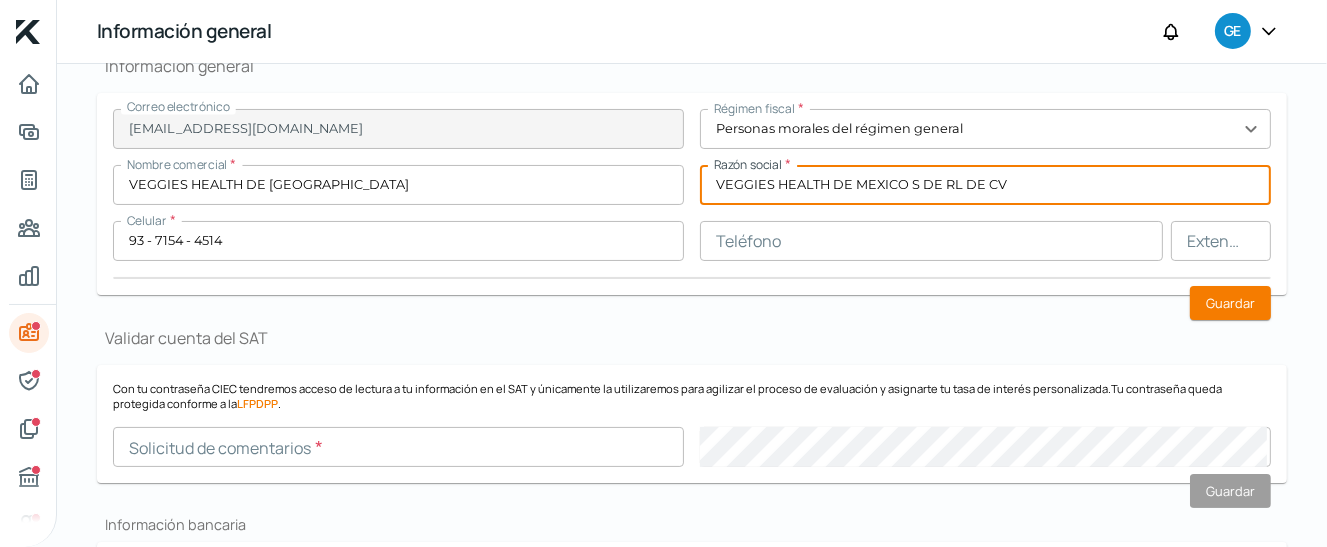type on "VEGGIES HEALTH DE MEXICO S DE RL DE CV" 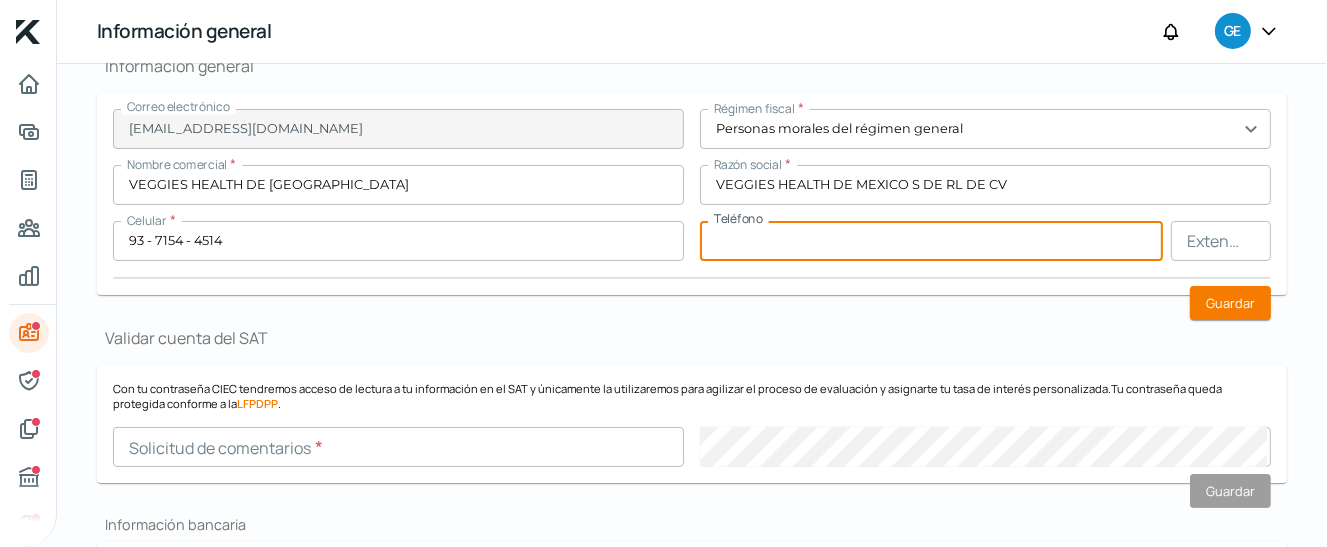 click at bounding box center (931, 241) 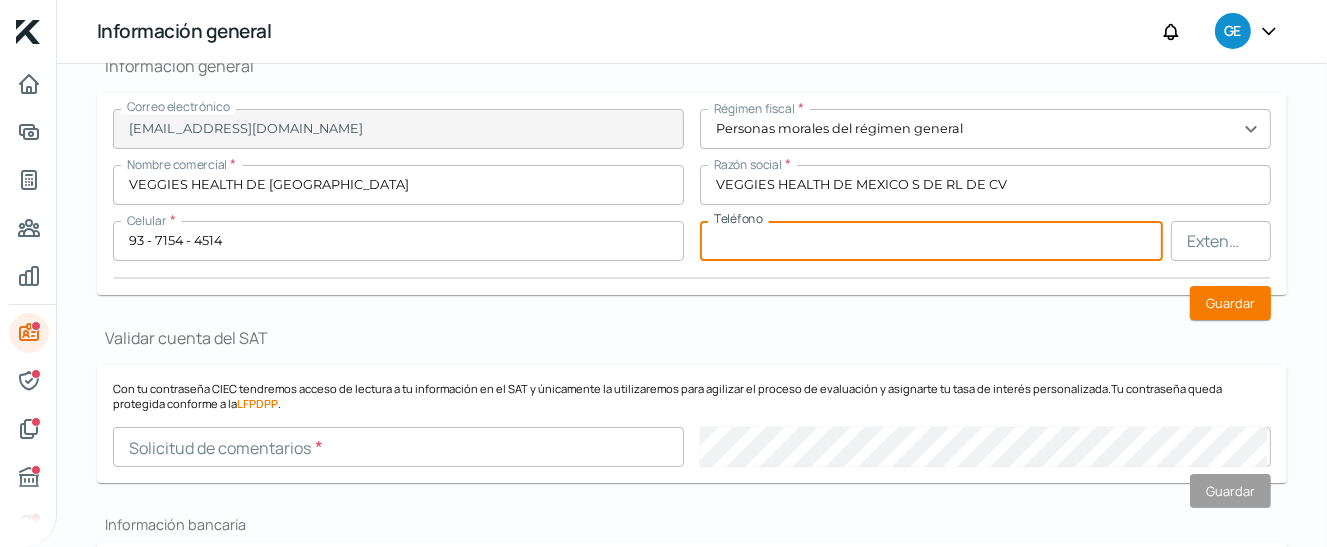 click at bounding box center [931, 241] 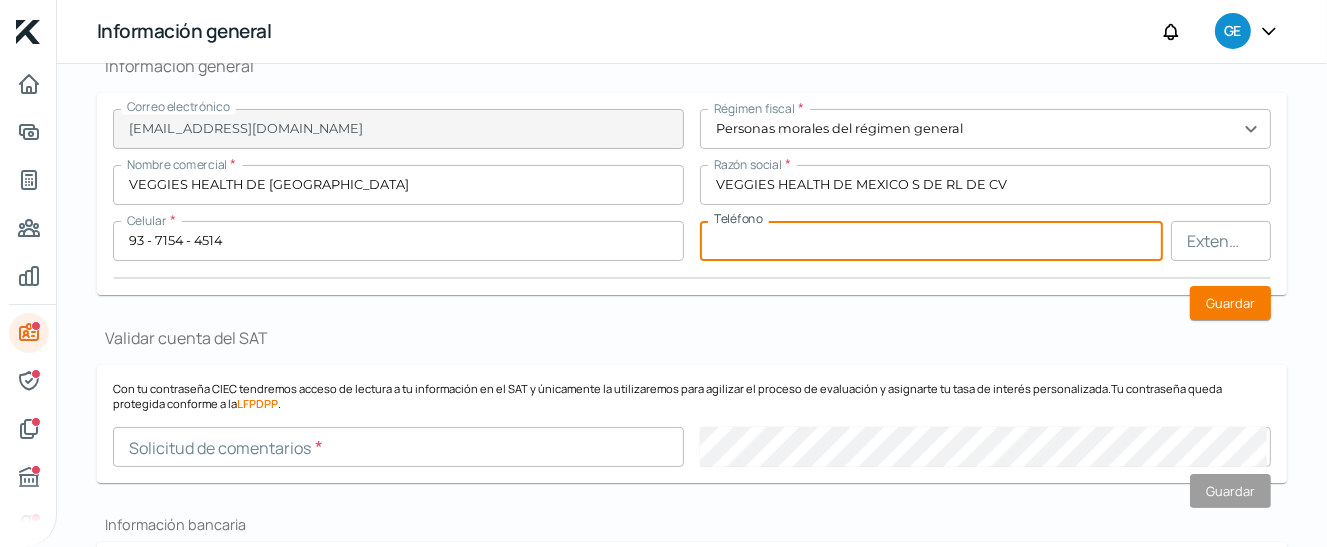 paste on "93 - 8688 - 4089" 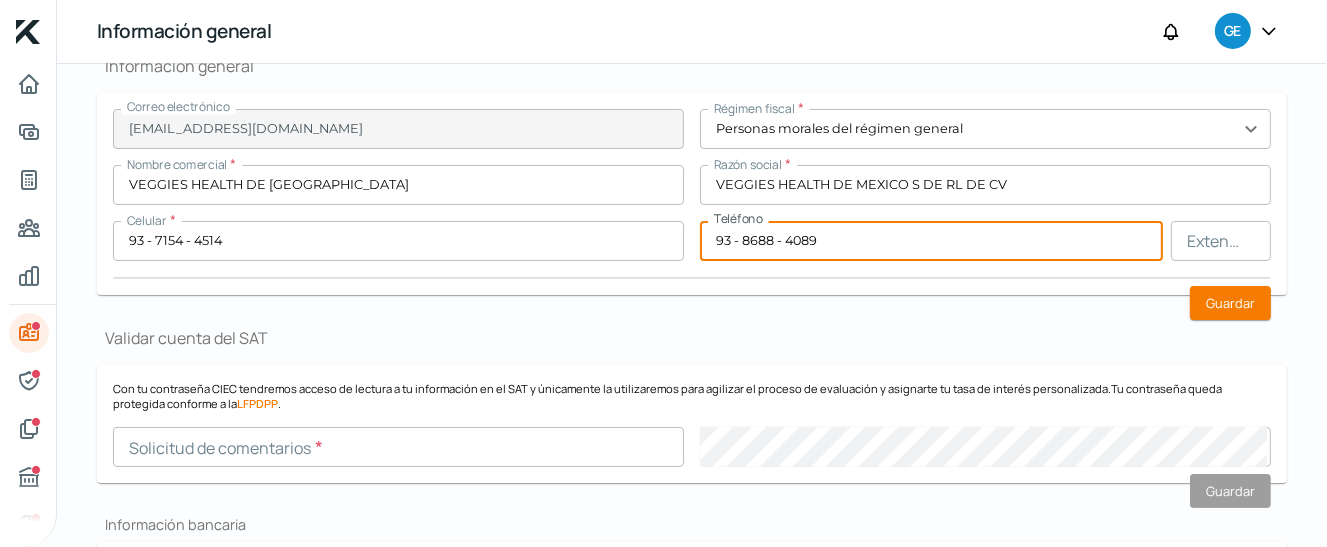 type on "93 - 8688 - 4089" 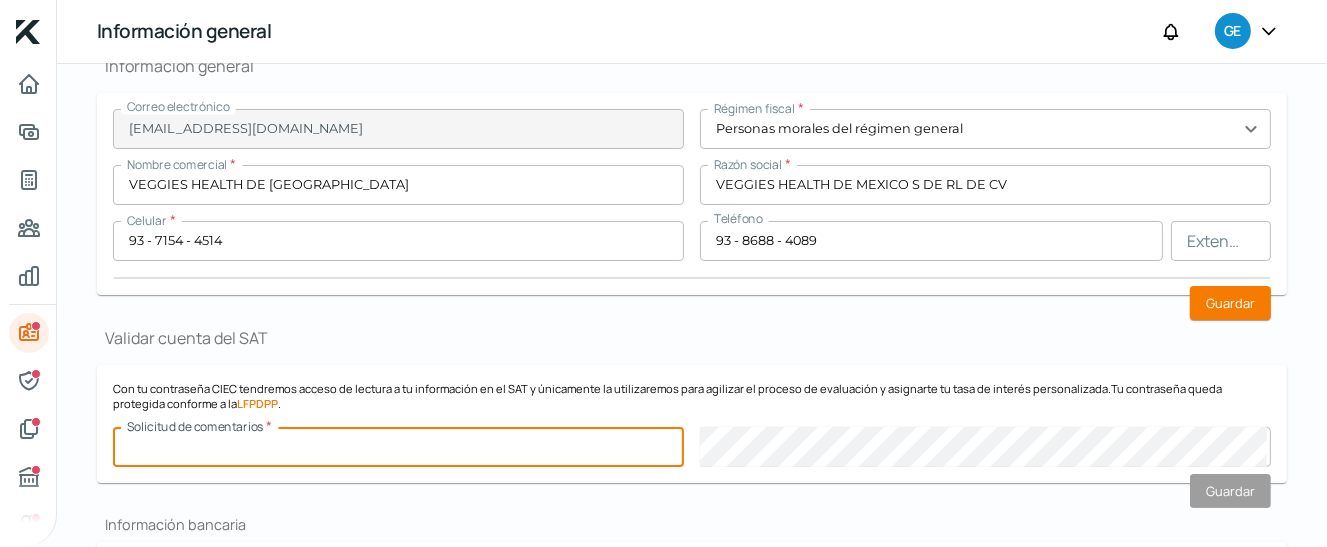 click at bounding box center [398, 447] 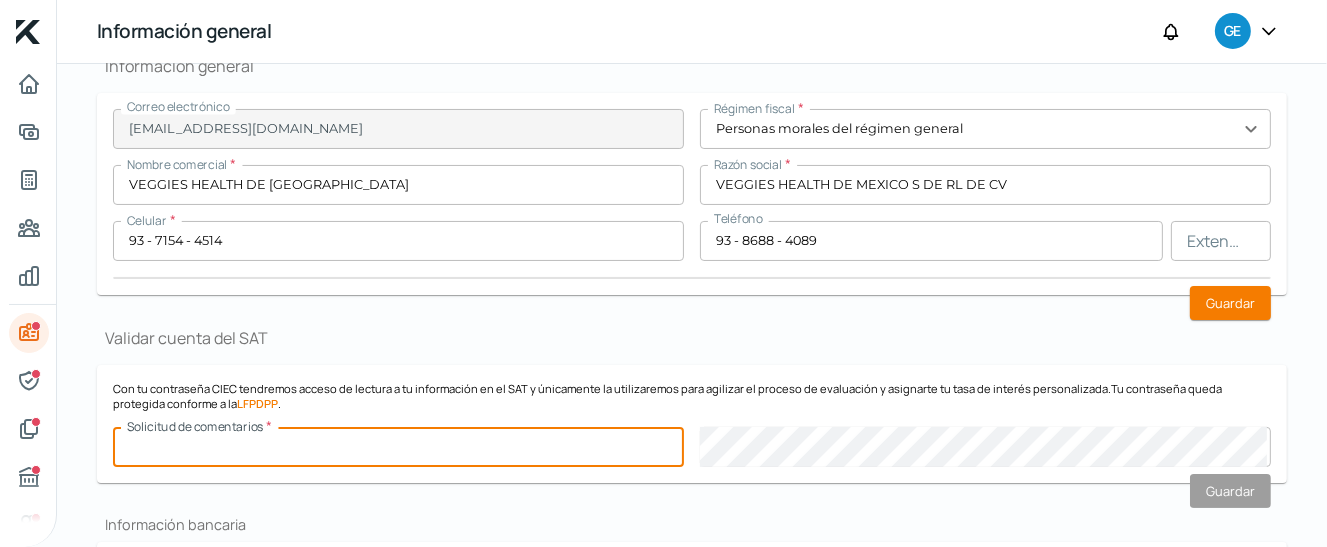 scroll, scrollTop: 40, scrollLeft: 0, axis: vertical 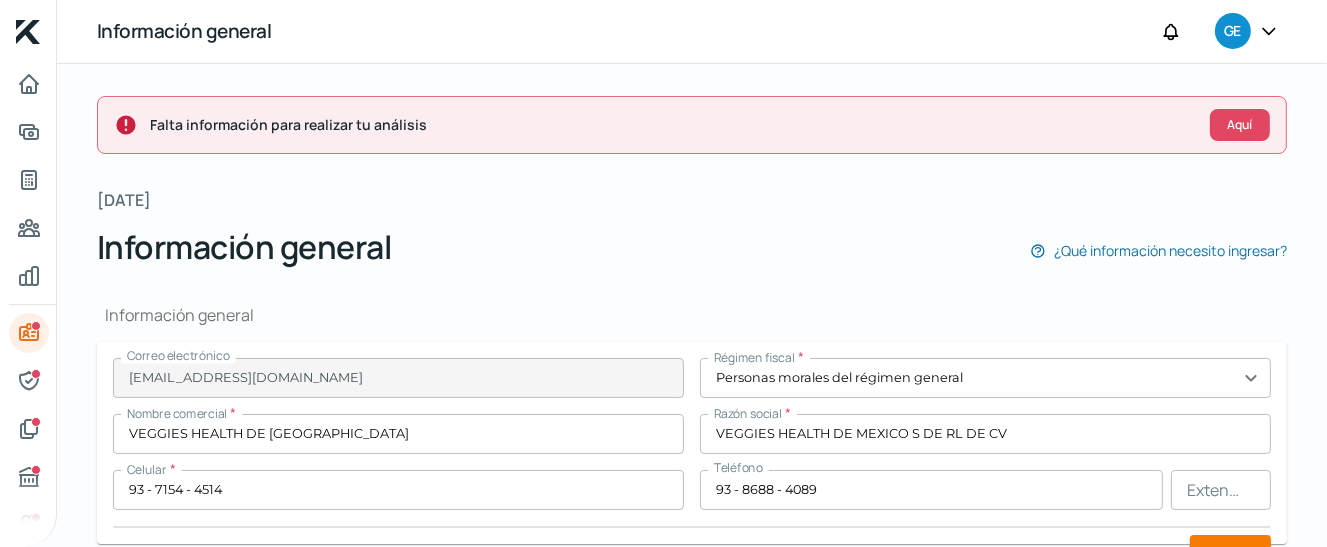 click on "Información general ¿Qué información necesito ingresar?" at bounding box center [692, 247] 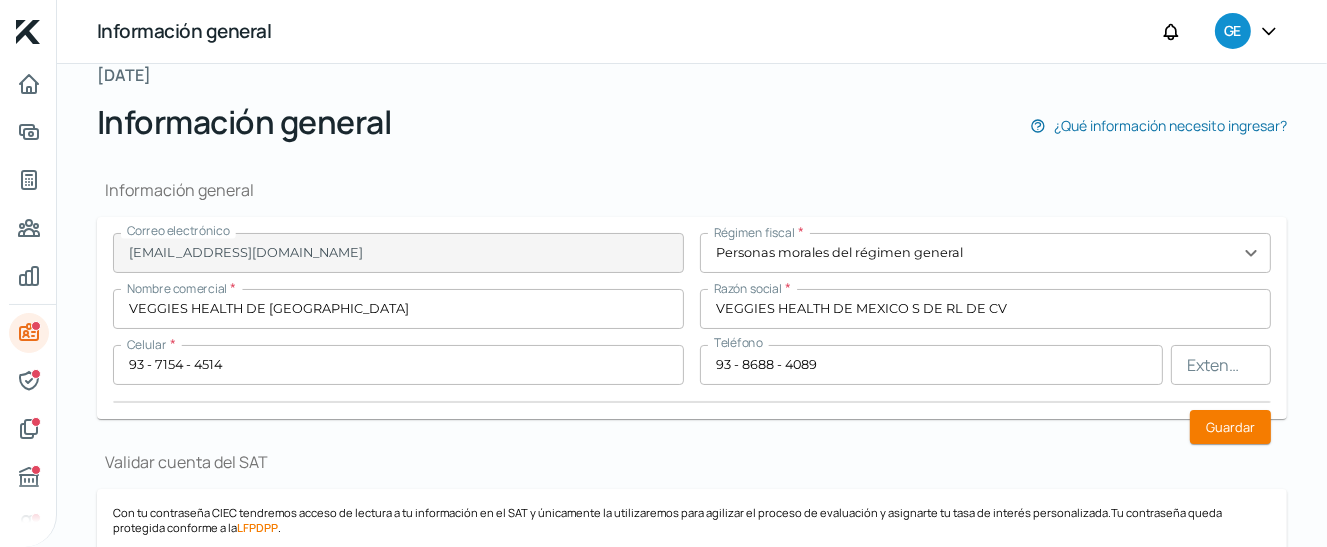 scroll, scrollTop: 547, scrollLeft: 0, axis: vertical 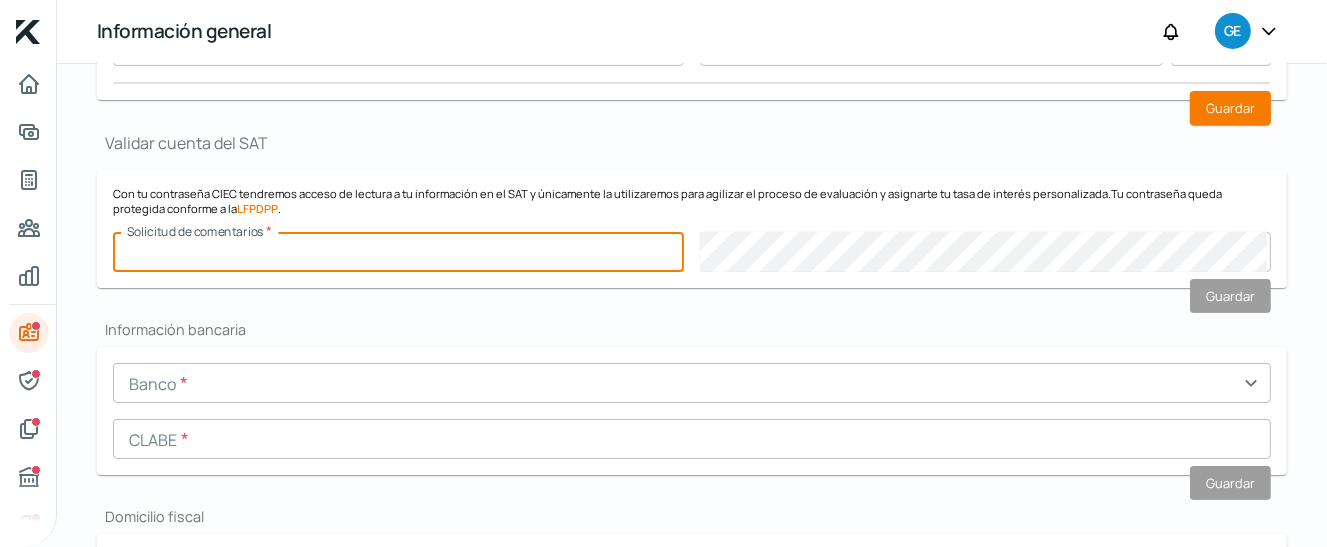 click at bounding box center [398, 252] 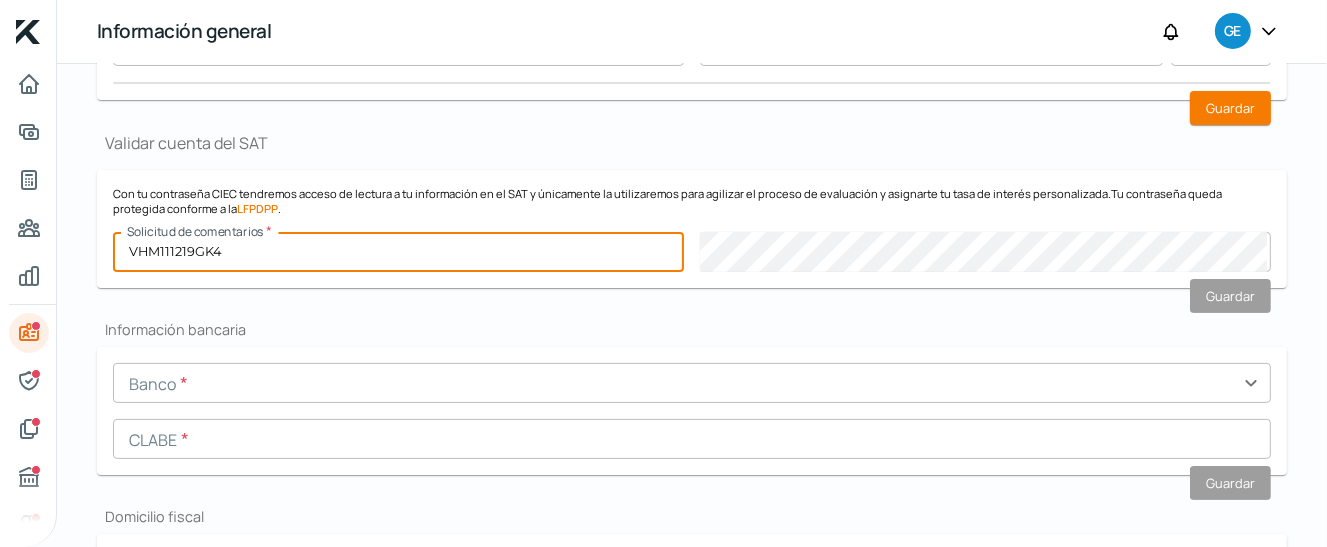 type on "VHM111219GK4" 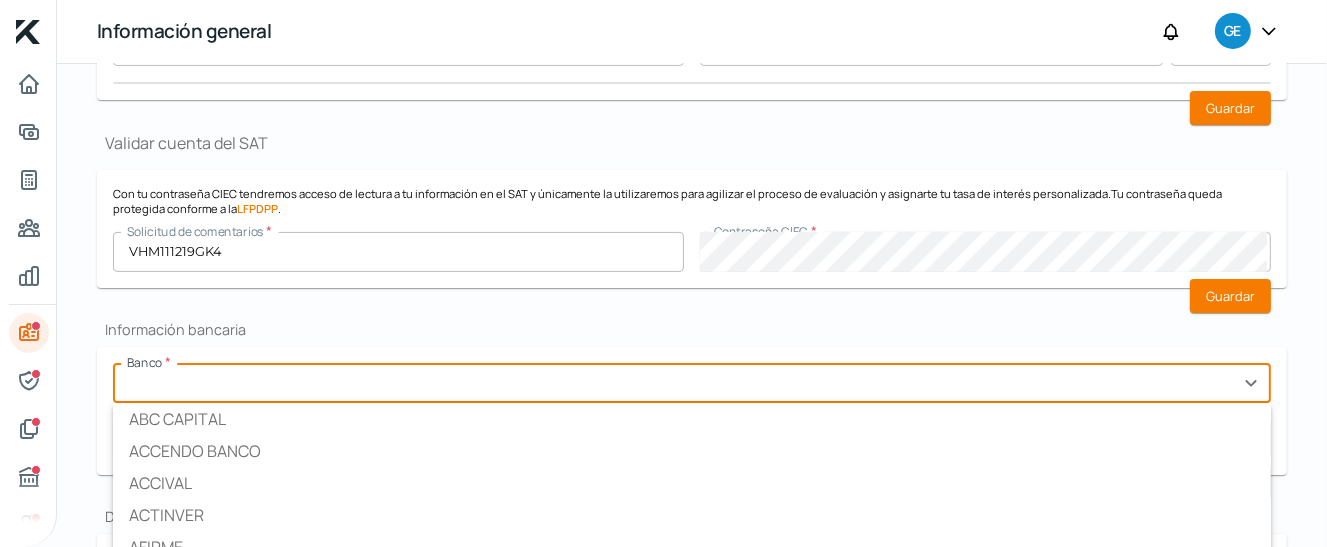 click at bounding box center (692, 383) 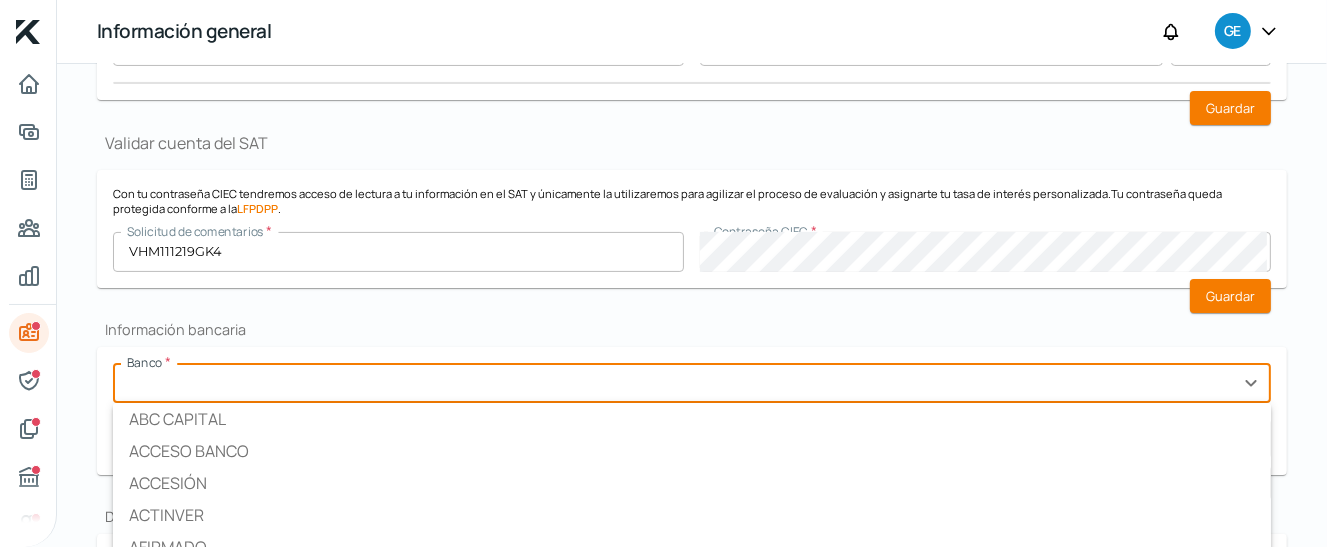 scroll, scrollTop: 460, scrollLeft: 0, axis: vertical 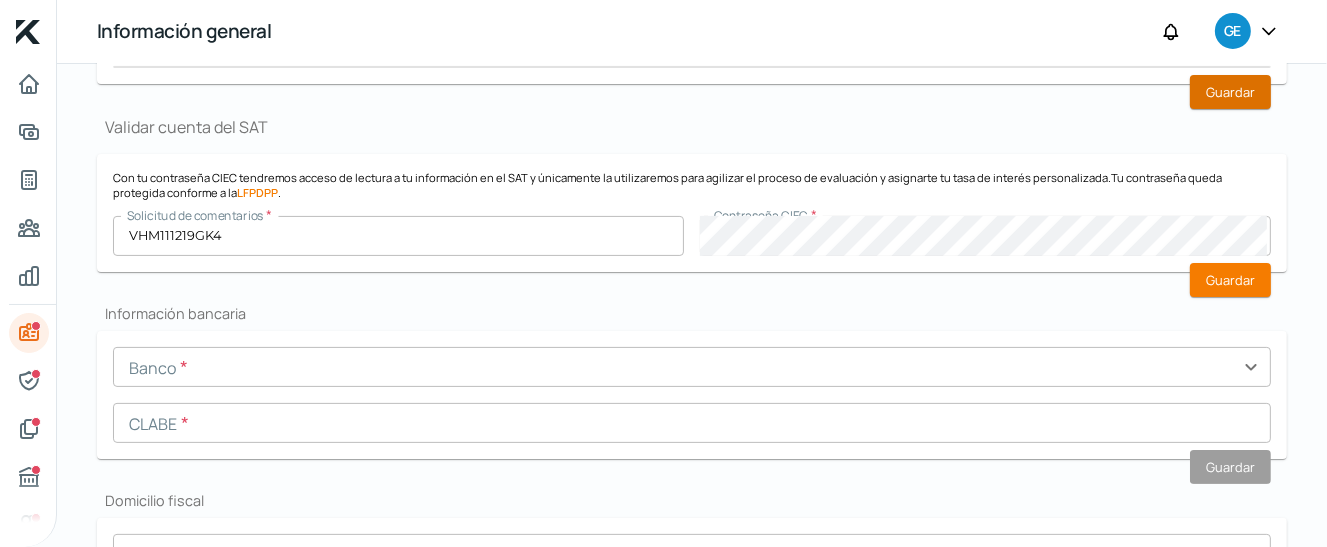 click on "Guardar" at bounding box center [1230, 92] 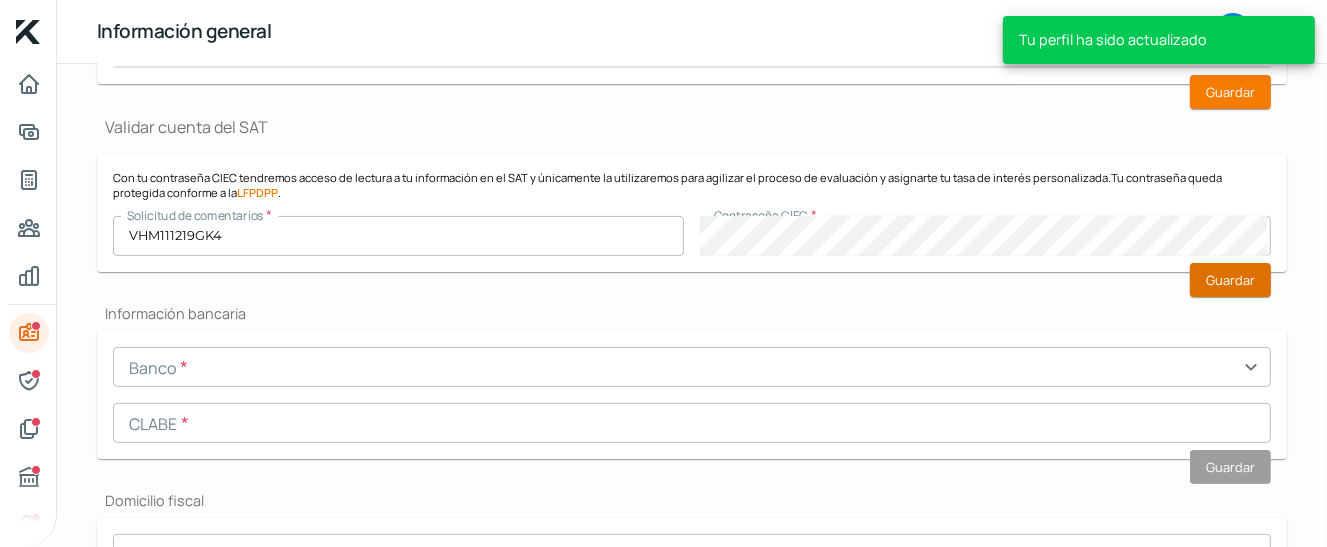 scroll, scrollTop: 512, scrollLeft: 0, axis: vertical 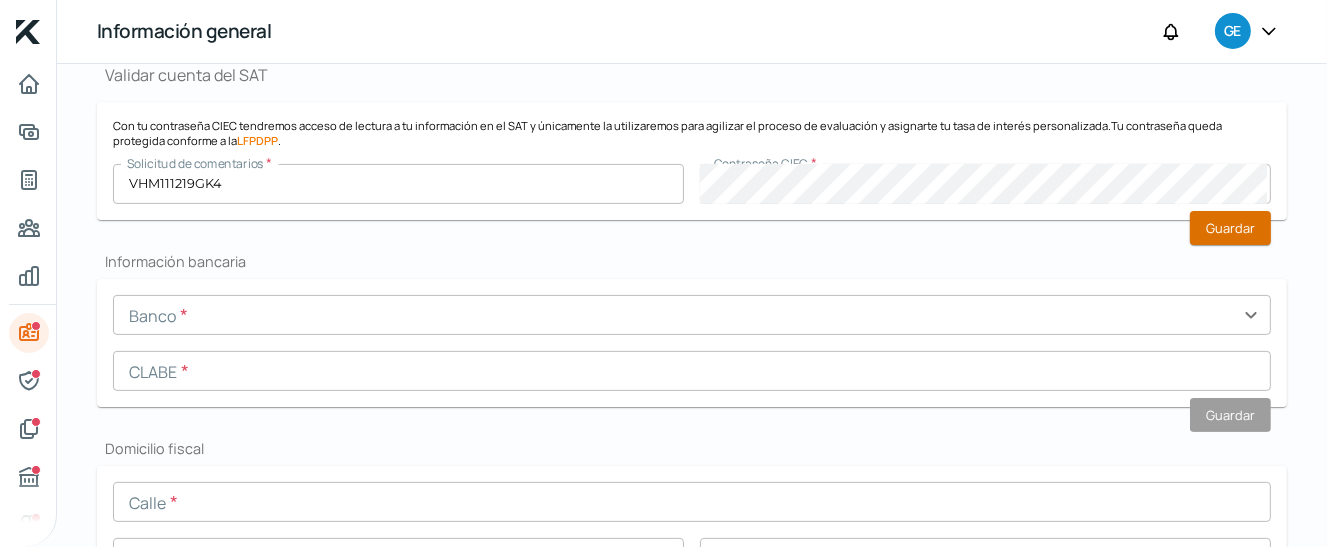 click on "Guardar" at bounding box center (1230, 228) 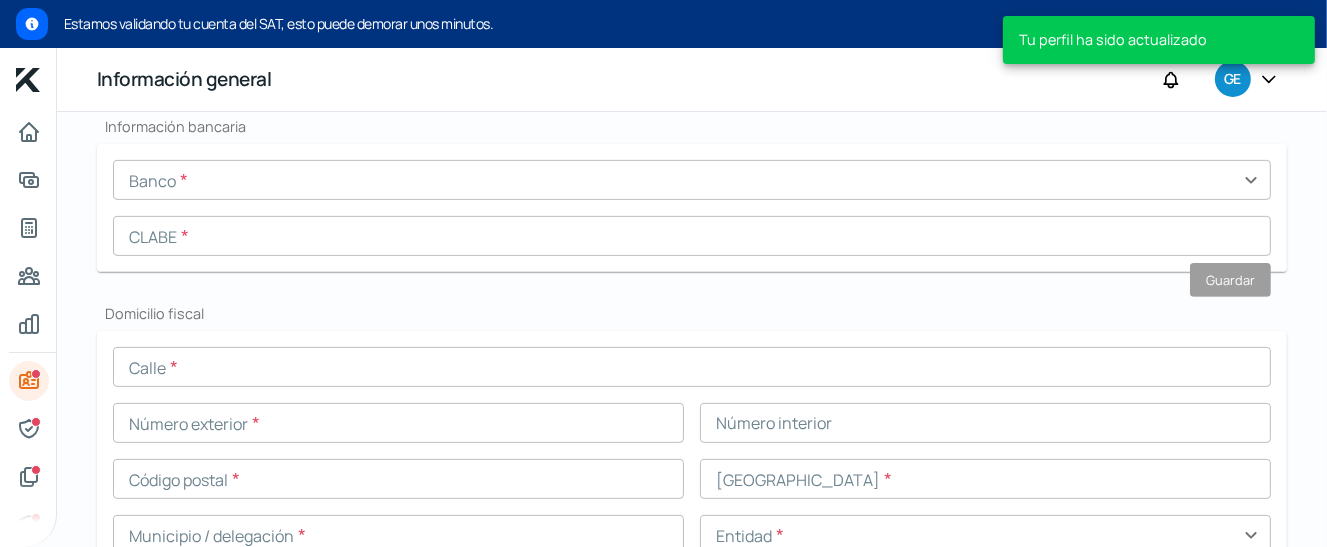 scroll, scrollTop: 747, scrollLeft: 0, axis: vertical 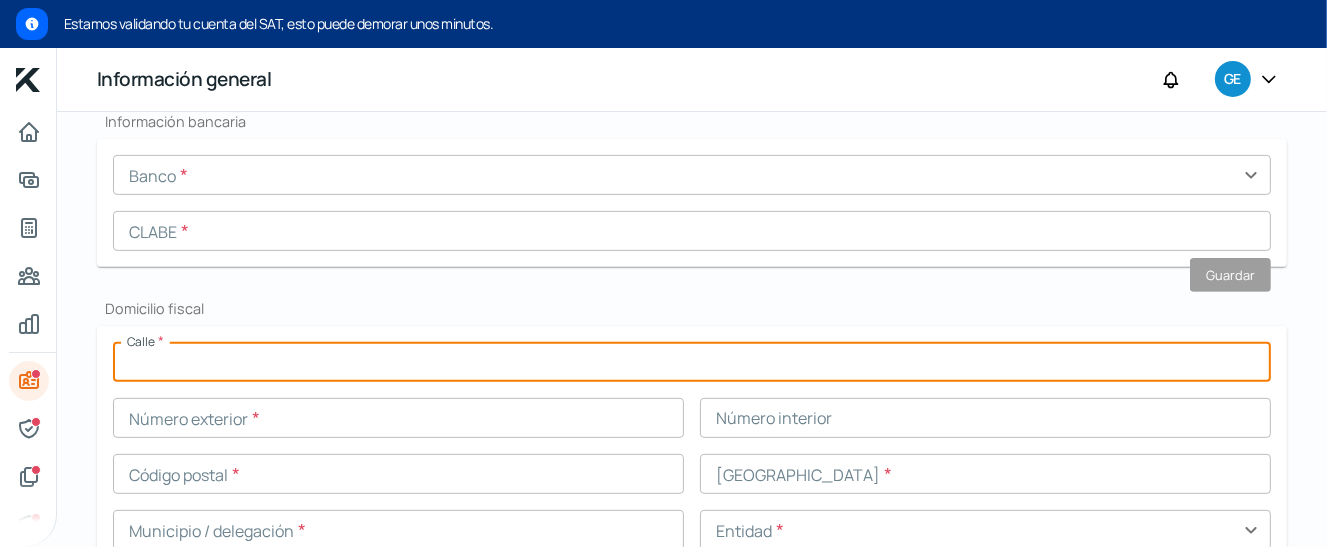 click at bounding box center (692, 362) 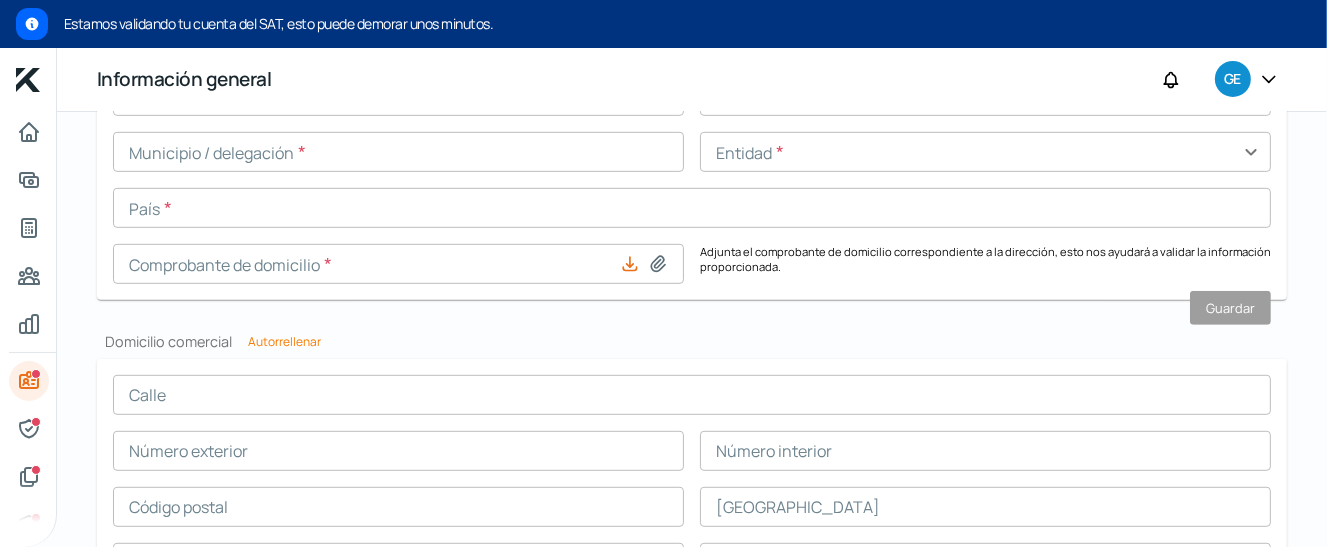 scroll, scrollTop: 1128, scrollLeft: 0, axis: vertical 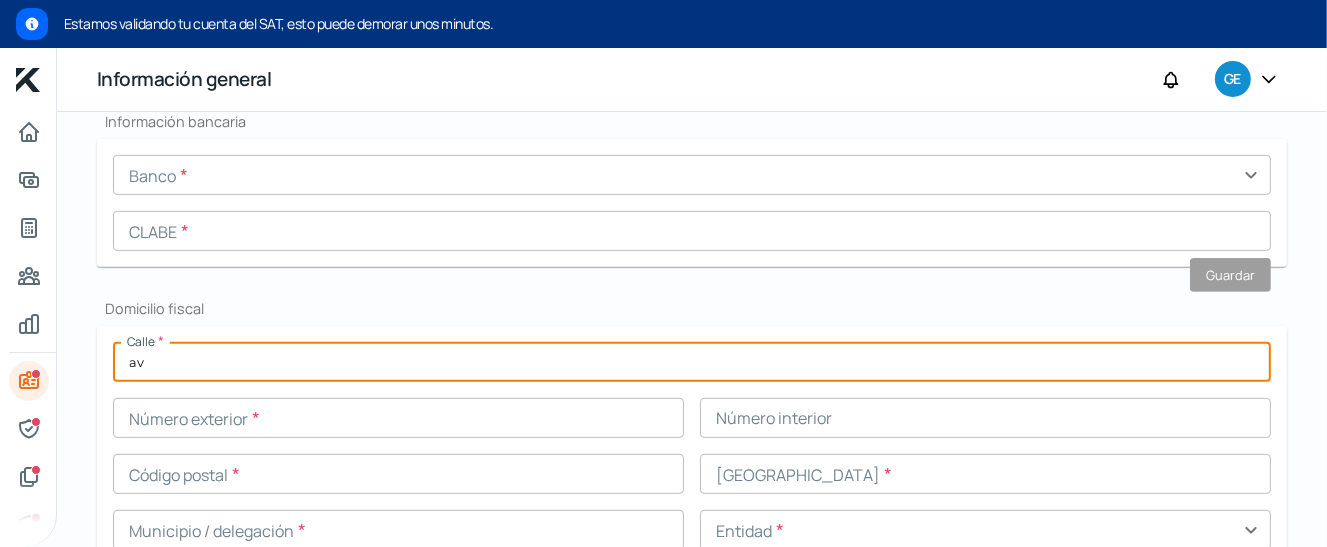 type on "a" 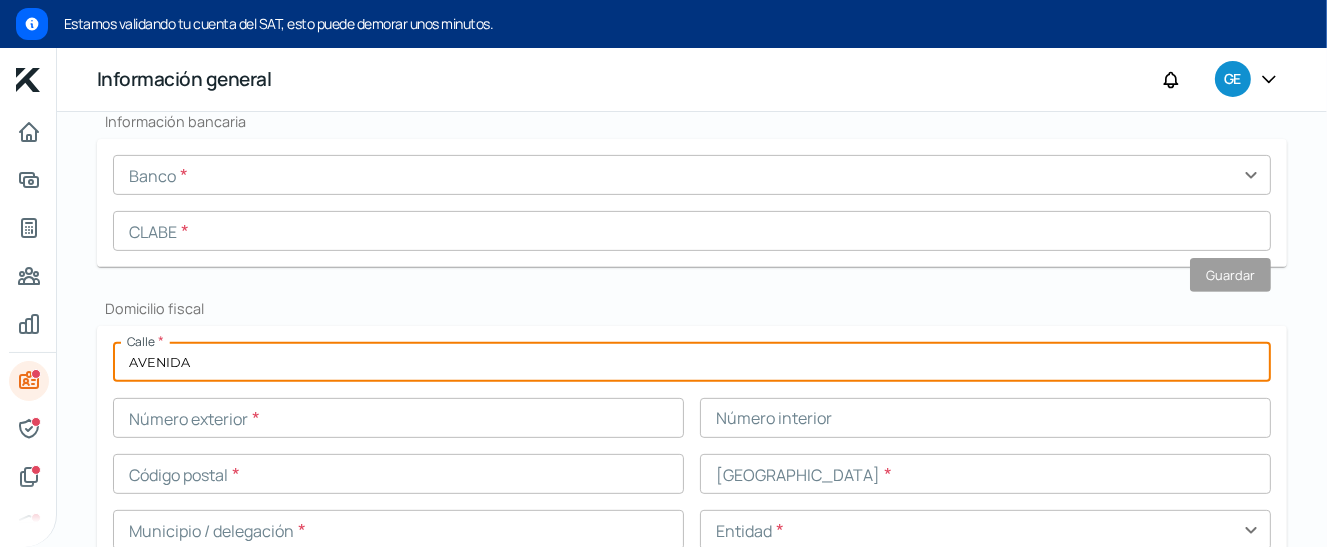 type on "AVENIDA" 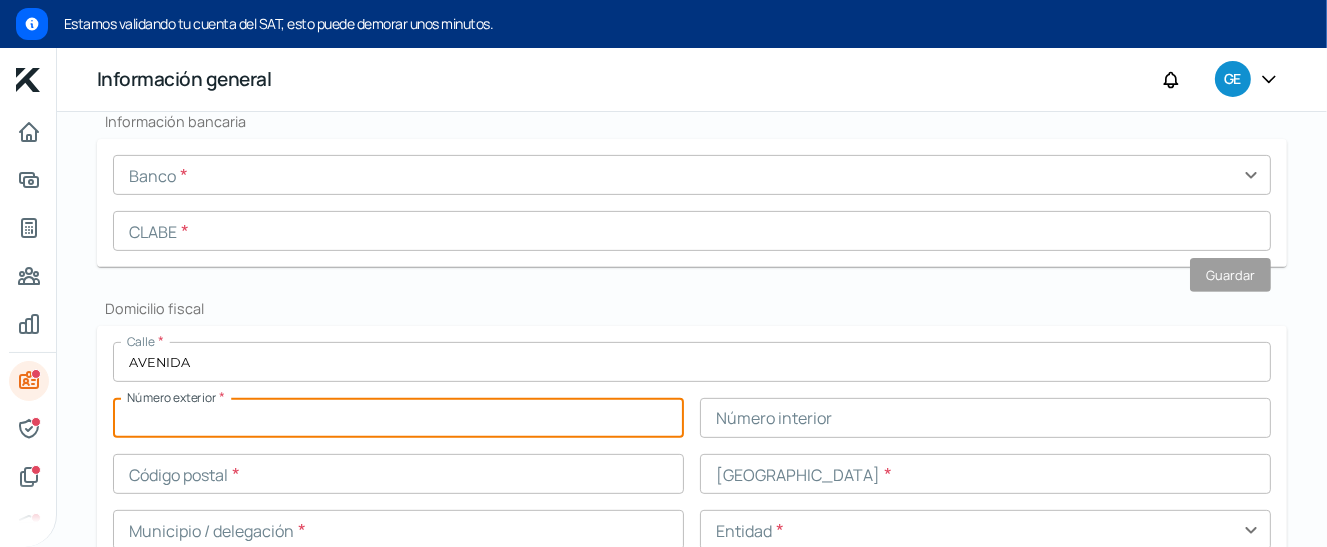 click at bounding box center (398, 418) 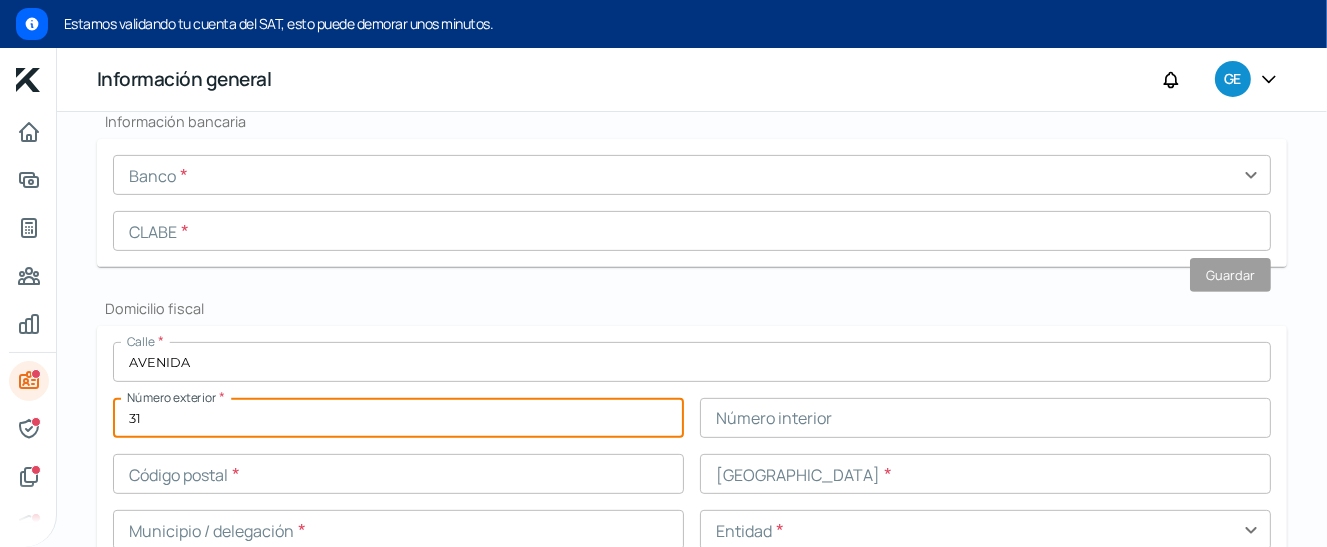 type on "31" 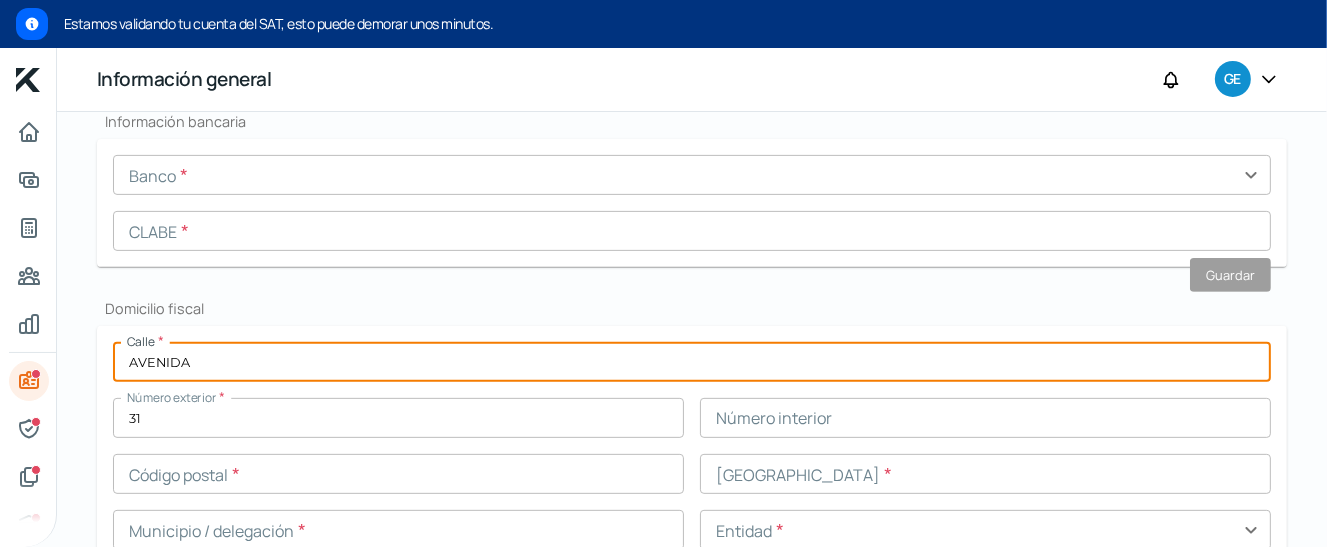 click on "AVENIDA" at bounding box center [692, 362] 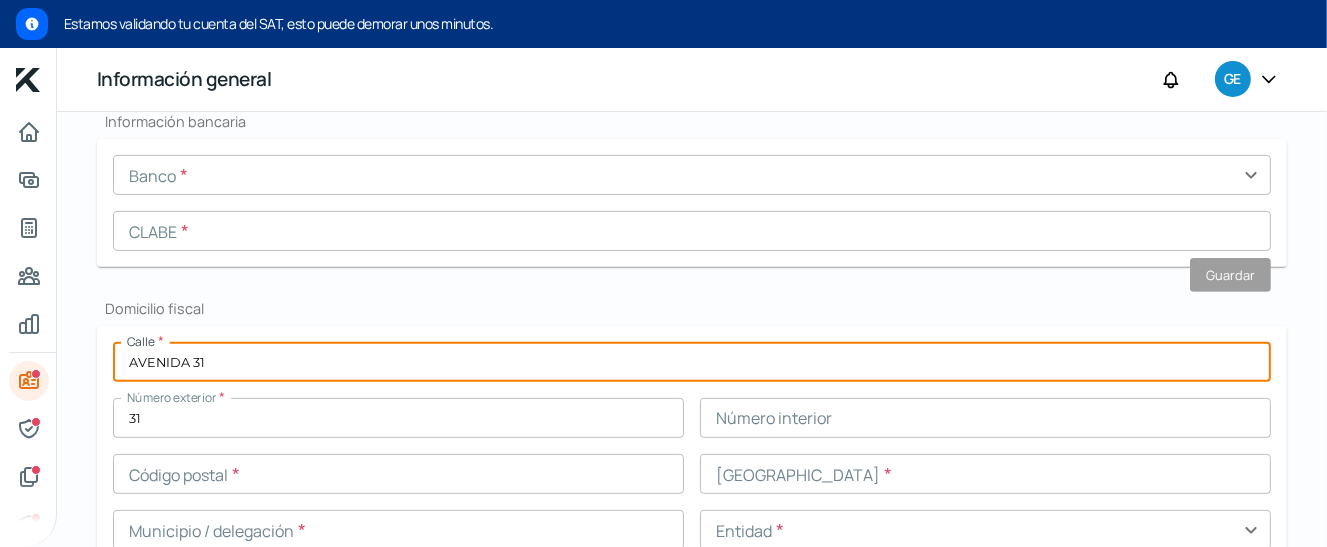 type on "AVENIDA 31" 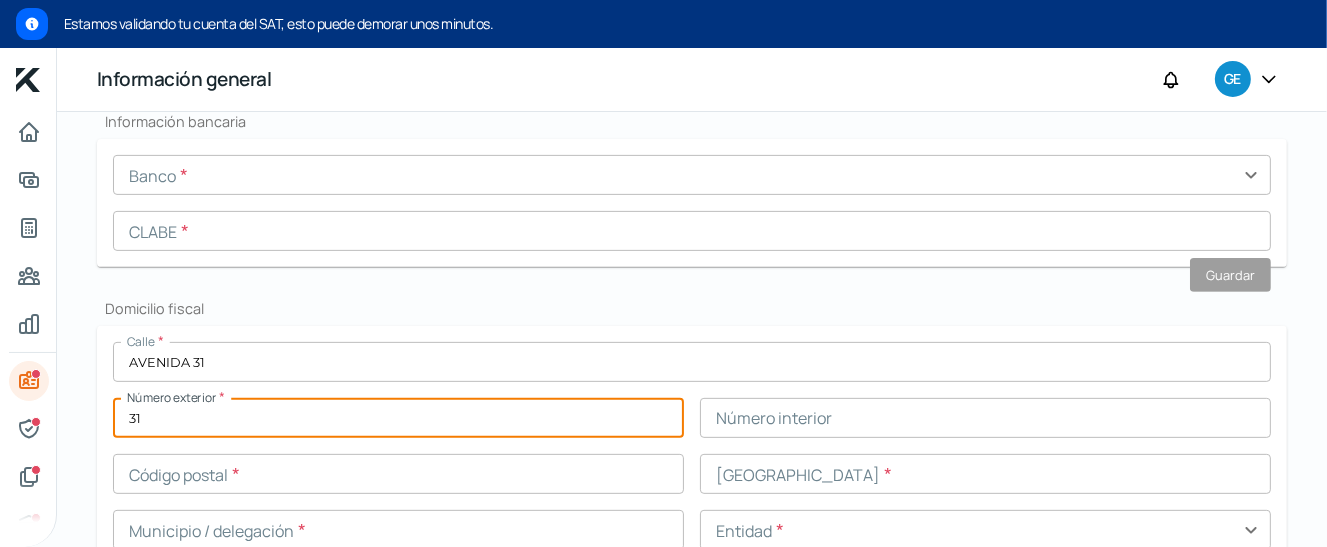 click on "31" at bounding box center [398, 418] 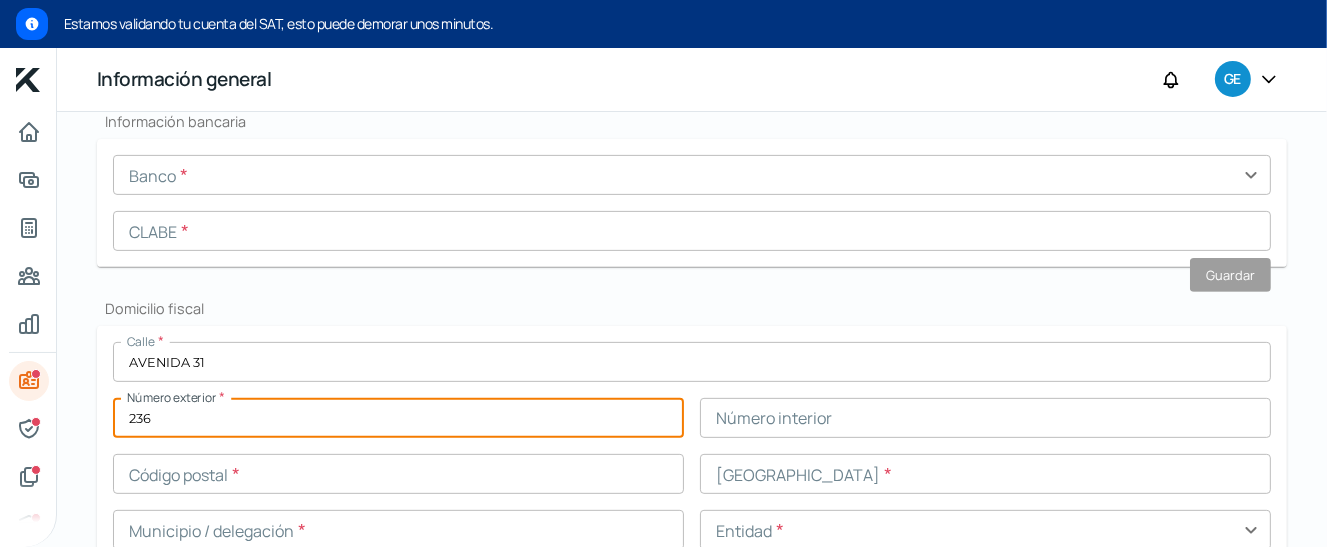 type on "236" 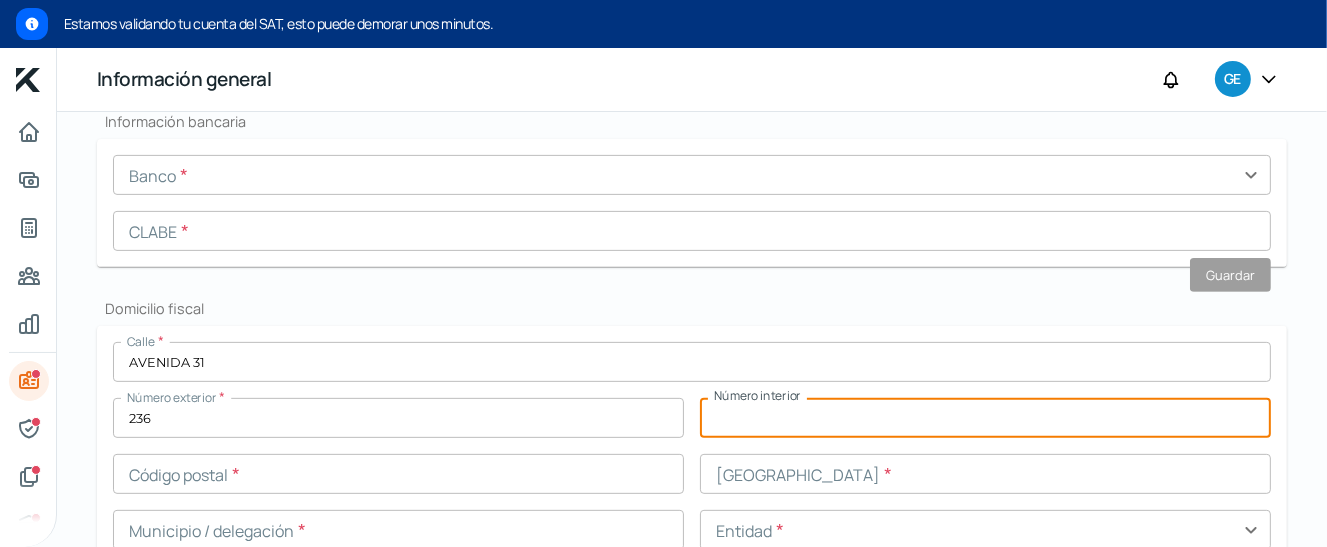 click at bounding box center (985, 418) 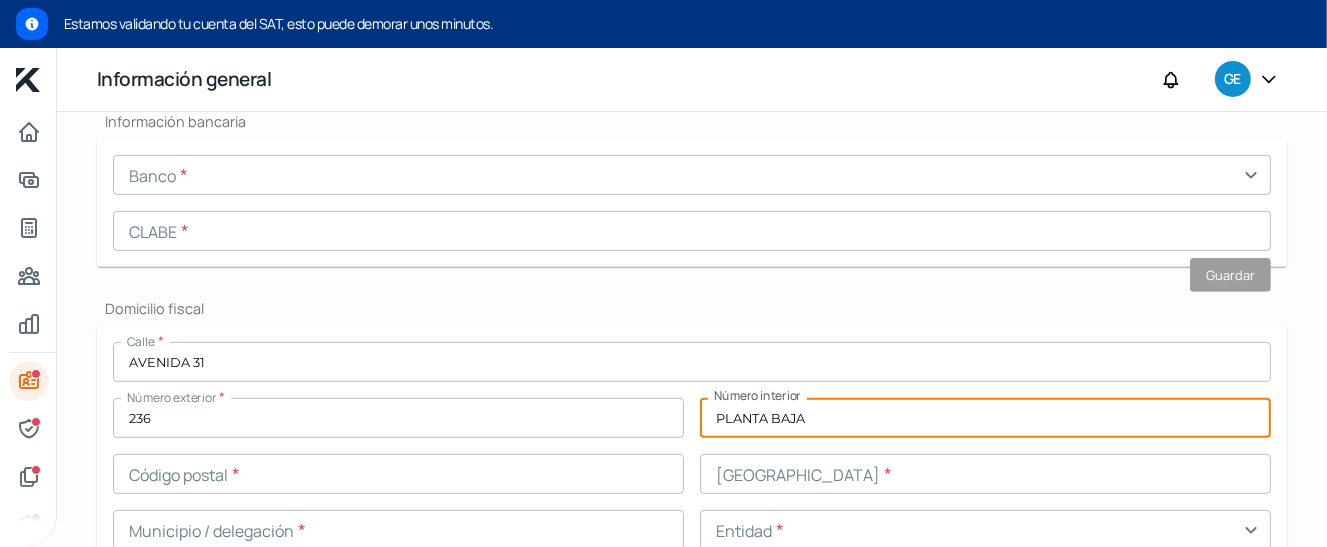 type on "PLANTA BAJA" 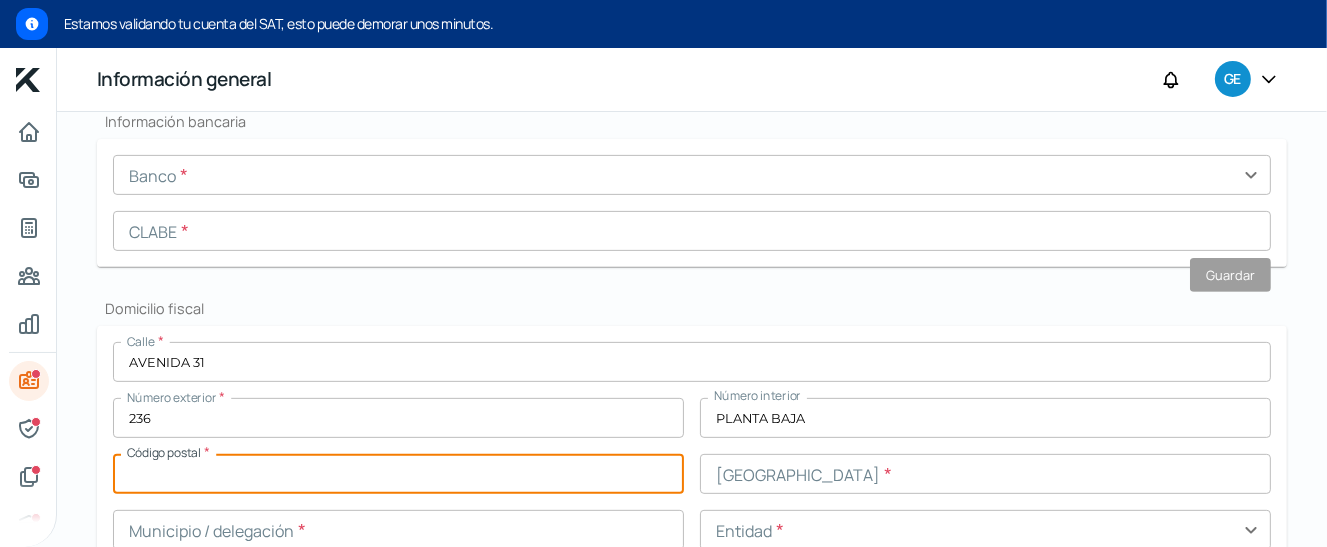 click at bounding box center (398, 474) 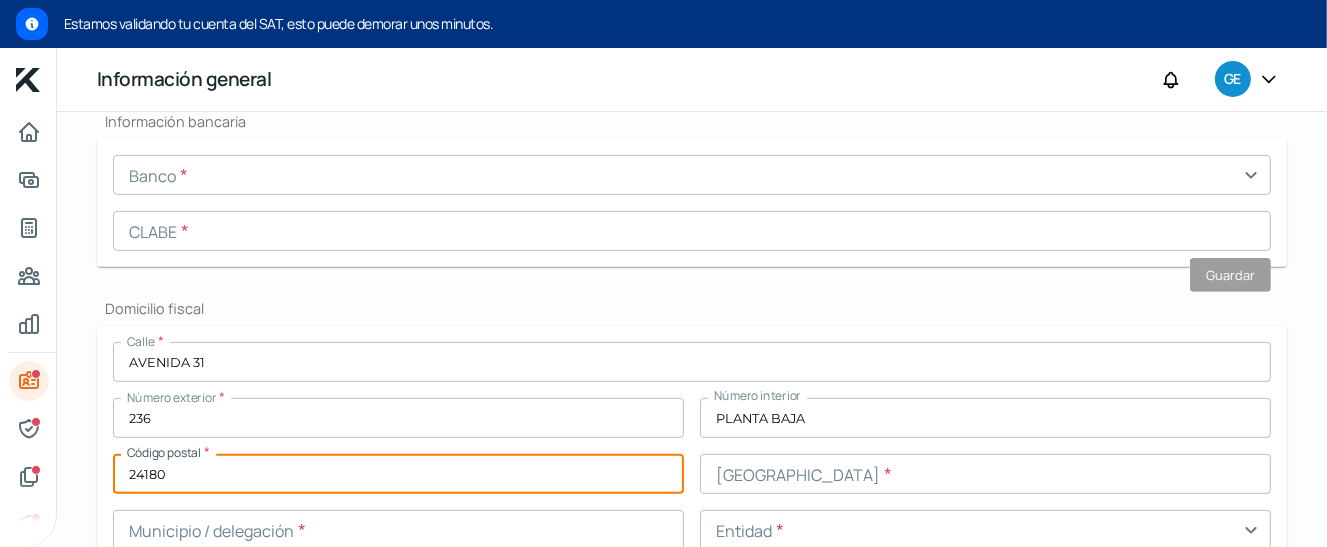 type on "24180" 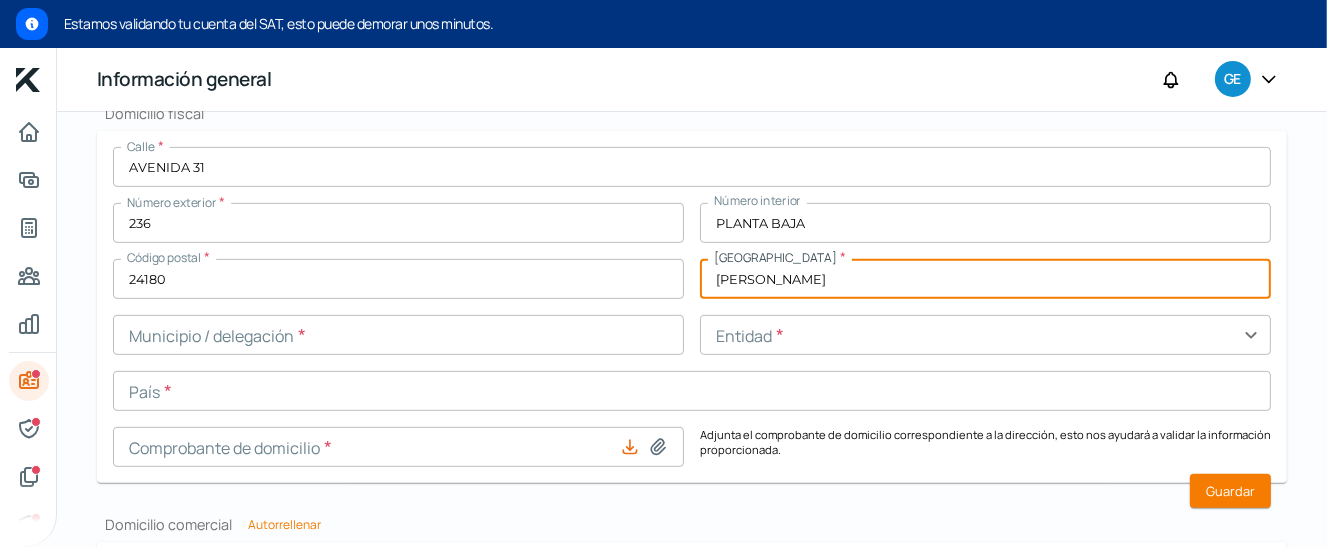 scroll, scrollTop: 930, scrollLeft: 0, axis: vertical 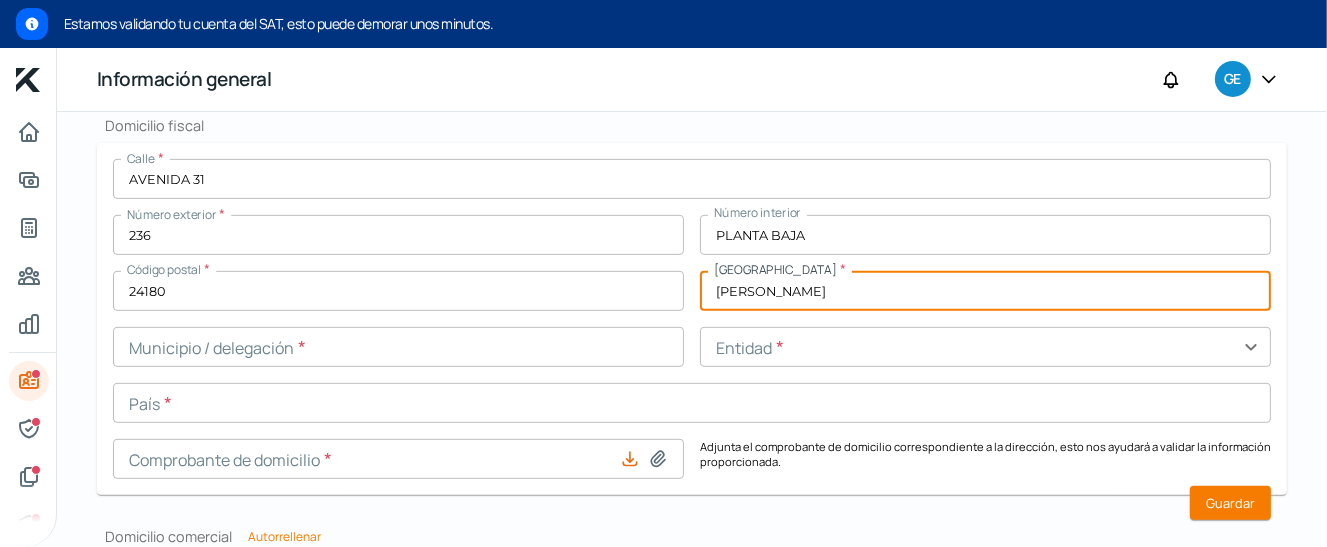 type on "[PERSON_NAME]" 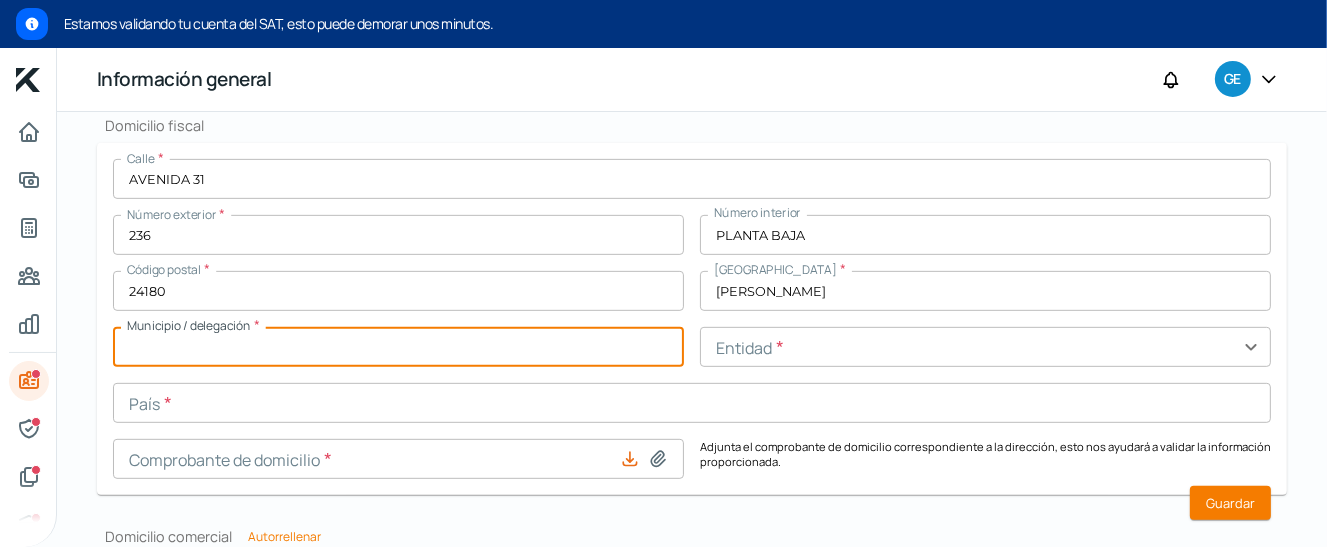 click at bounding box center (398, 347) 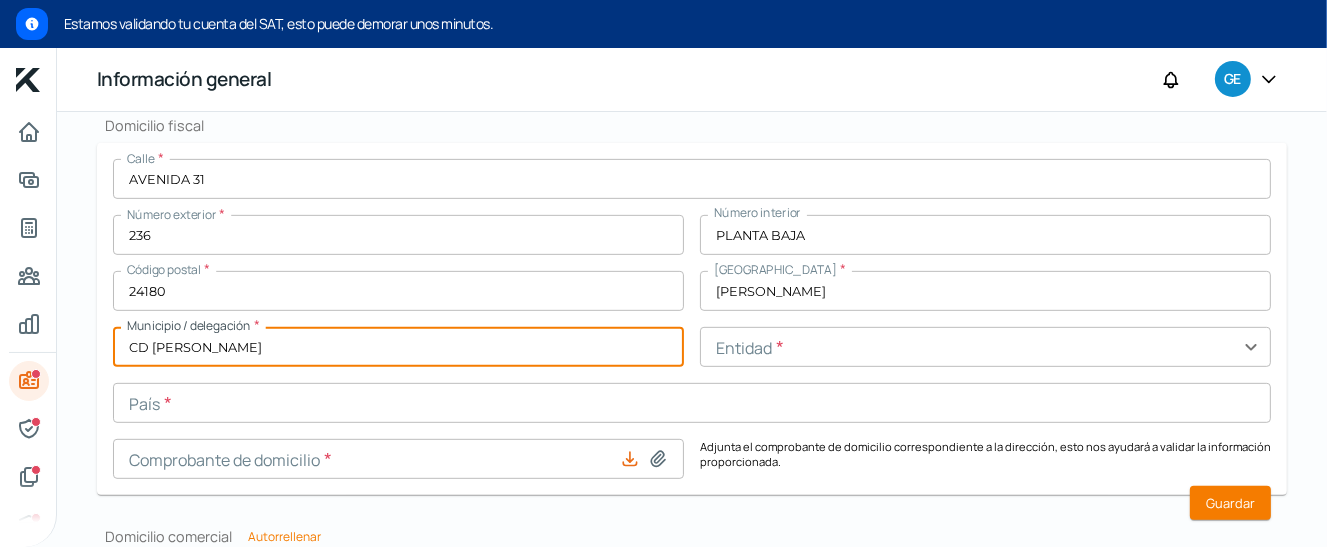 type on "CD [PERSON_NAME]" 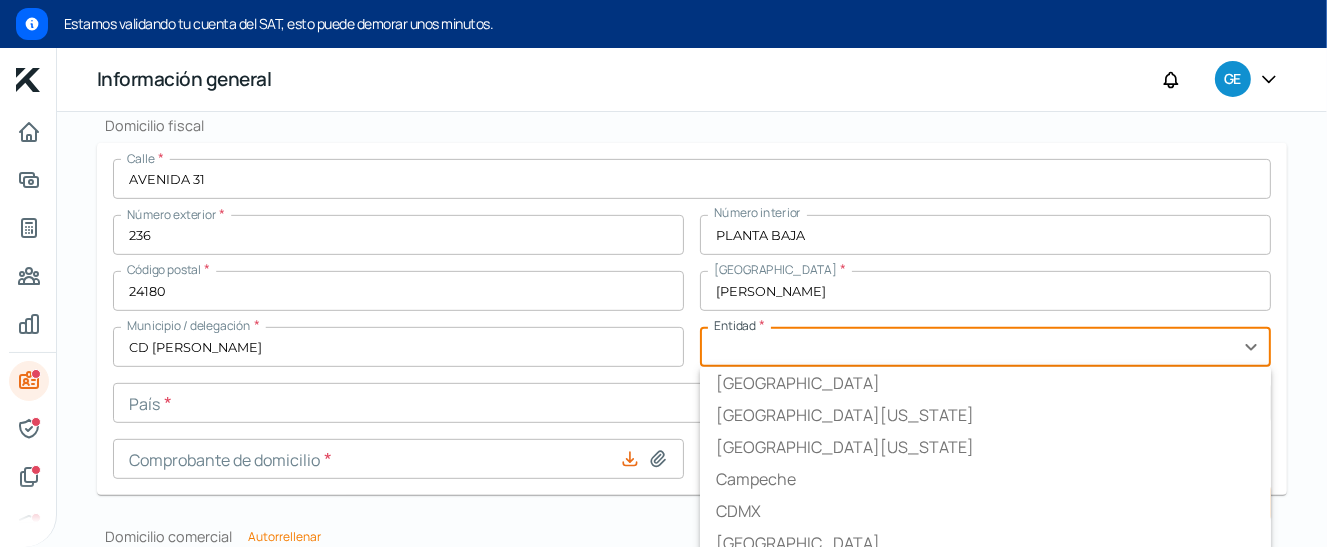 scroll, scrollTop: 943, scrollLeft: 0, axis: vertical 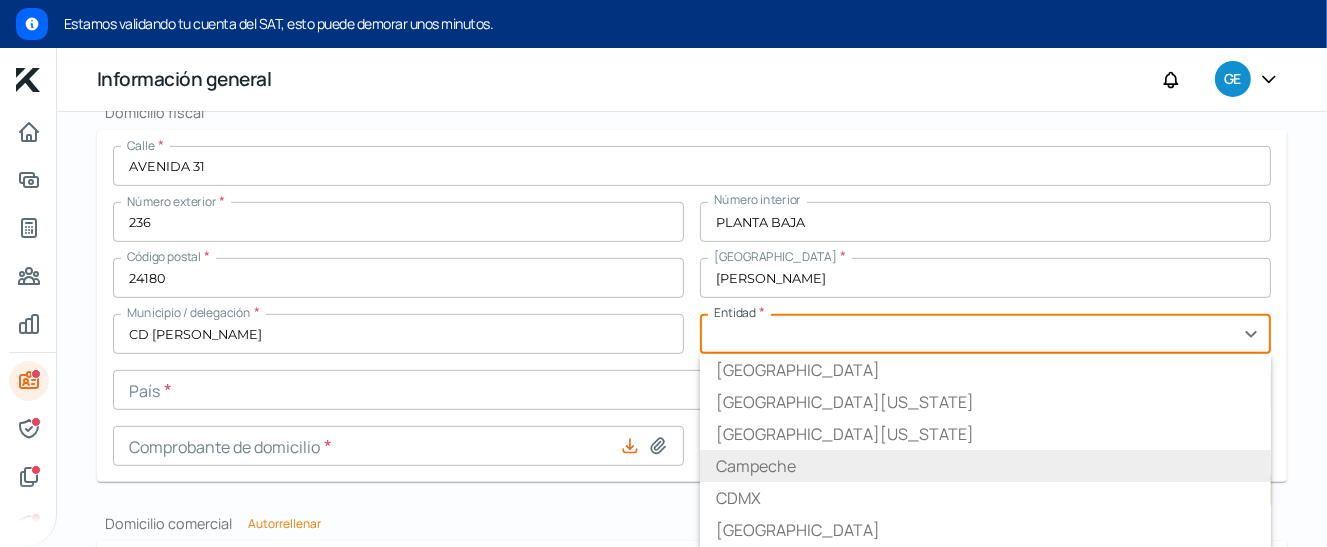 click on "Campeche" at bounding box center [985, 466] 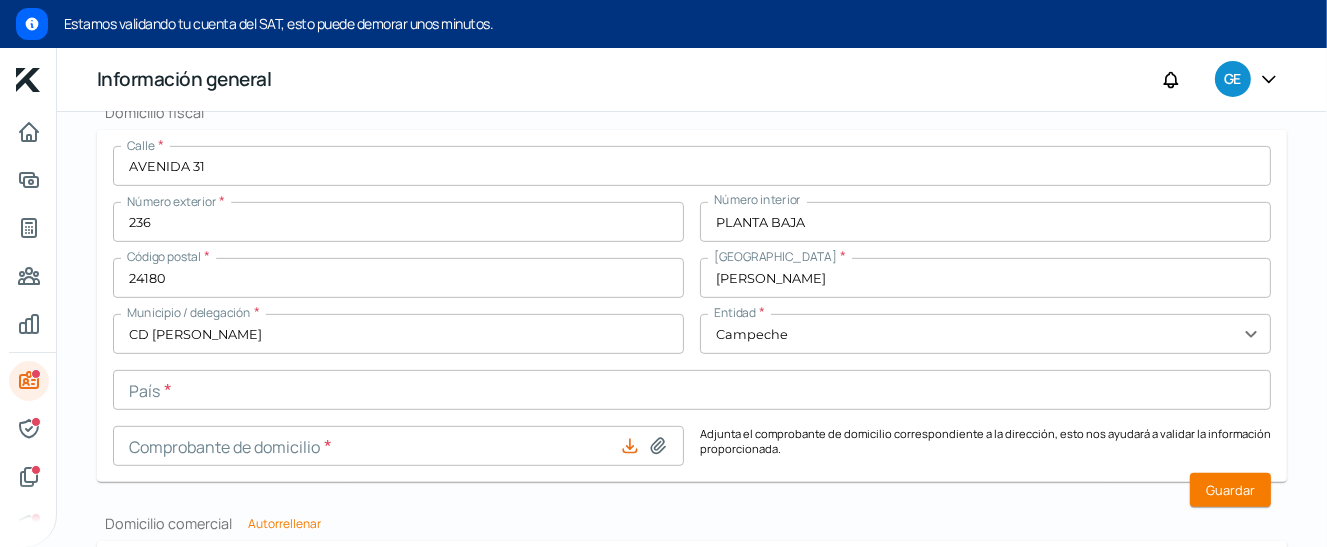 click at bounding box center [692, 390] 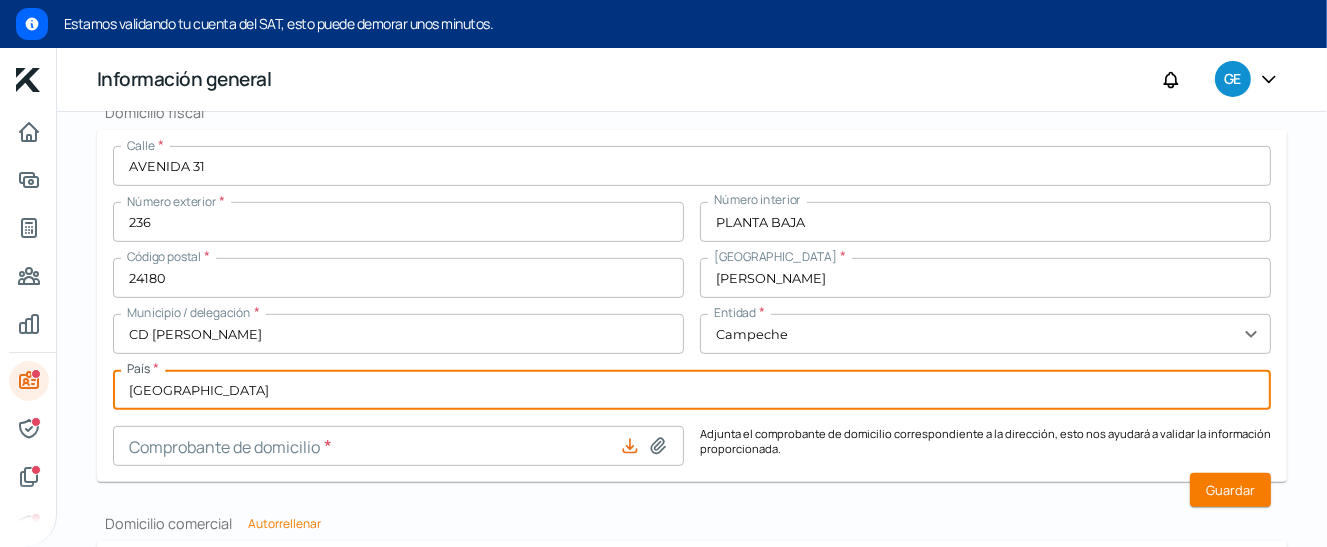 type on "[GEOGRAPHIC_DATA]" 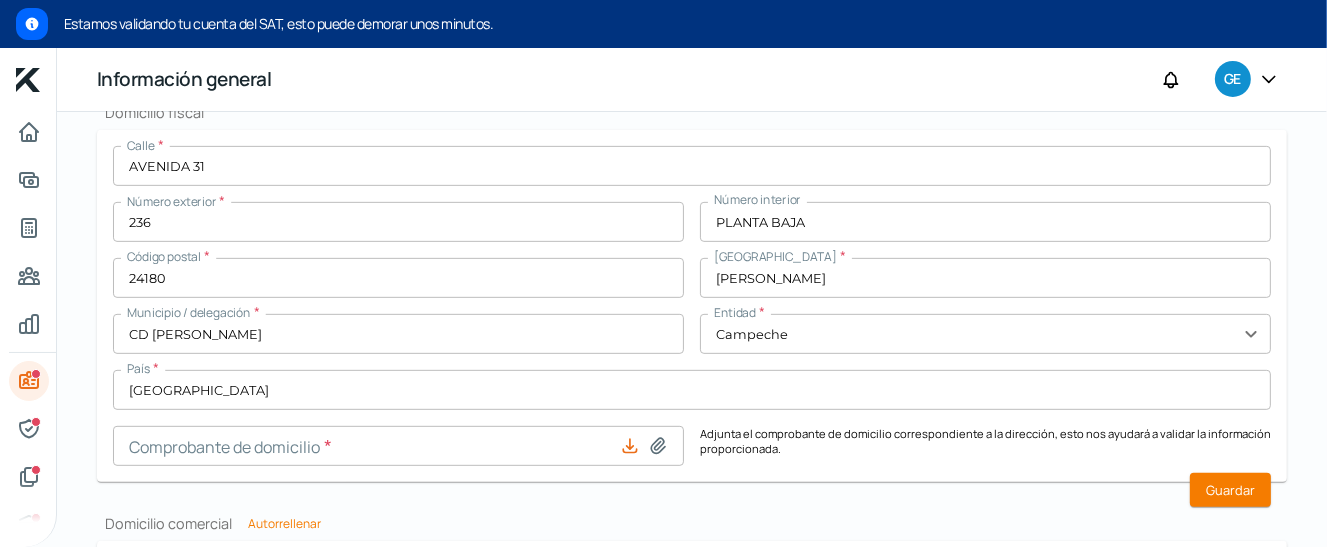 click on "Información general Correo electrónico [EMAIL_ADDRESS][DOMAIN_NAME] Régimen fiscal  * Personas [PERSON_NAME] del régimen general expand_more Nombre comercial  * VEGGIES HEALTH DE MEXICO Razón social  * VEGGIES HEALTH DE [GEOGRAPHIC_DATA] S DE RL DE CV Celular  * 93 - 7154 - 4514 Teléfono 93 - 8688 - 4089 Extensión Guardar Validar cuenta del SAT Con tu contraseña CIEC tendremos acceso de lectura a tu información en el SAT y únicamente la utilizaremos para agilizar el proceso de evaluación y asignarte tu tasa de interés personalizada.  Tu contraseña queda protegida conforme a la  LFPDPP  . Solicitud de comentarios  * VHM111219GK4 Contraseña CIEC  * En validación Guardar Información bancaria Banco  * expand_more CLABE  * Guardar Domicilio fiscal Calle  * AVENIDA 31 Número exterior  * 236 Número interior PLANTA BAJA Código postal  * 24180 Colonia  * [PERSON_NAME][GEOGRAPHIC_DATA] / delegación  * CD [PERSON_NAME] Entidad  * Campeche expand_more País  * [GEOGRAPHIC_DATA] Comprobante de domicilio  * Guardar Domicilio comercial Calle" at bounding box center (692, 224) 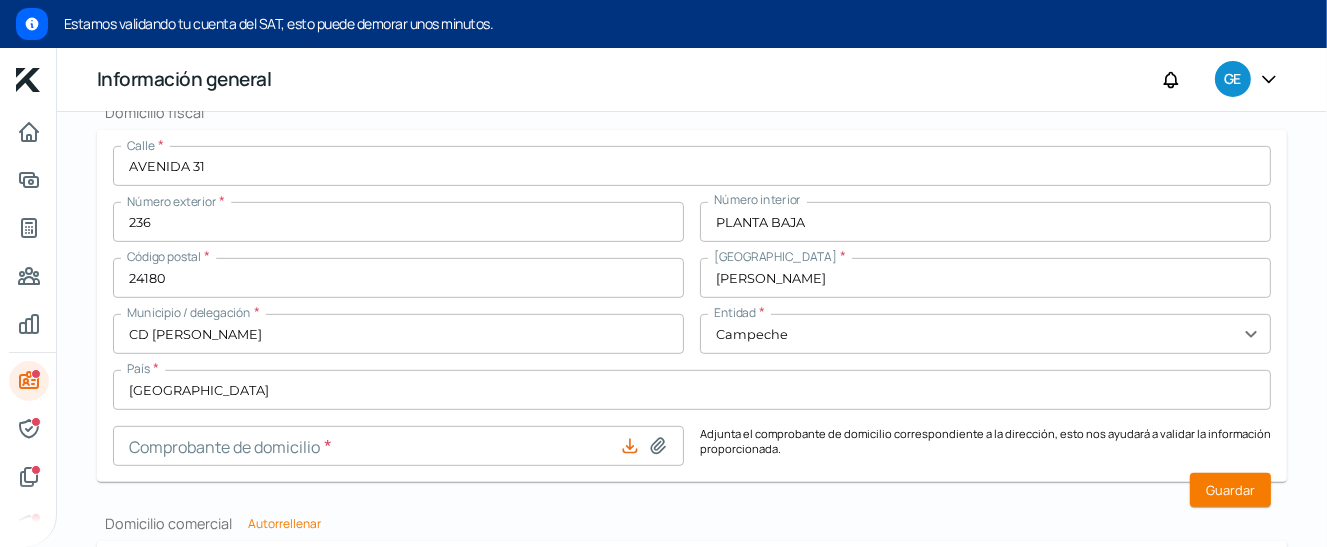 click 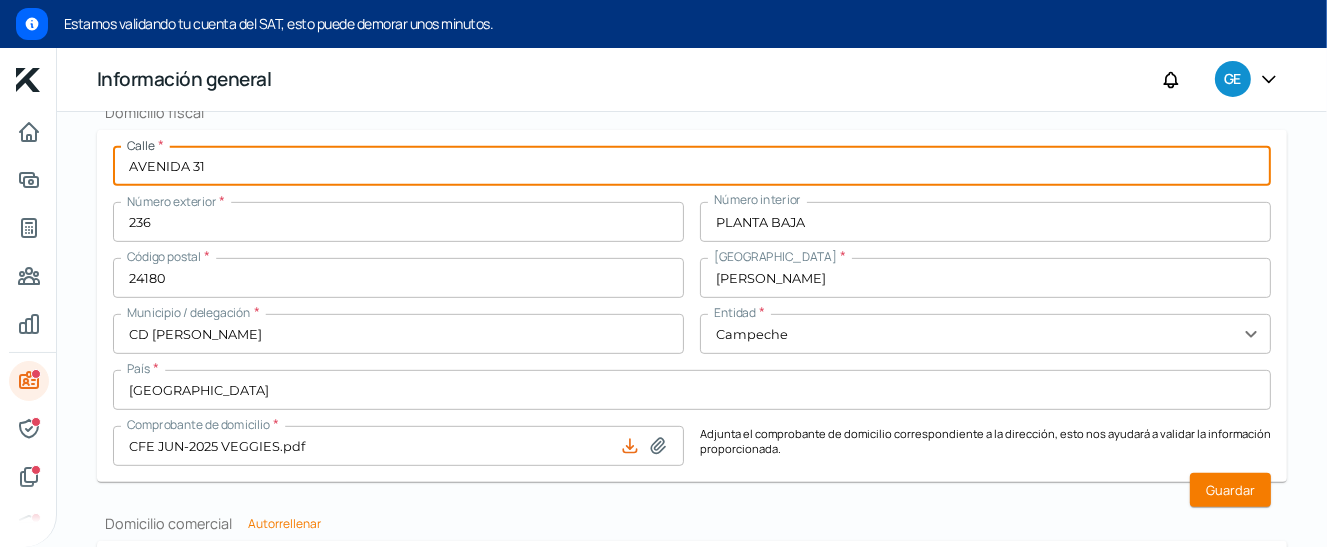 click on "AVENIDA 31" at bounding box center [692, 166] 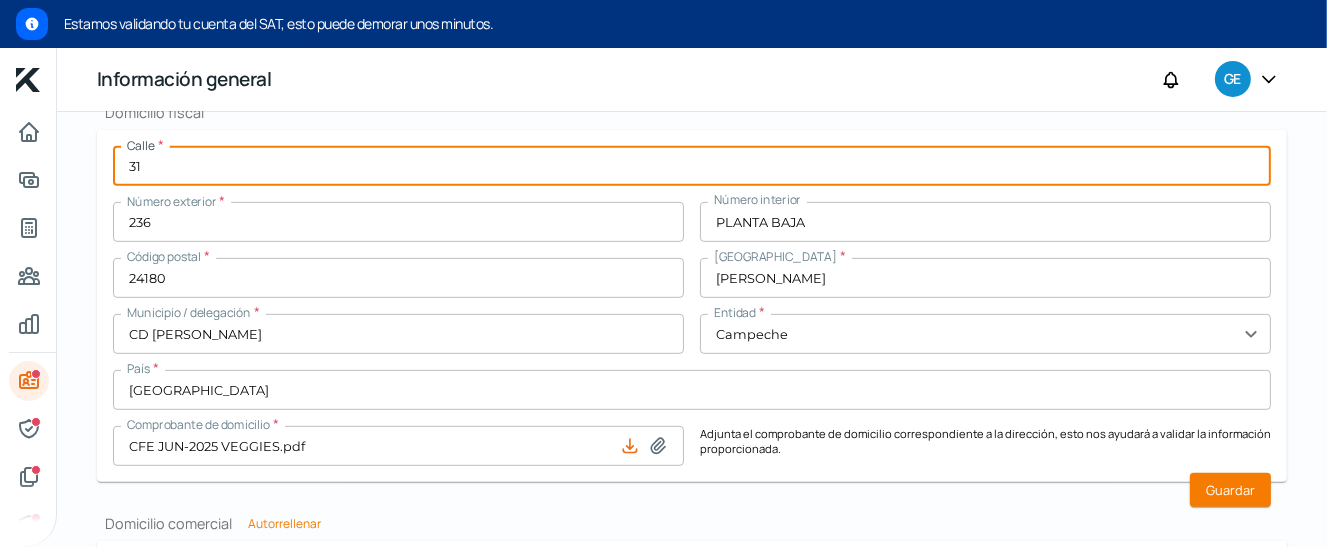 type on "31" 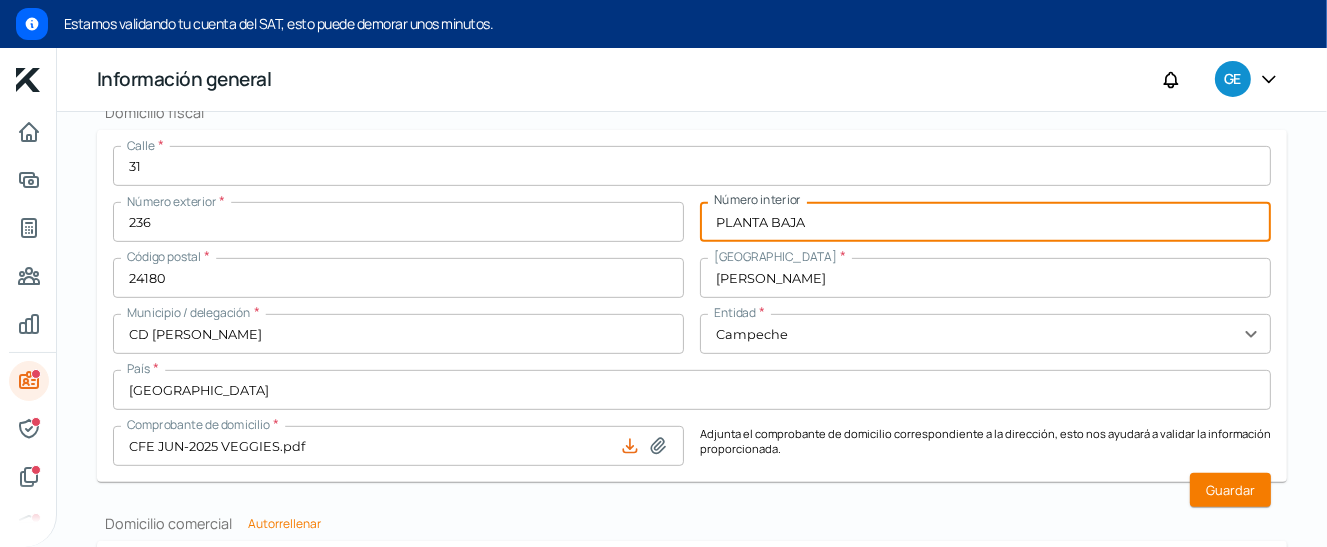 click on "PLANTA BAJA" at bounding box center (985, 222) 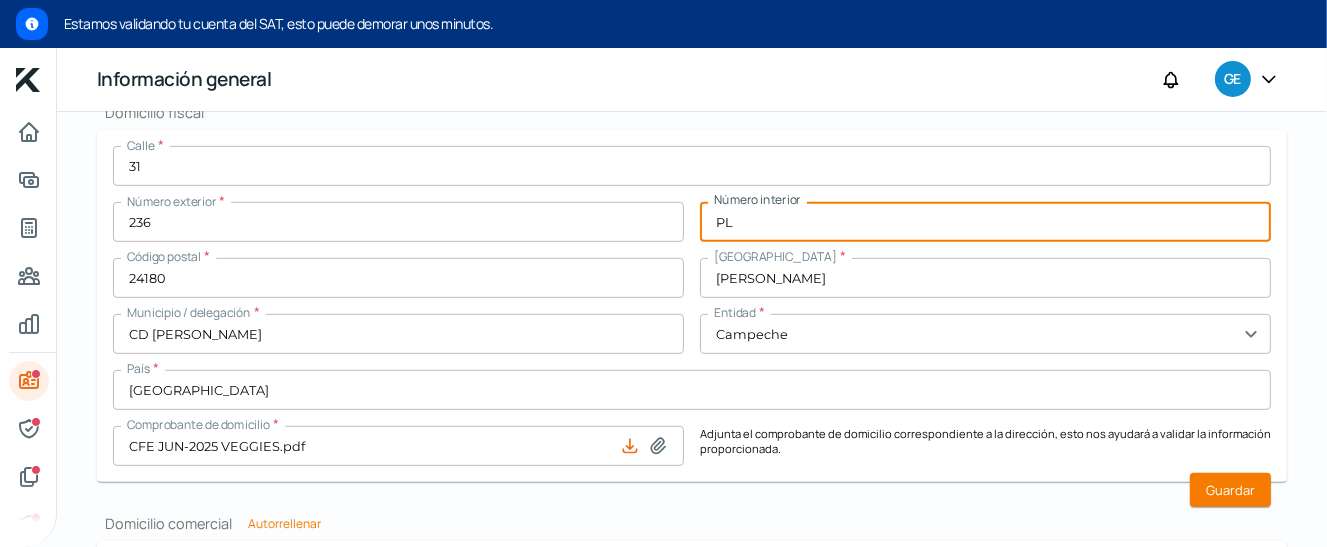 type on "P" 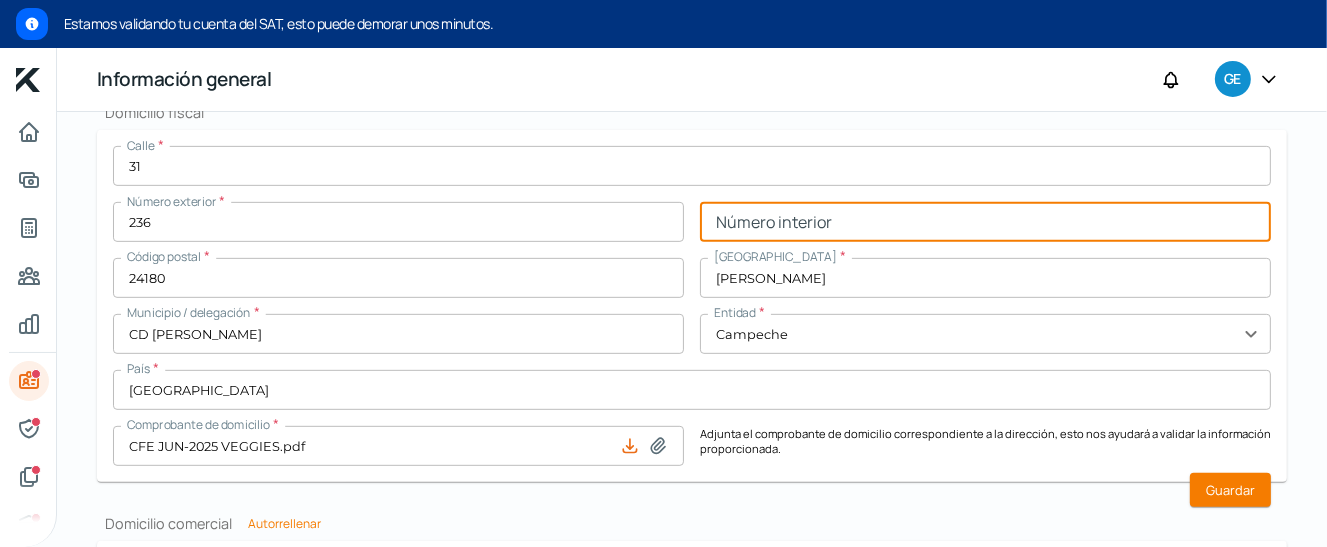 type 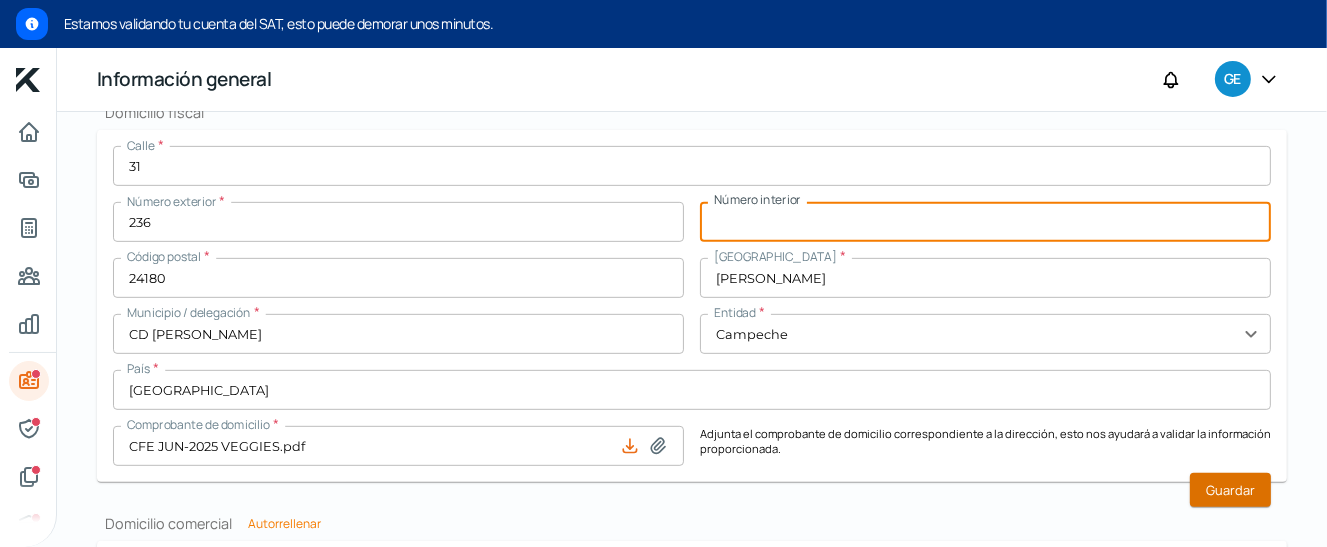 click on "Guardar" at bounding box center [1230, 490] 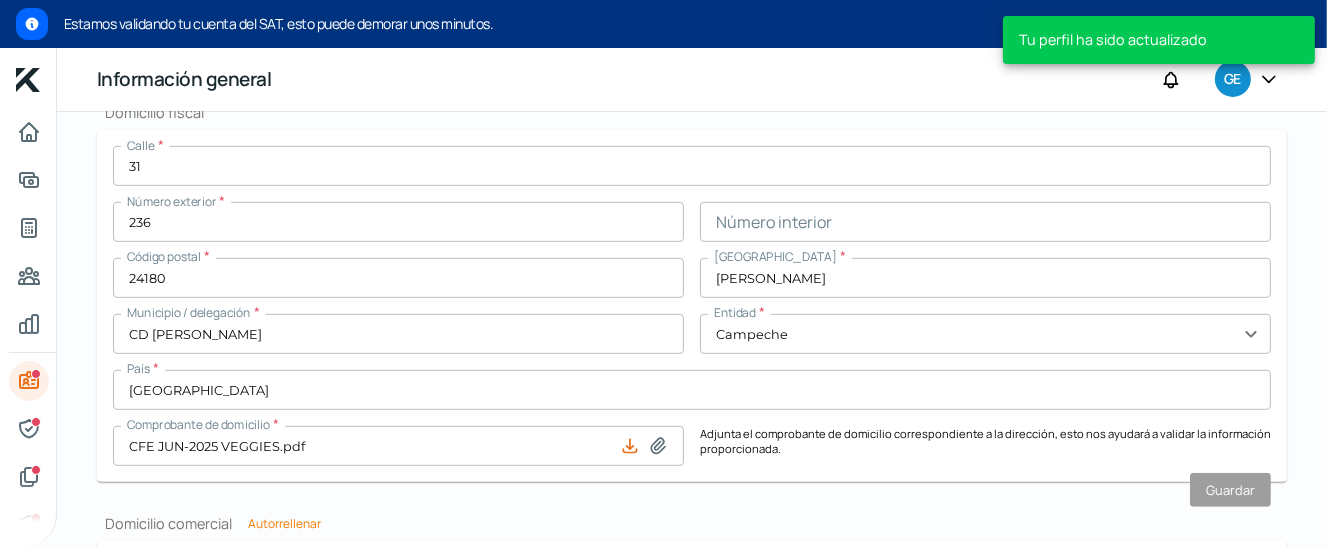 scroll, scrollTop: 1035, scrollLeft: 0, axis: vertical 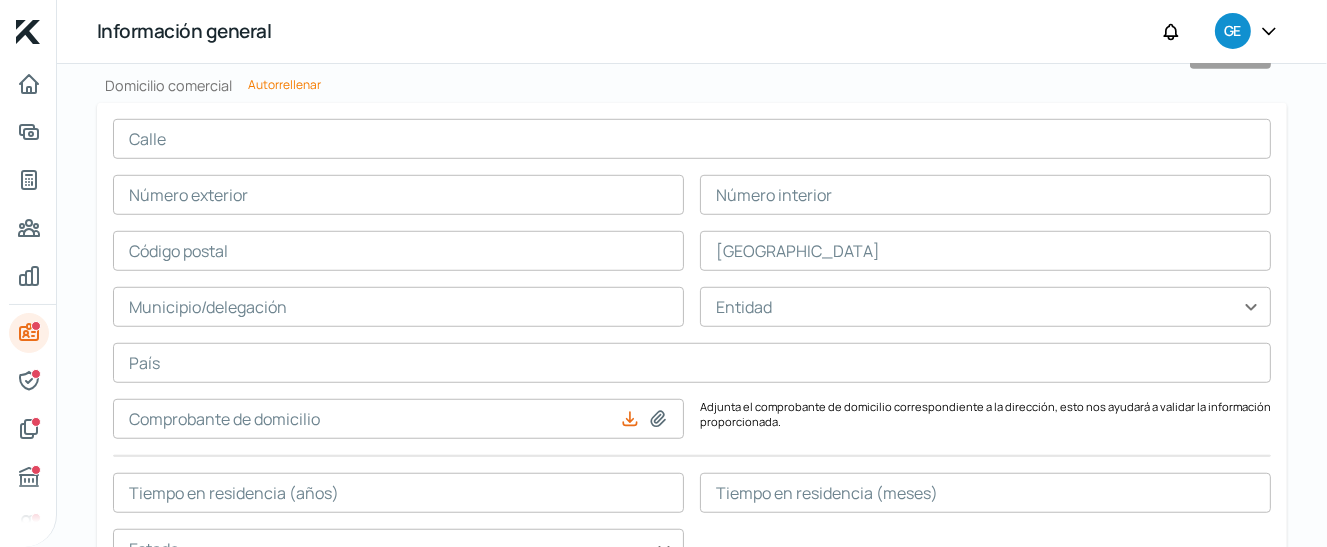 click at bounding box center [692, 139] 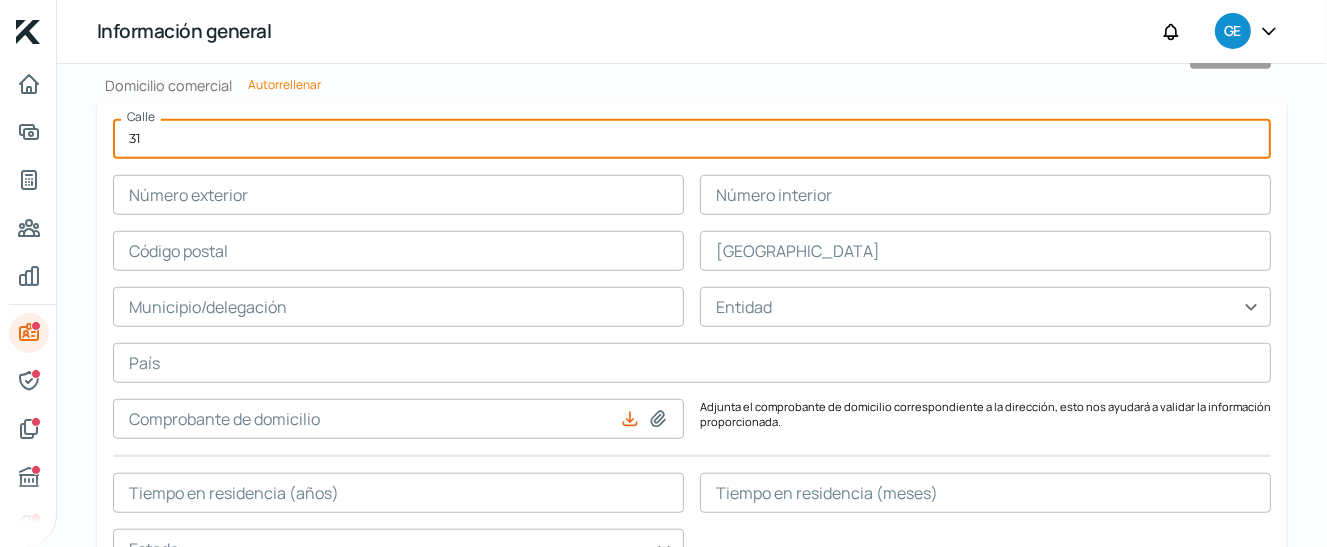 type on "31" 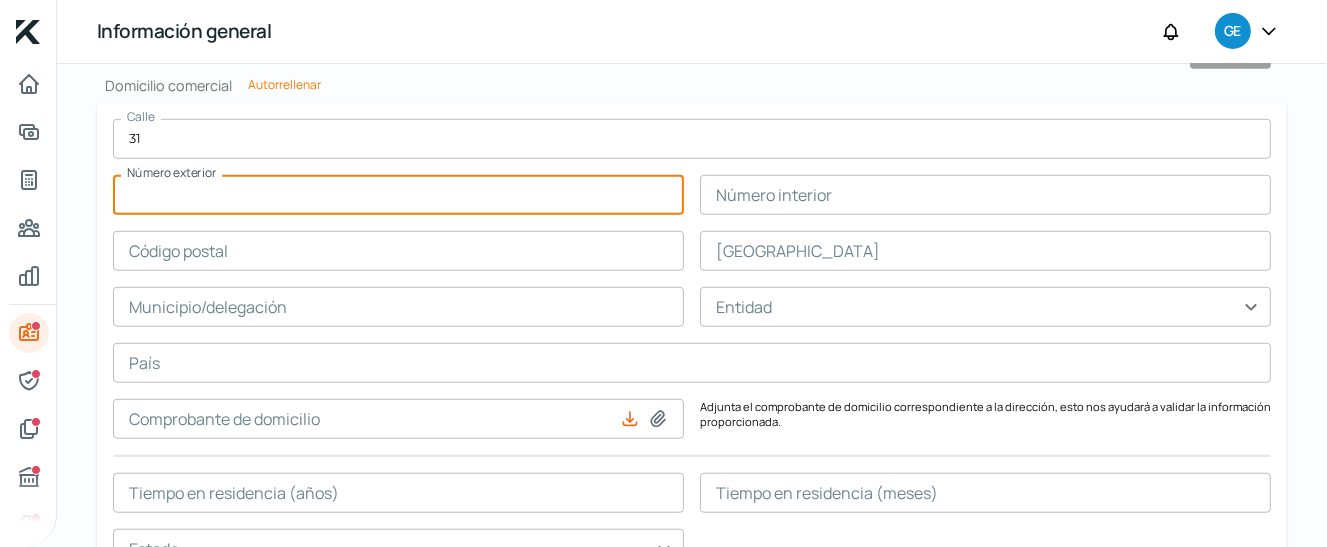 click at bounding box center (398, 195) 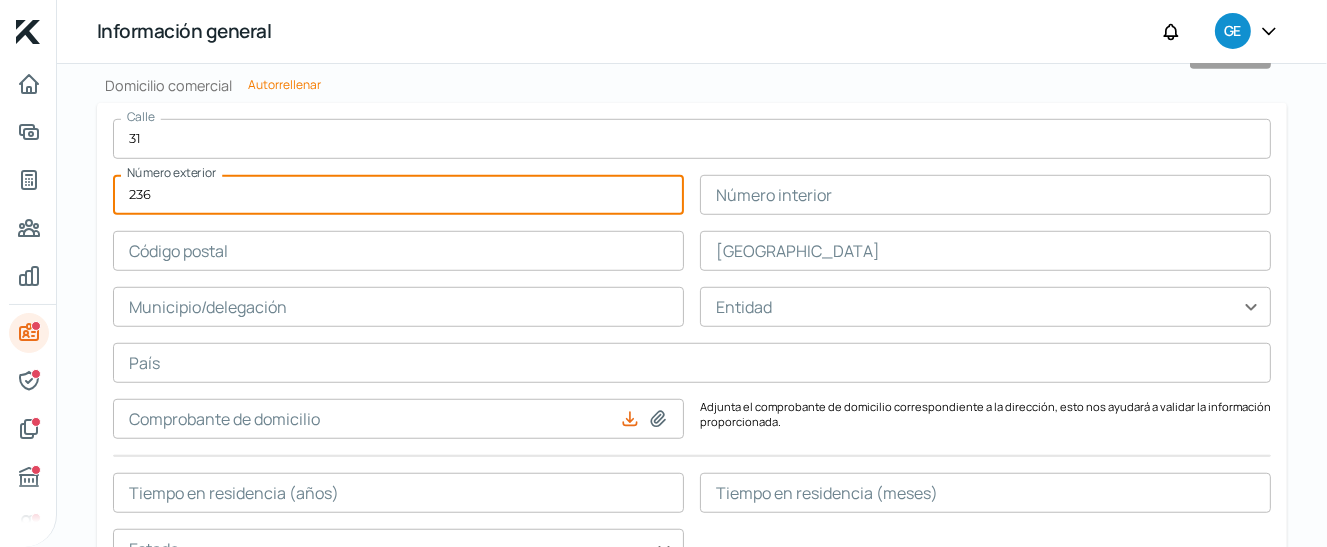 type on "236" 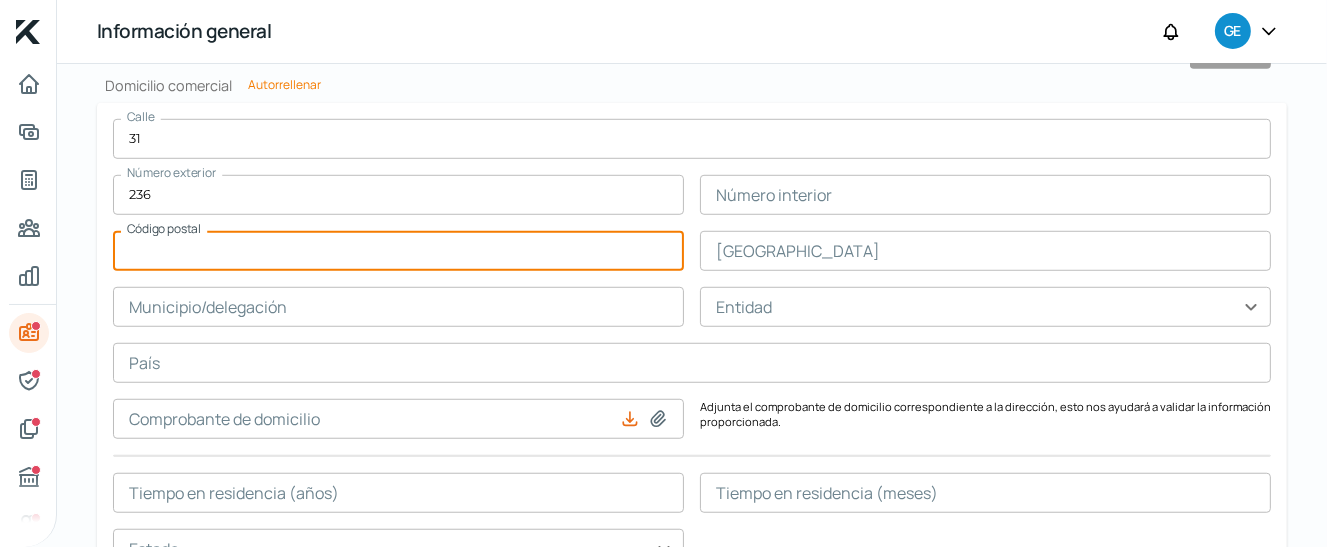 click at bounding box center (398, 251) 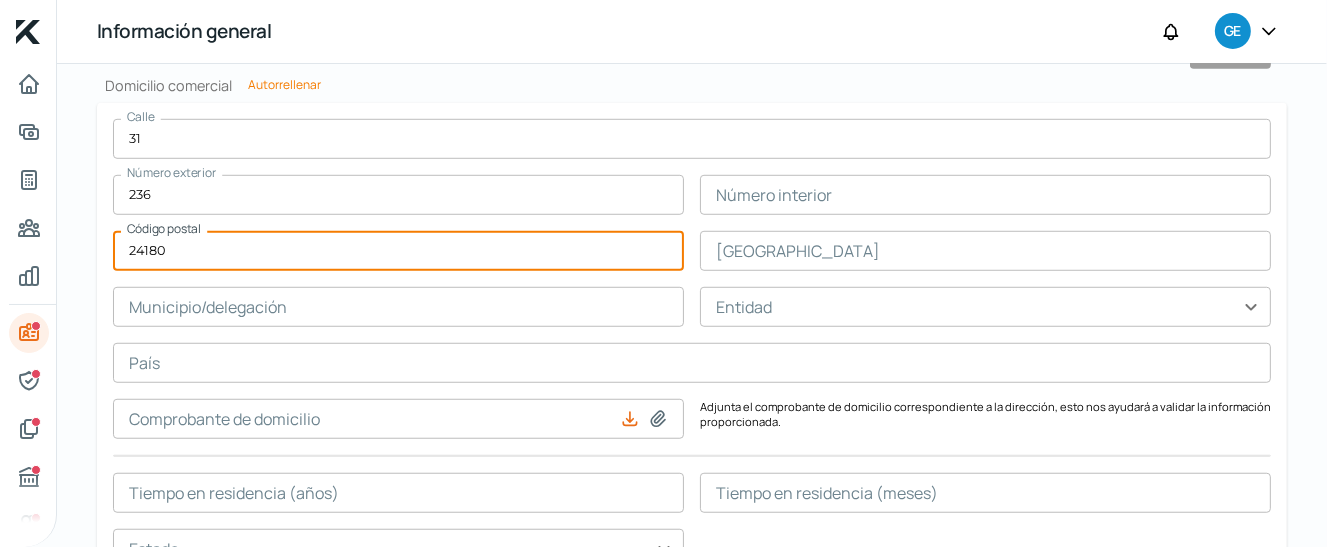 type on "24180" 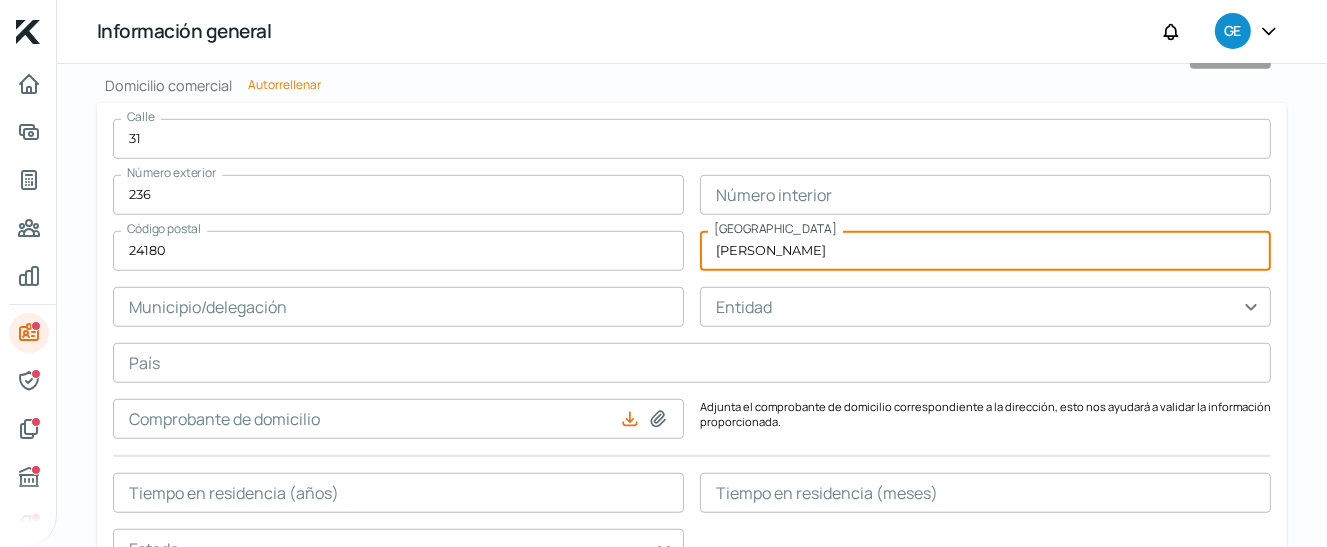 type on "[PERSON_NAME]" 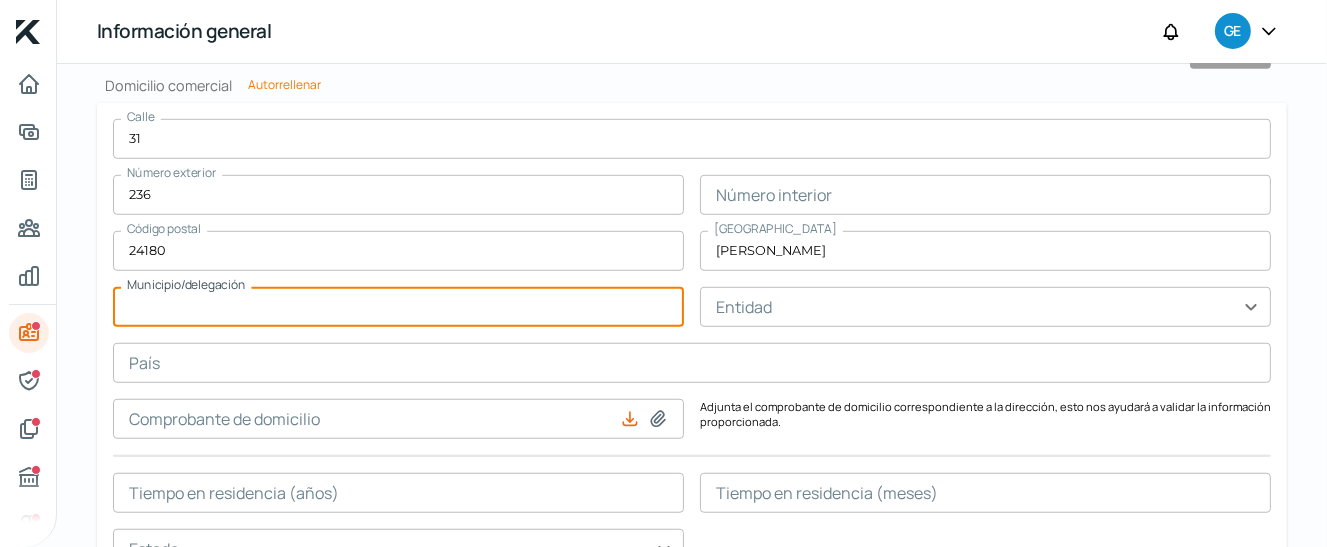 click at bounding box center [398, 307] 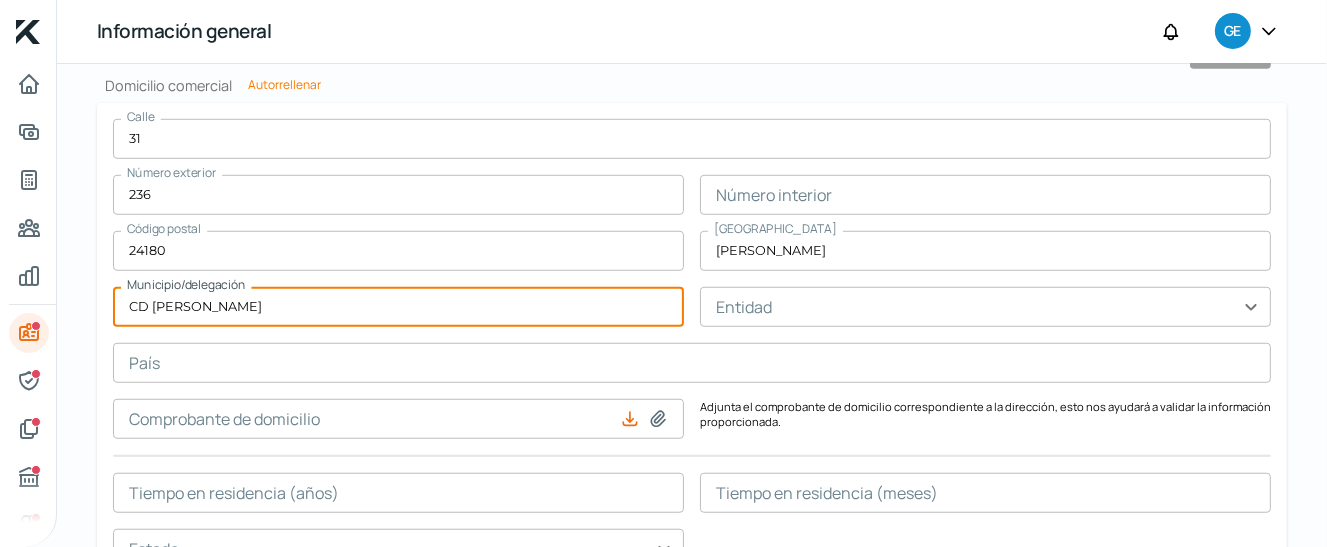 type on "CD [PERSON_NAME]" 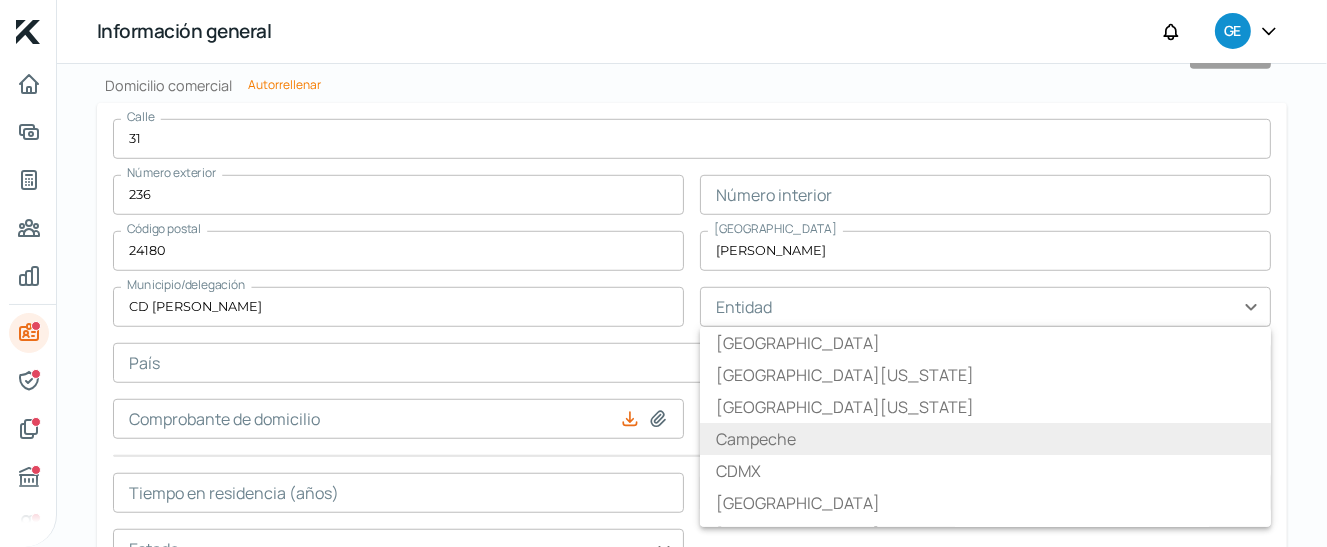 click on "Campeche" at bounding box center [756, 439] 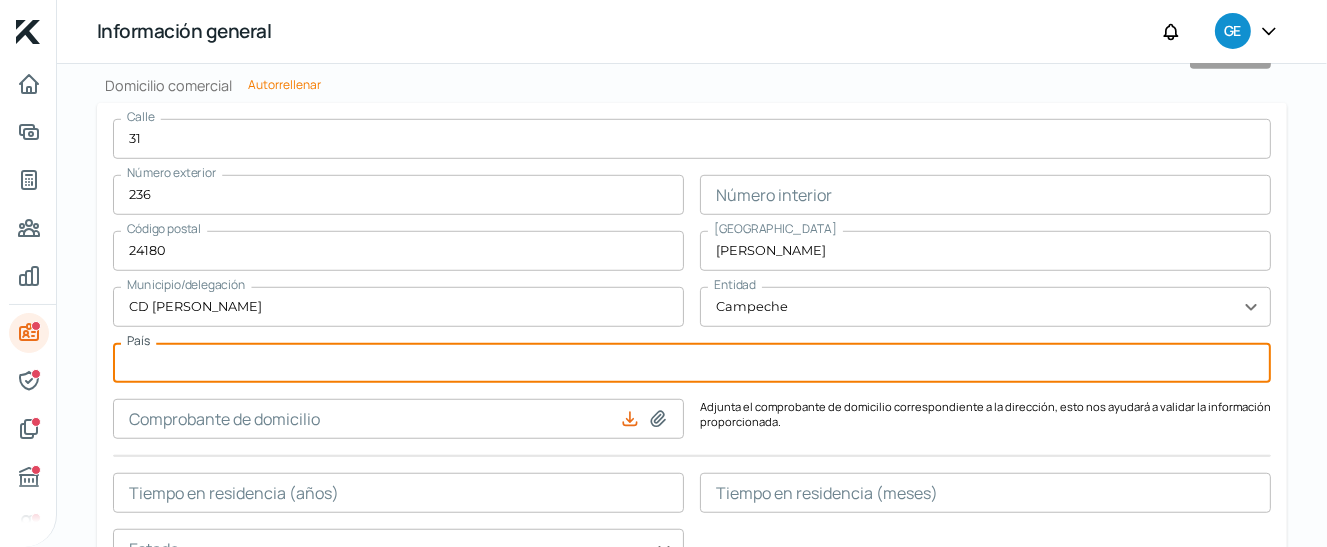 click at bounding box center [692, 363] 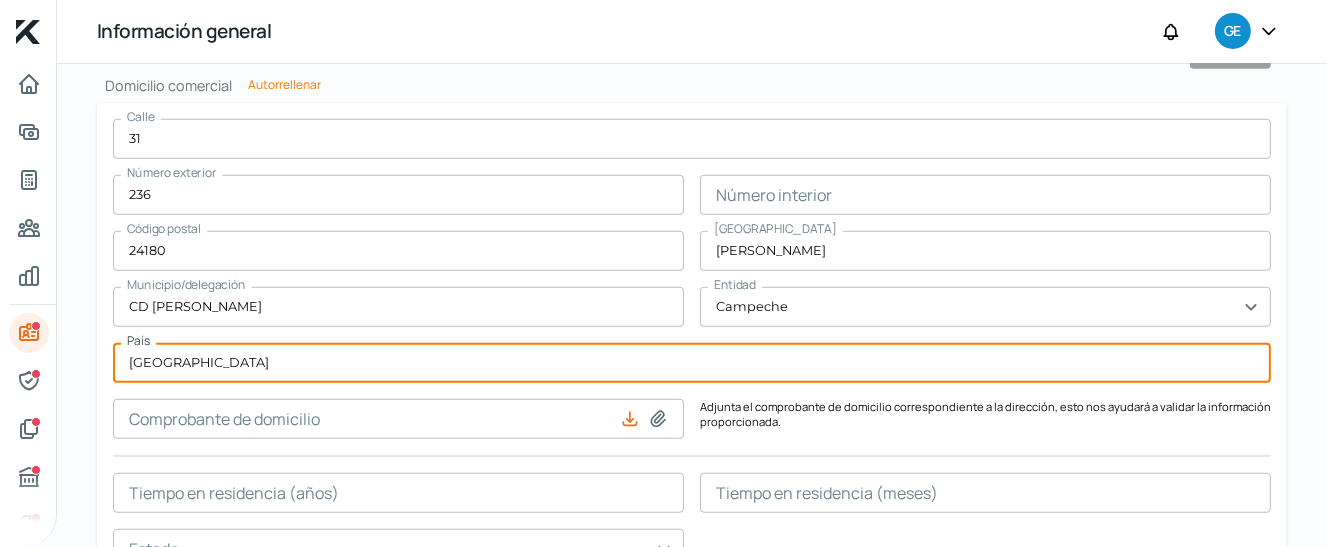 type on "[GEOGRAPHIC_DATA]" 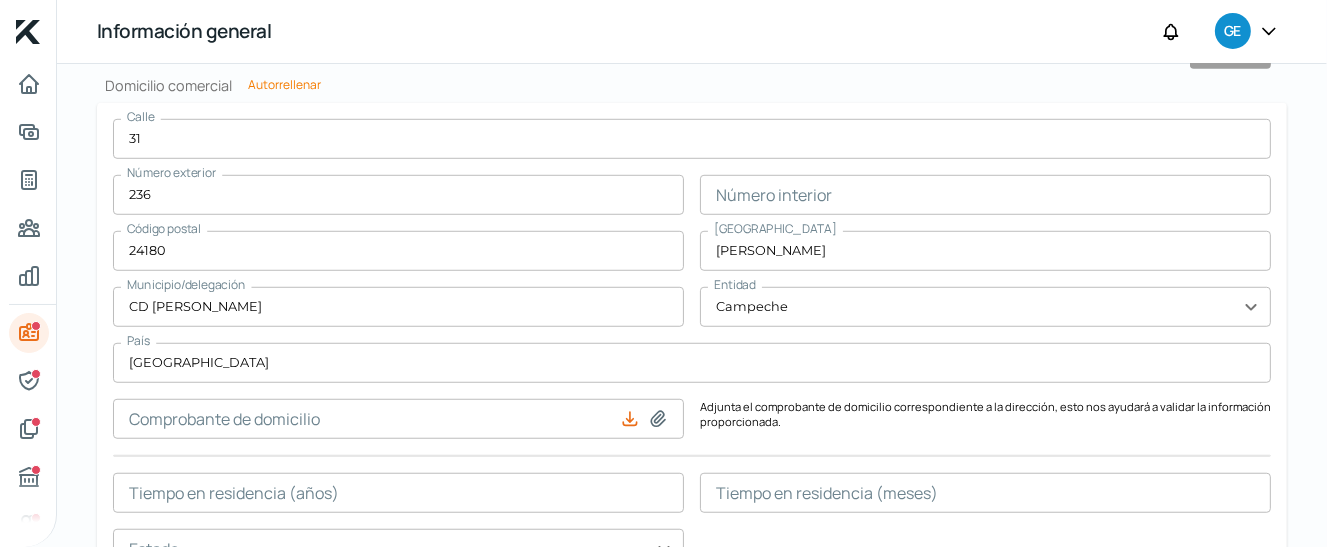 click 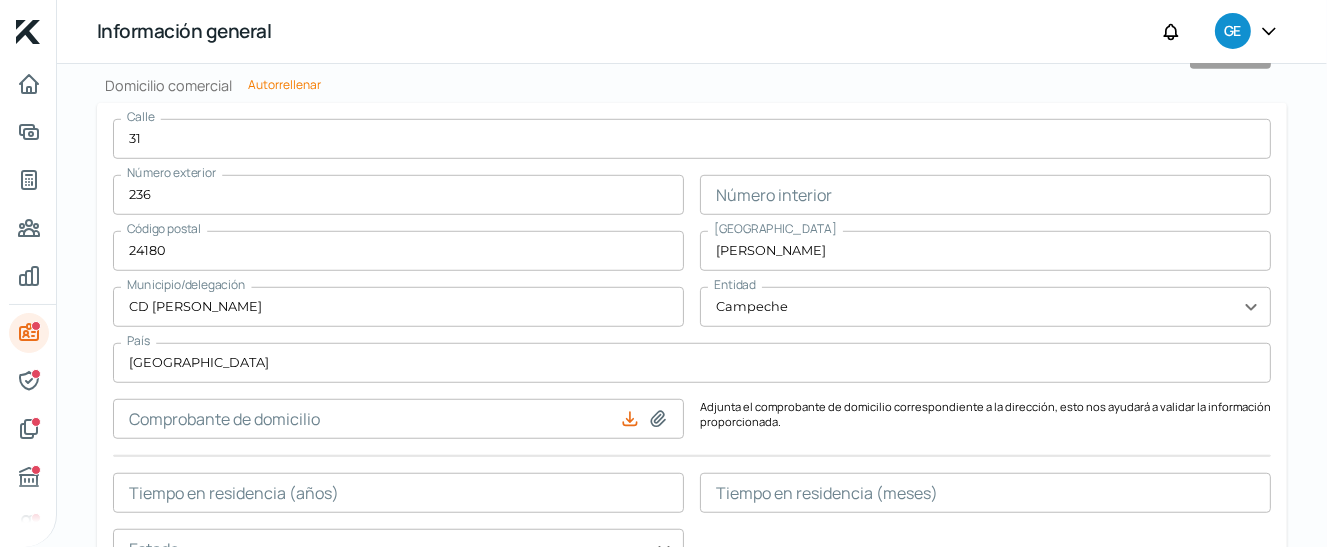 type on "C:\fakepath\CFE JUN-2025 VEGGIES.pdf" 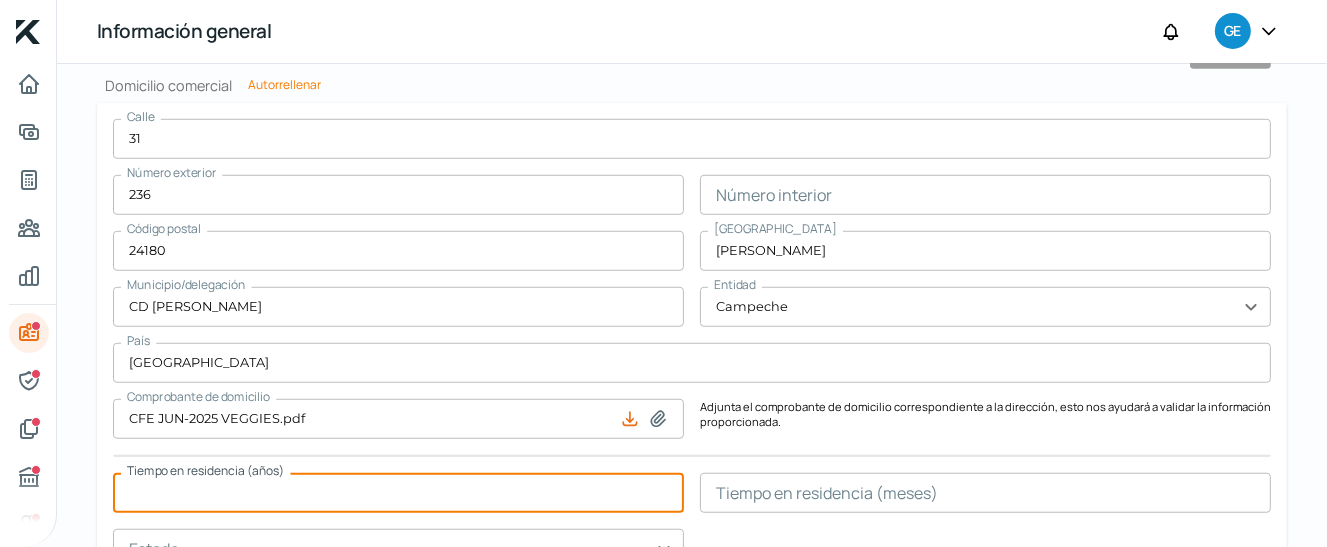 click at bounding box center [398, 493] 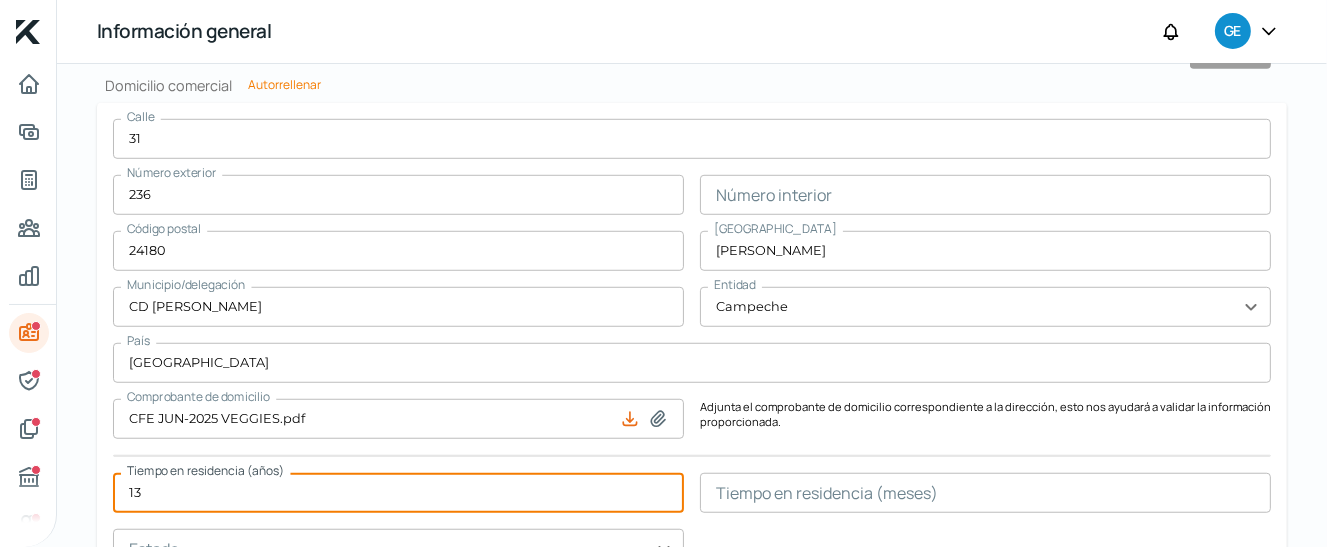 type on "13" 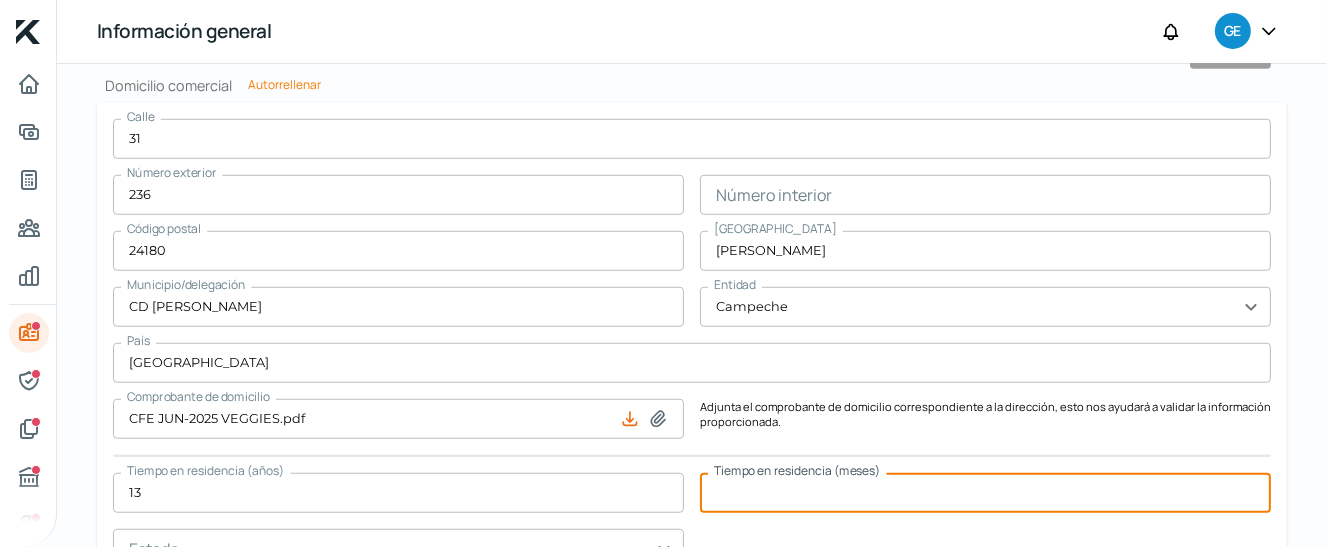 click at bounding box center (985, 493) 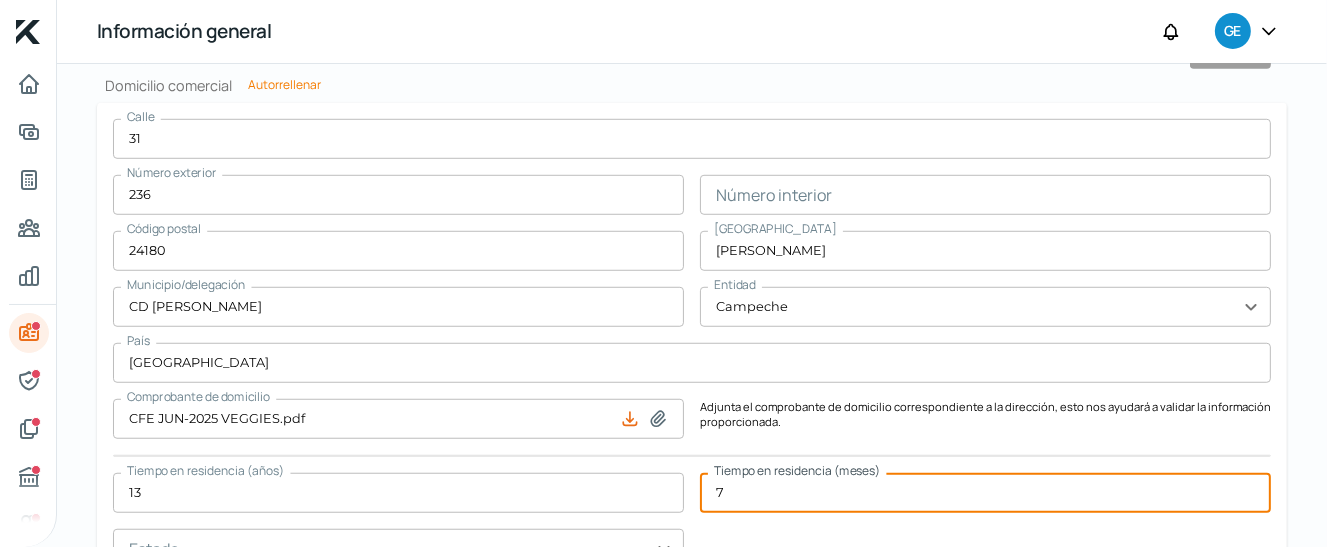 type on "7" 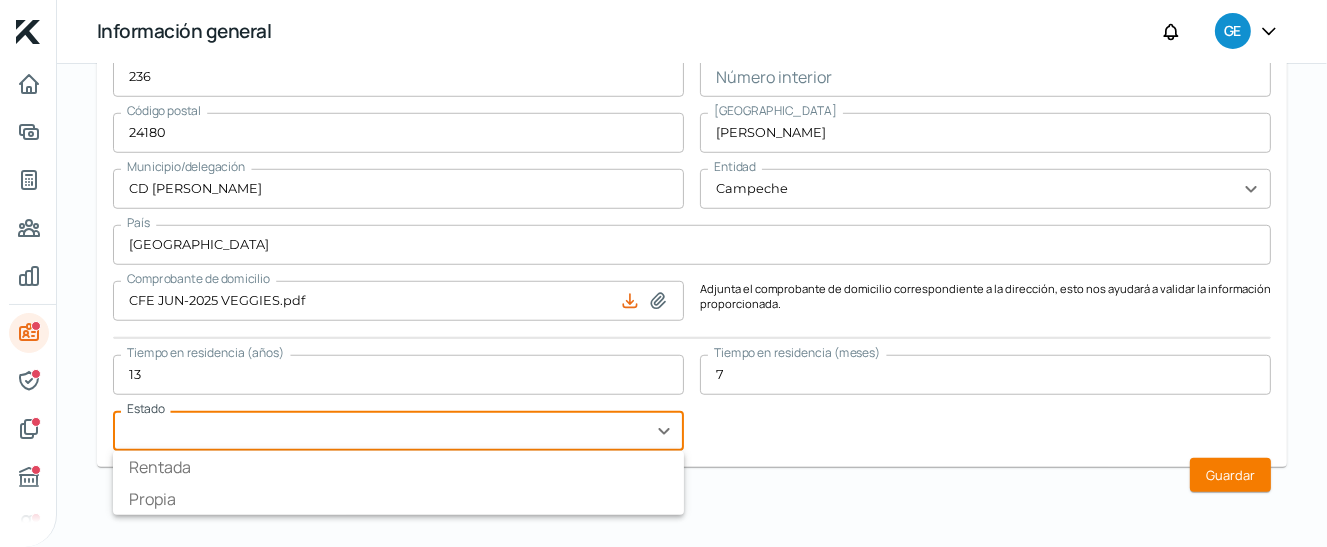click at bounding box center (398, 431) 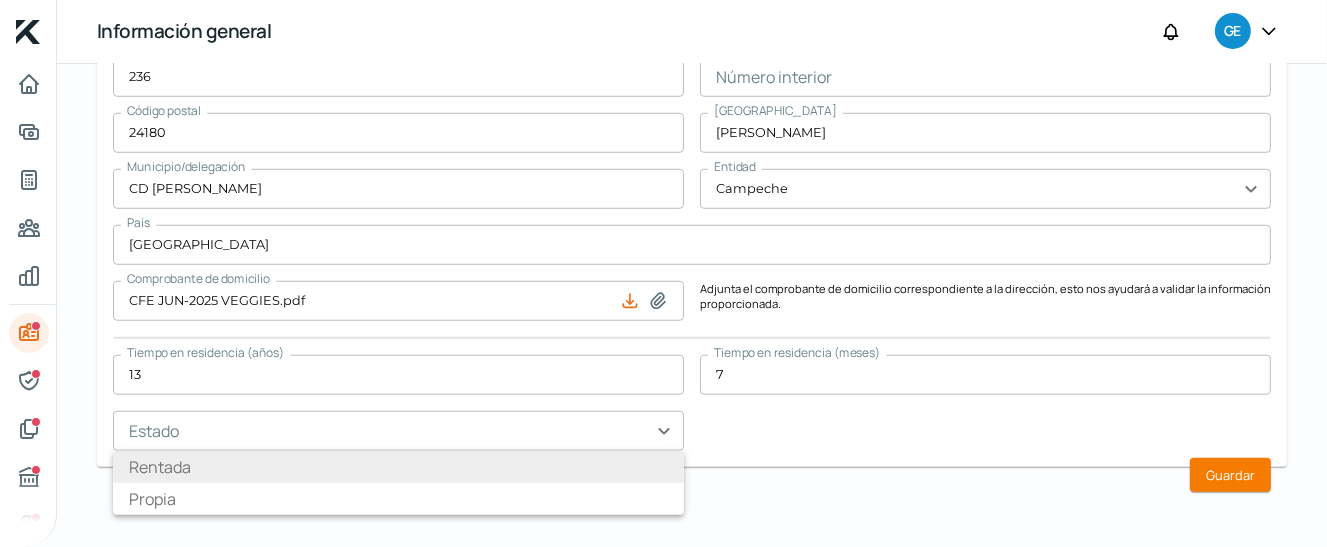 click on "Rentada" at bounding box center [398, 467] 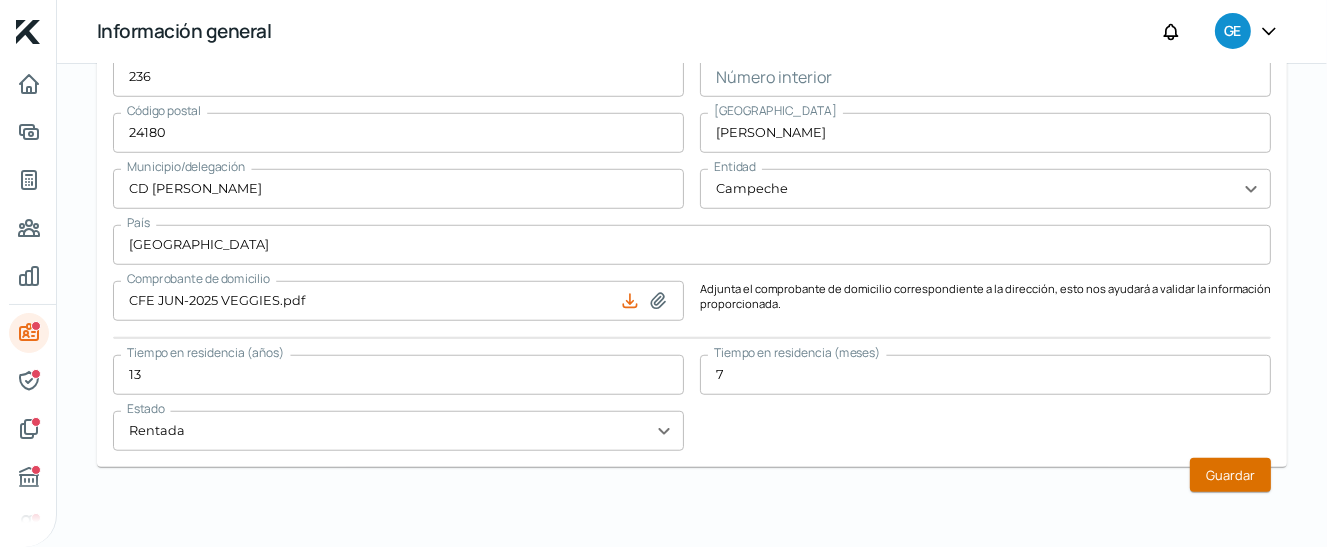 click on "Guardar" at bounding box center [1230, 475] 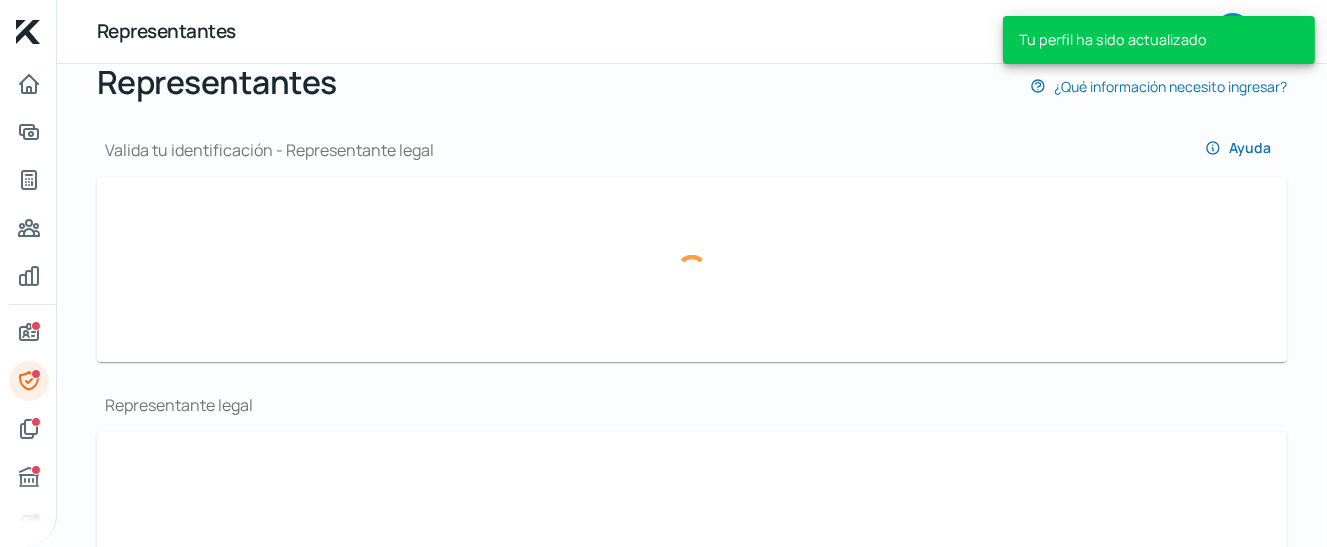 scroll, scrollTop: 299, scrollLeft: 0, axis: vertical 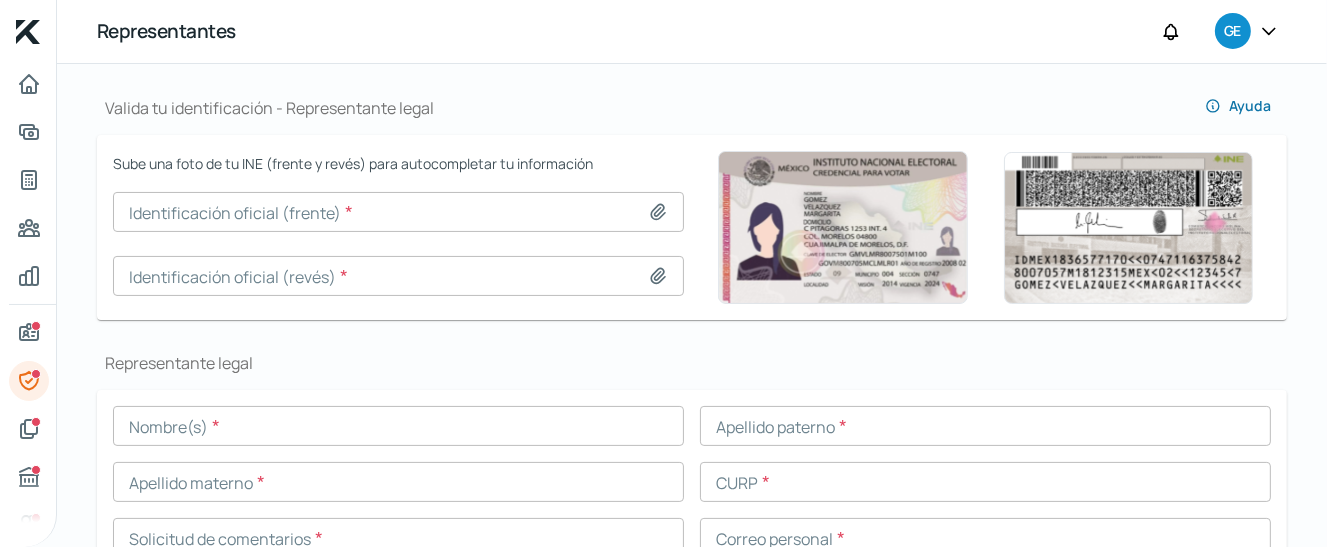 click 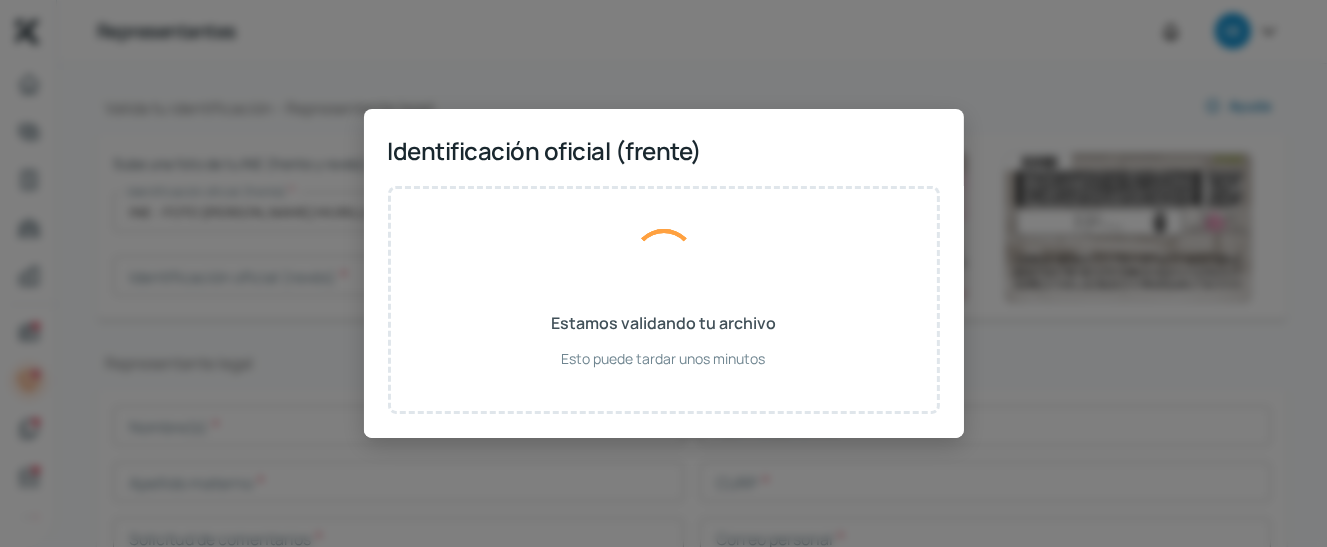 type 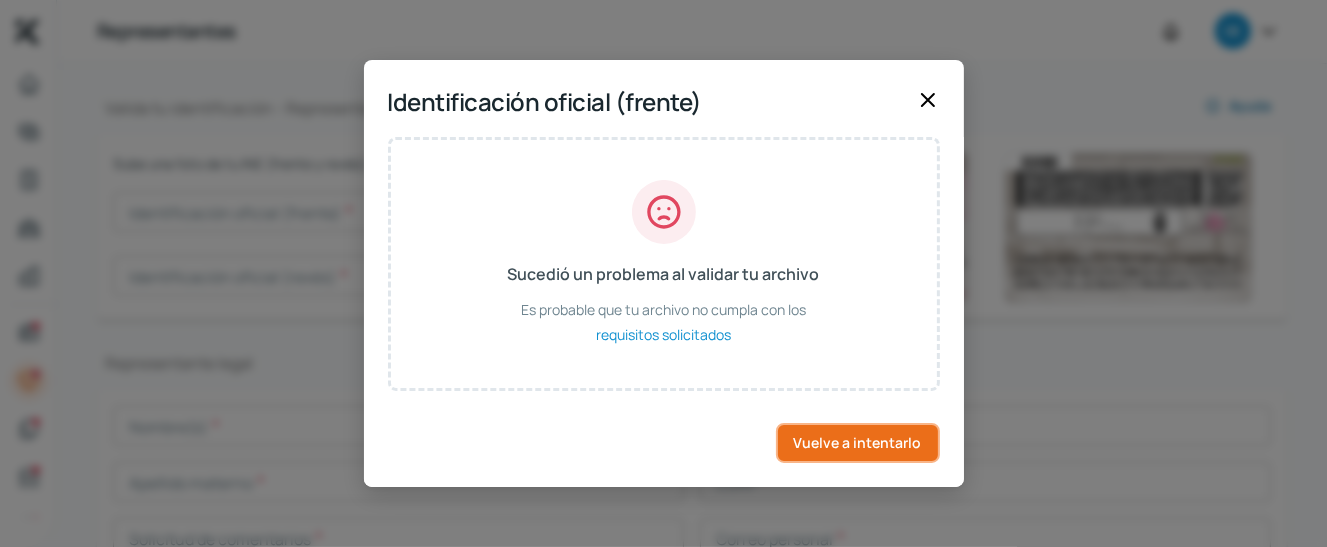 click on "Vuelve a intentarlo" at bounding box center (858, 442) 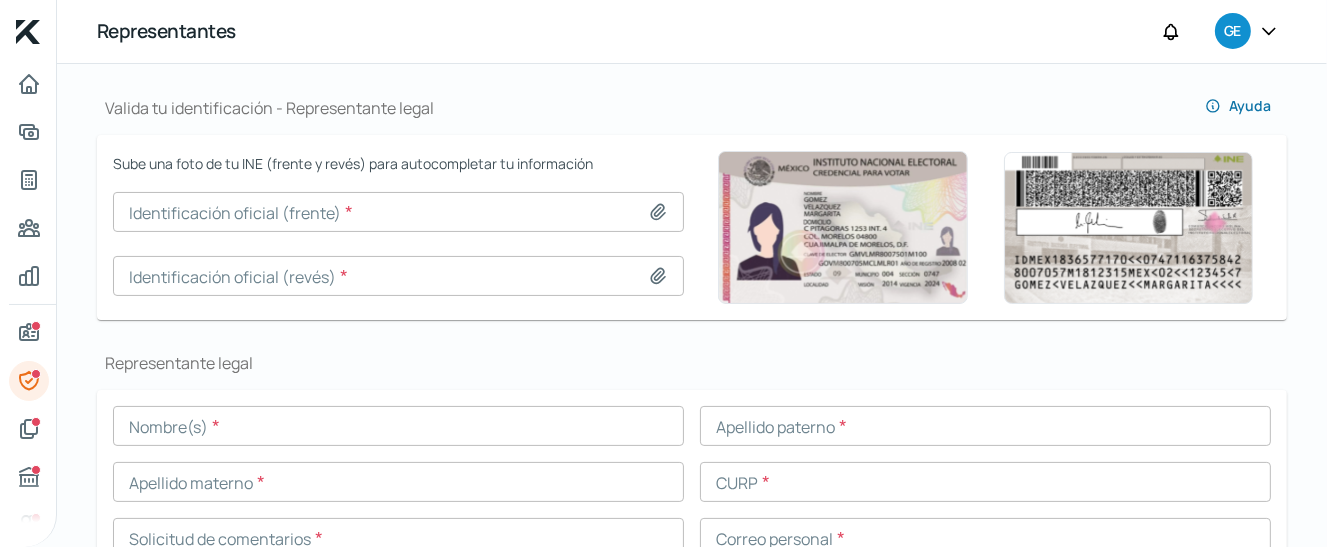 click 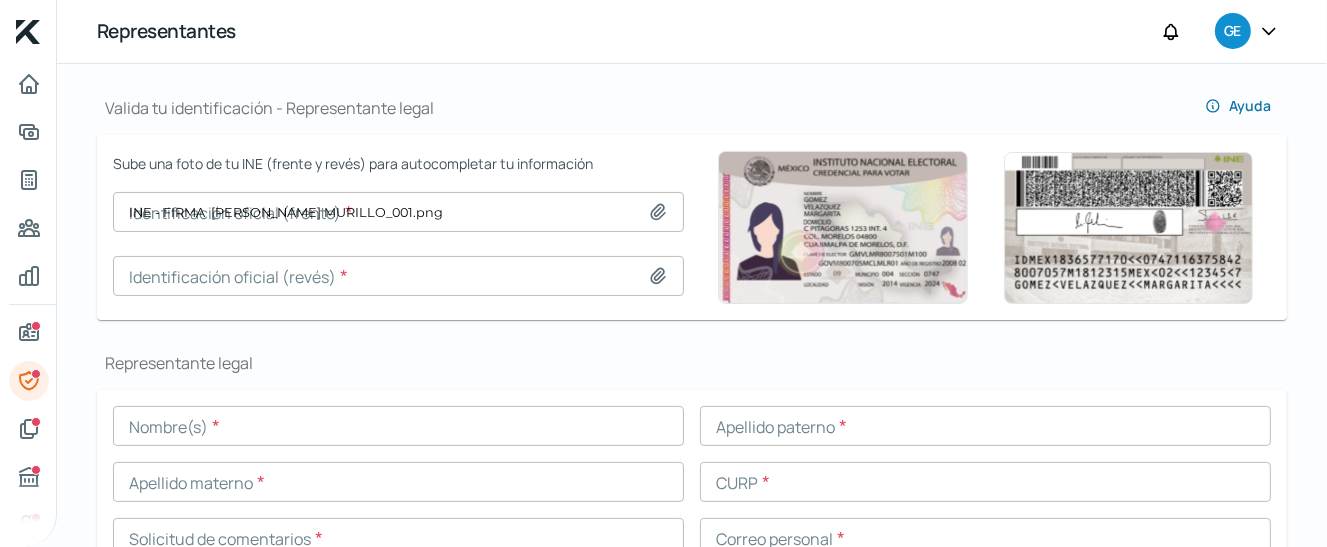 type 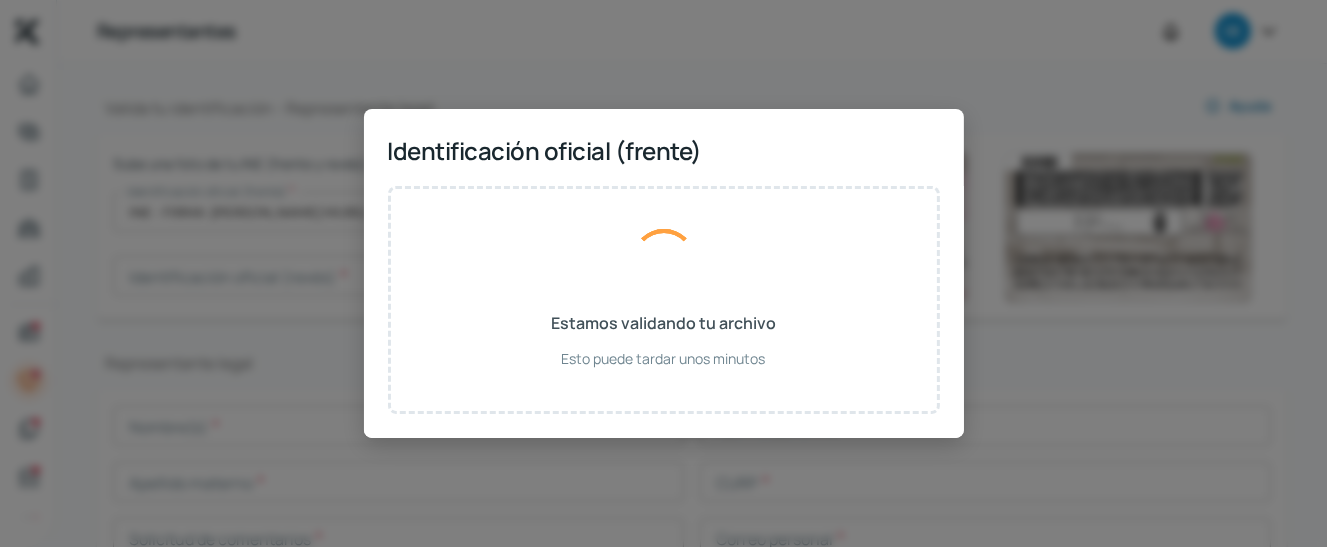 type 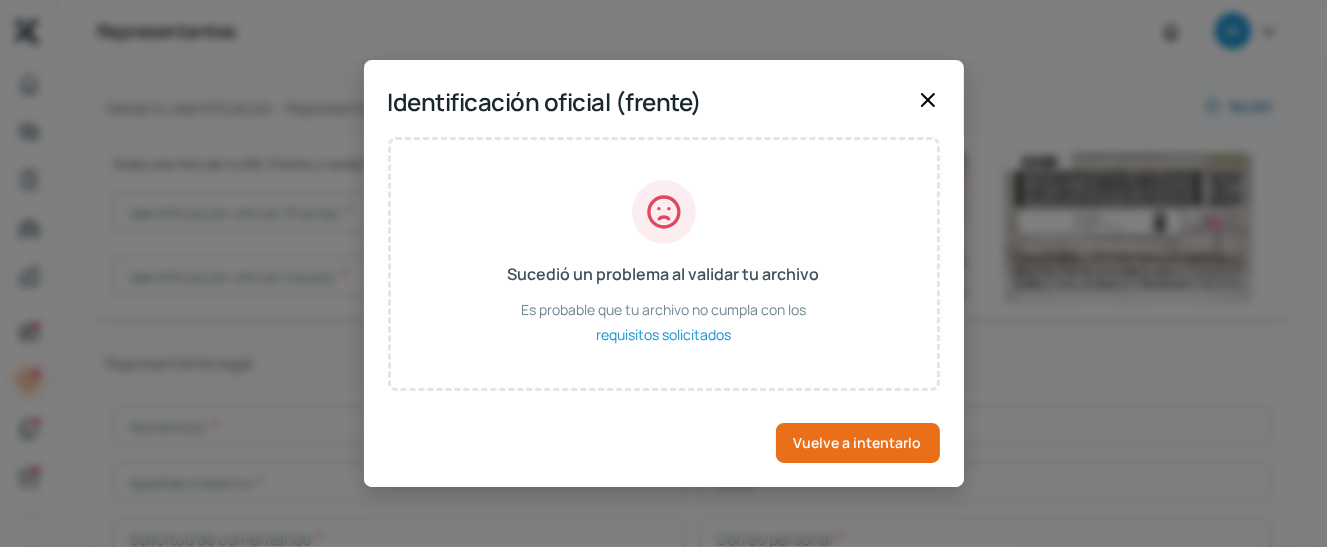 click 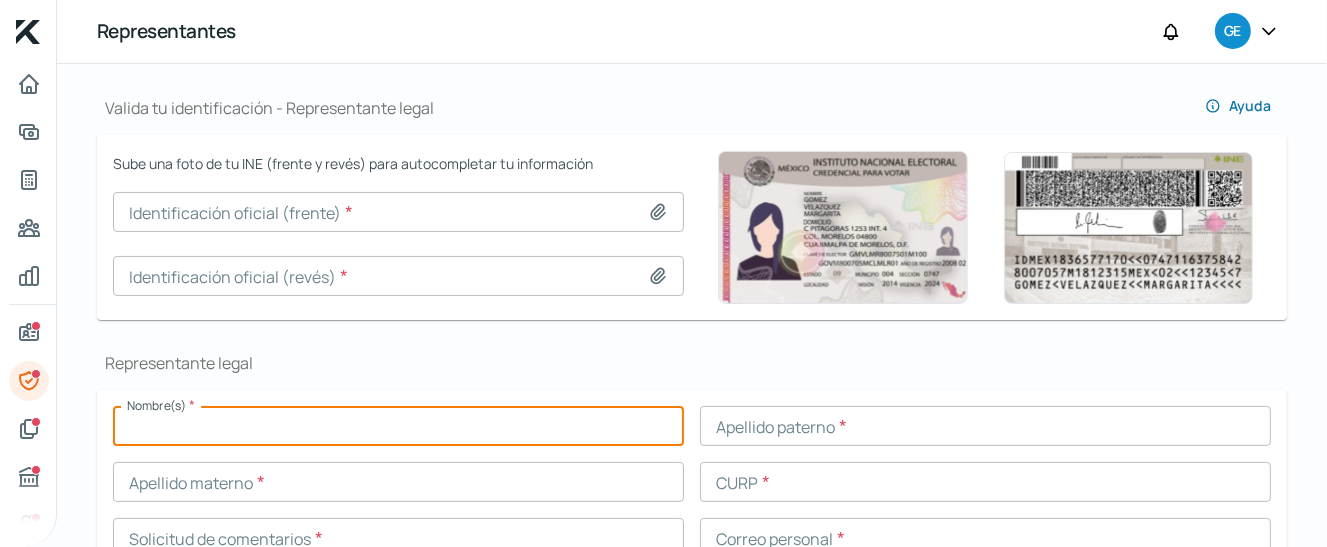 click at bounding box center (398, 426) 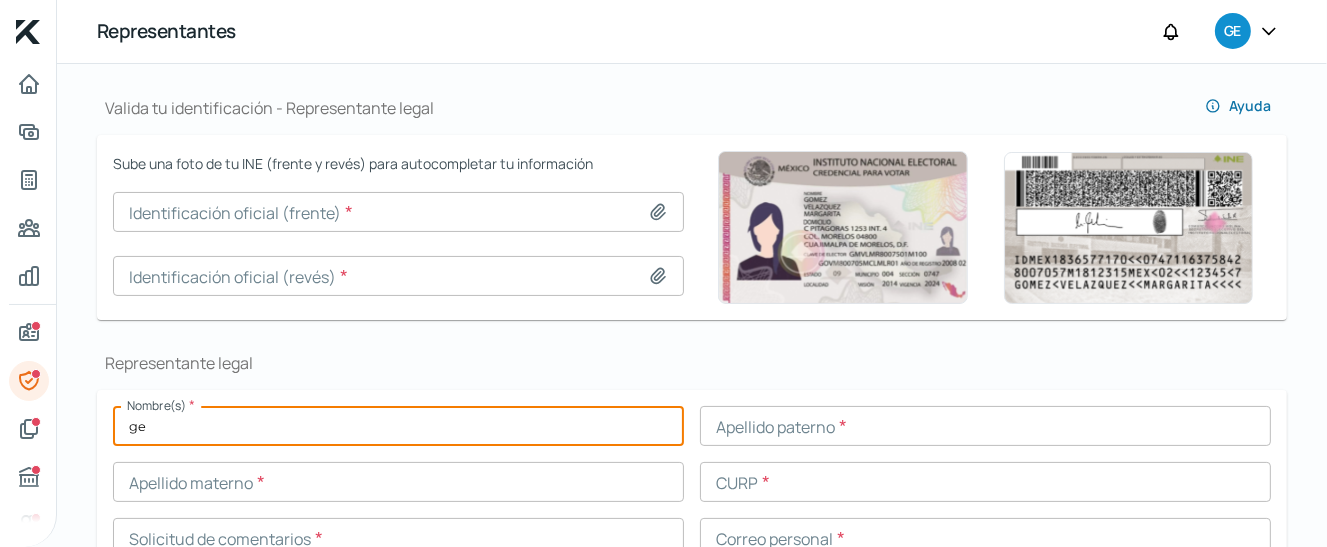 type on "g" 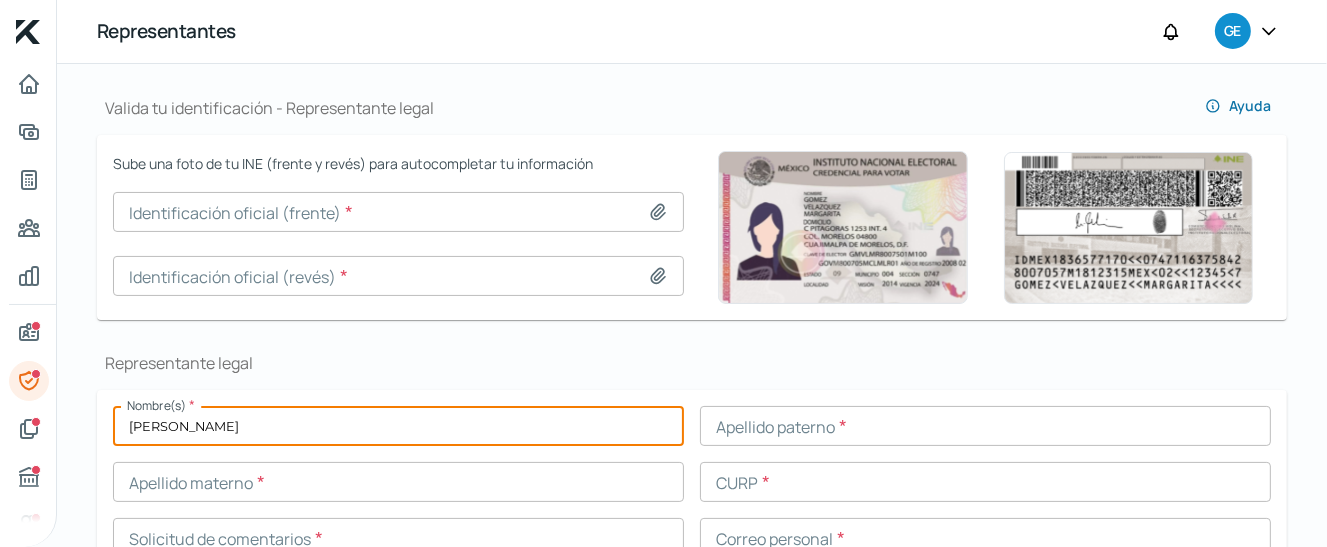 type on "[PERSON_NAME]" 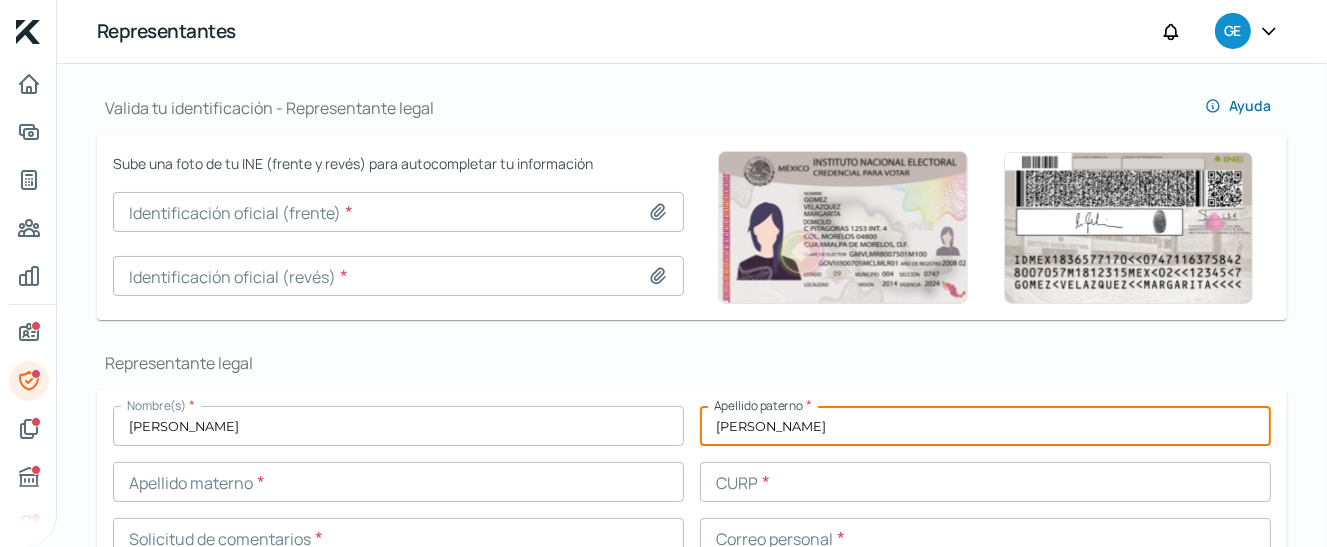 type on "[PERSON_NAME]" 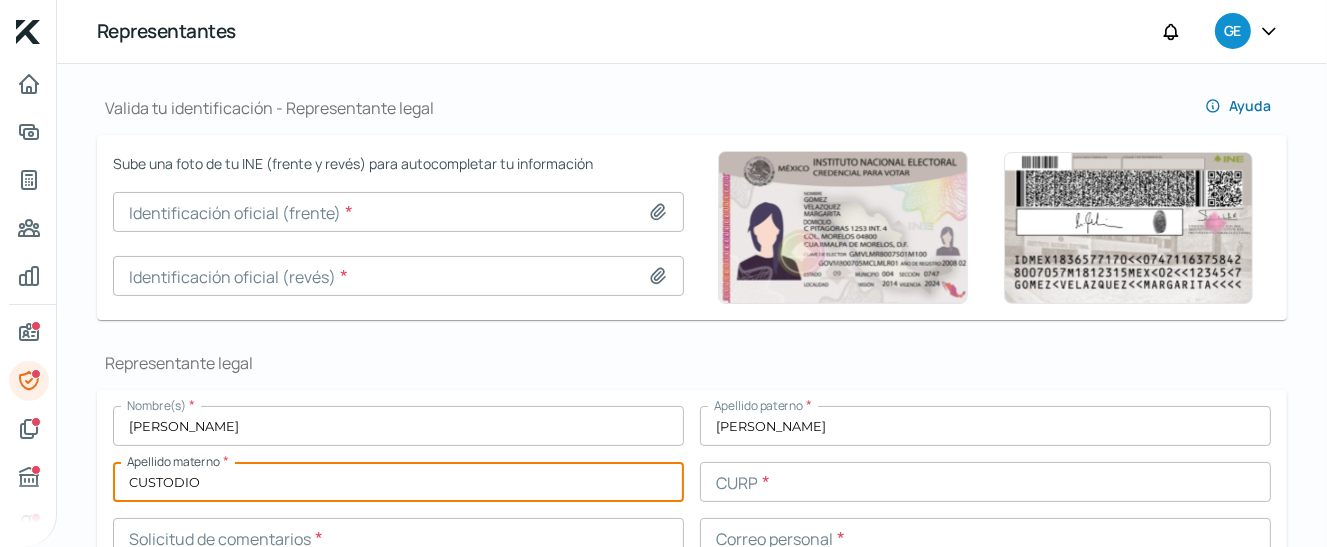 type on "CUSTODIO" 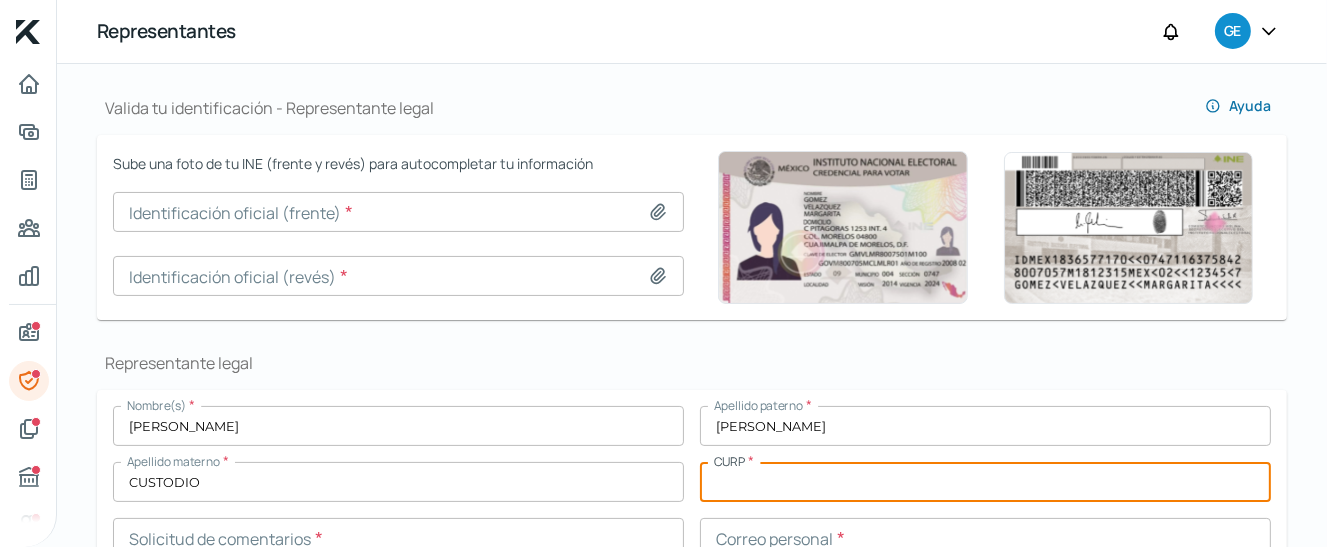 click at bounding box center [985, 482] 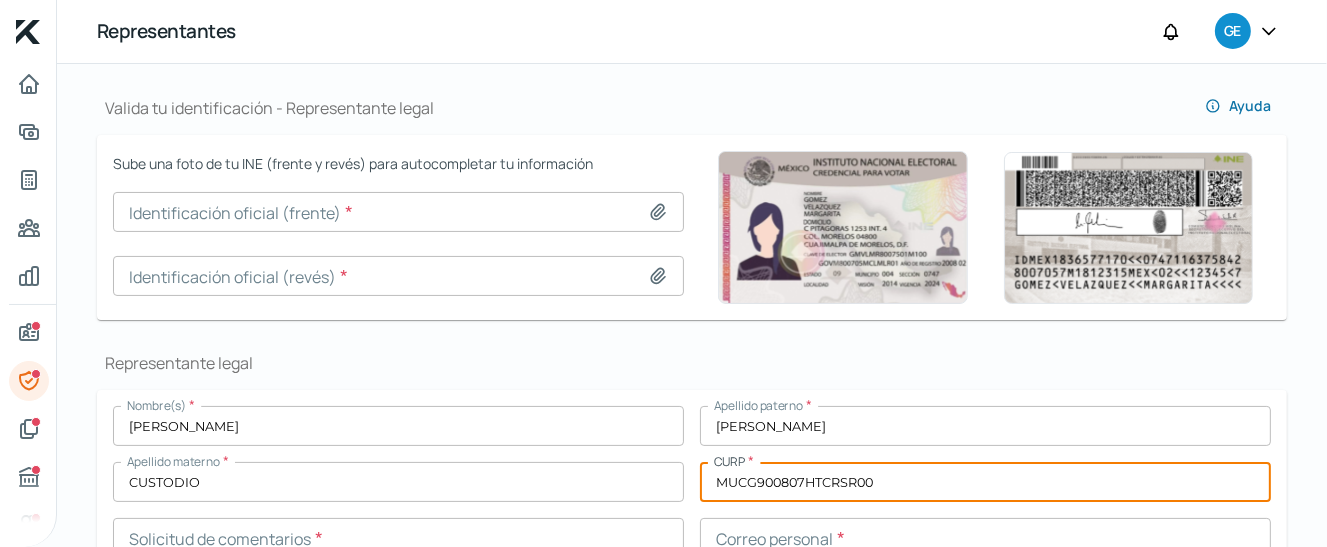 type on "MUCG900807HTCRSR00" 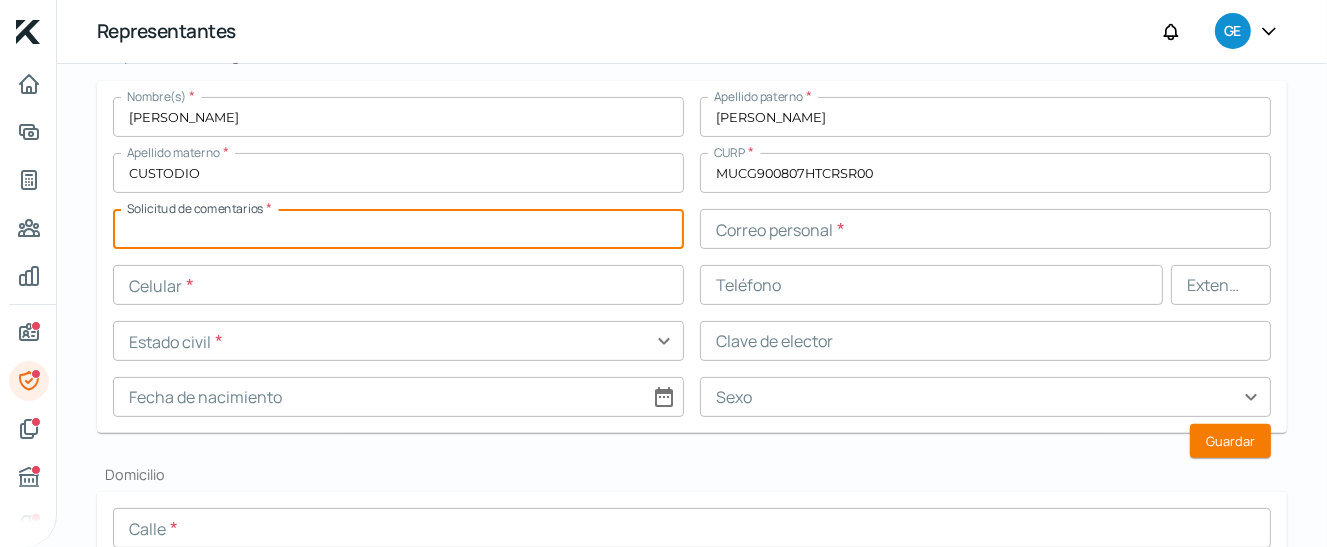 scroll, scrollTop: 686, scrollLeft: 0, axis: vertical 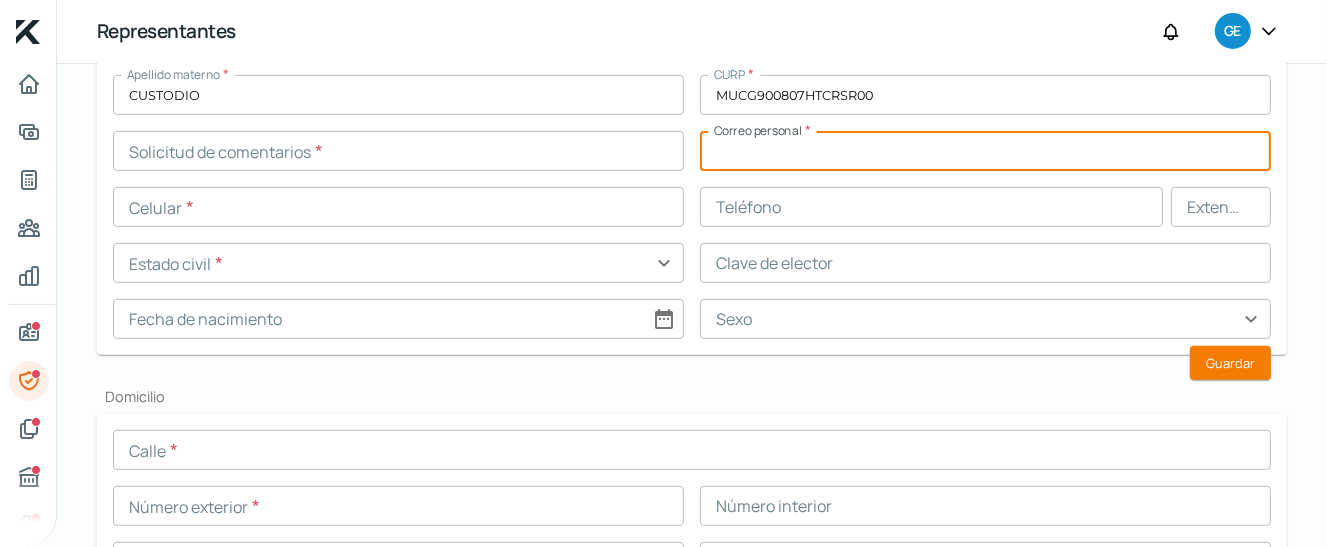 click at bounding box center [985, 151] 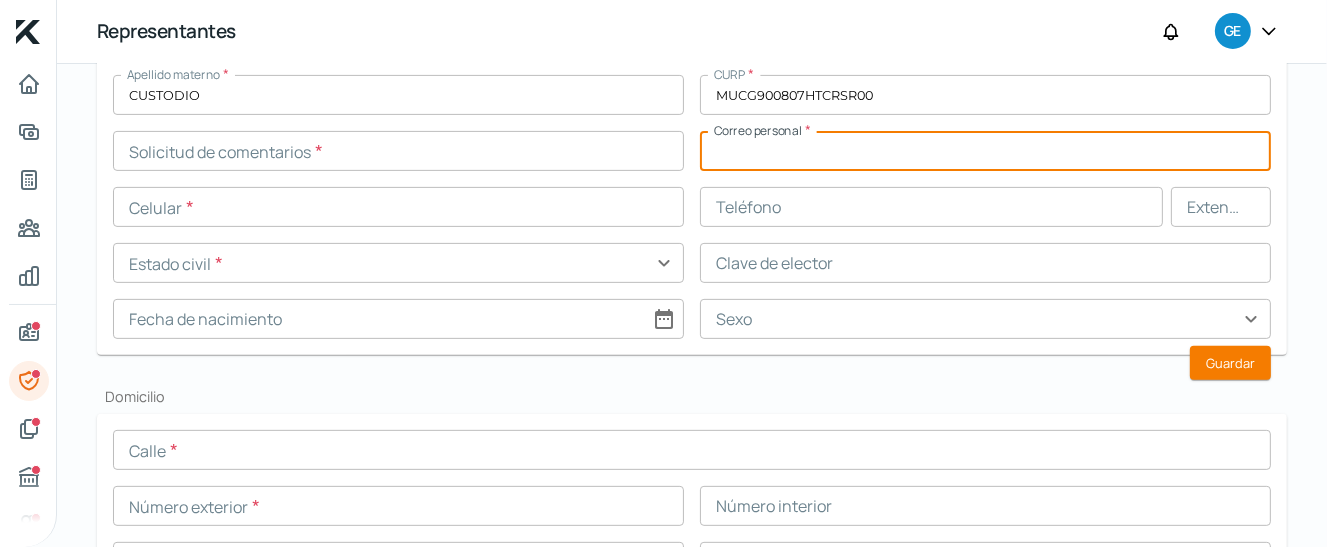 paste on "[EMAIL_ADDRESS][DOMAIN_NAME]" 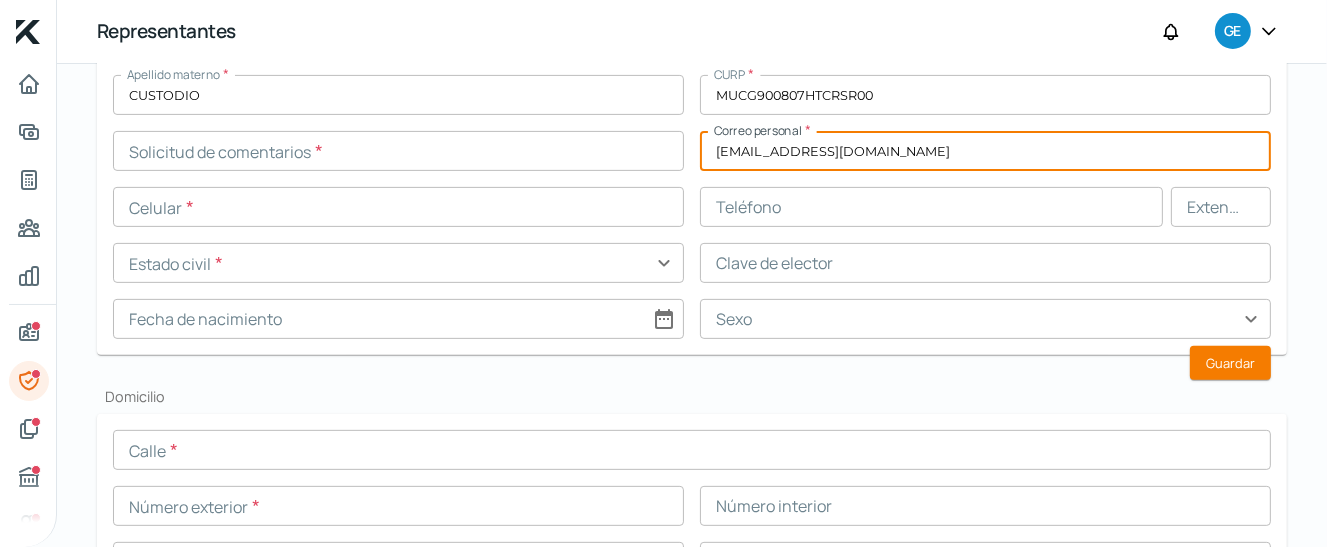 type on "[EMAIL_ADDRESS][DOMAIN_NAME]" 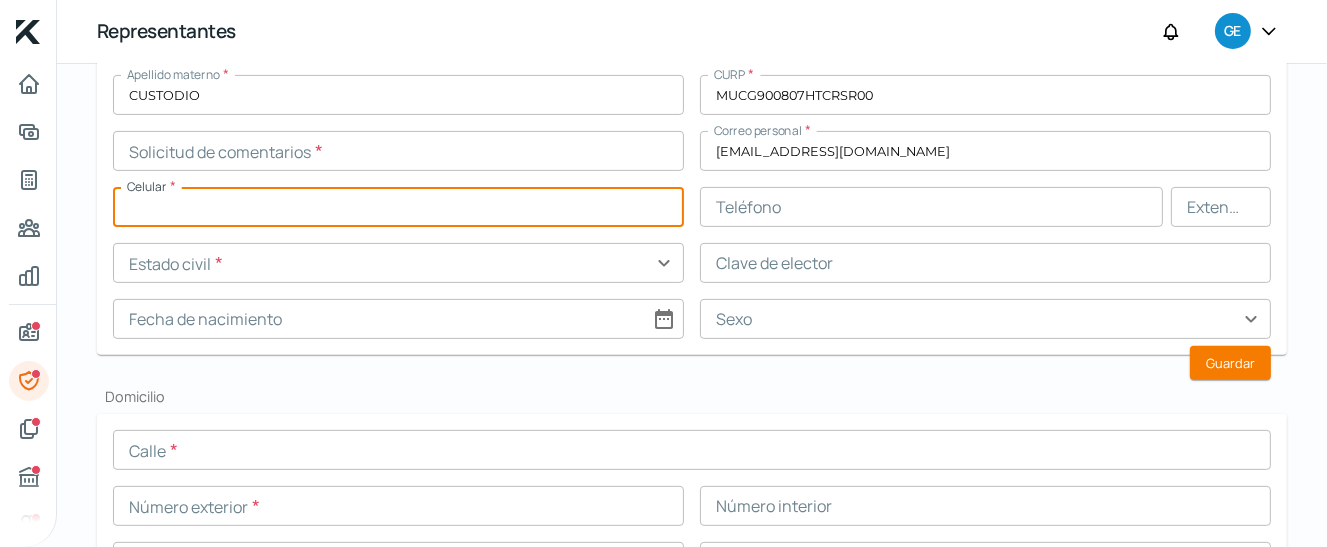 click at bounding box center (398, 207) 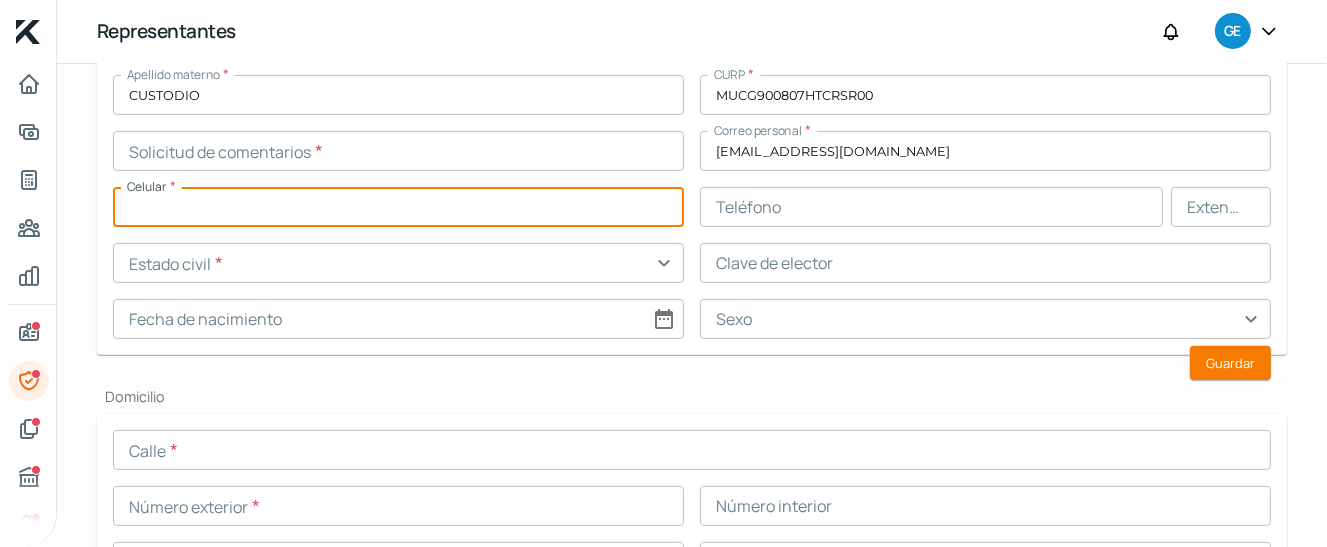 paste on "93 - 7154 - 4514" 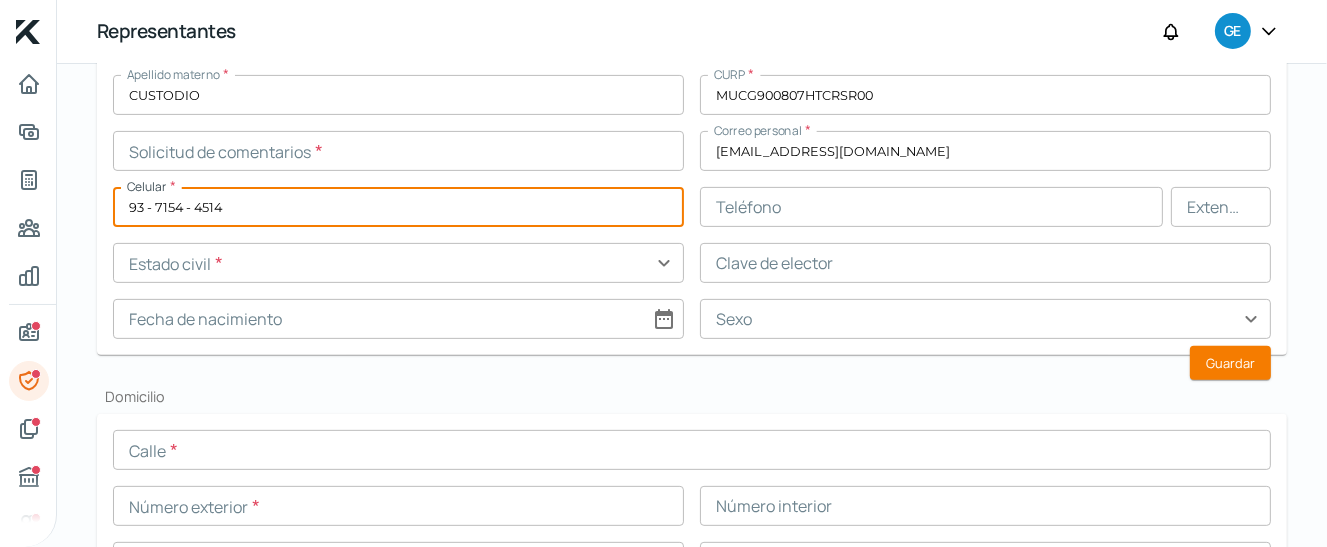 type on "93 - 7154 - 4514" 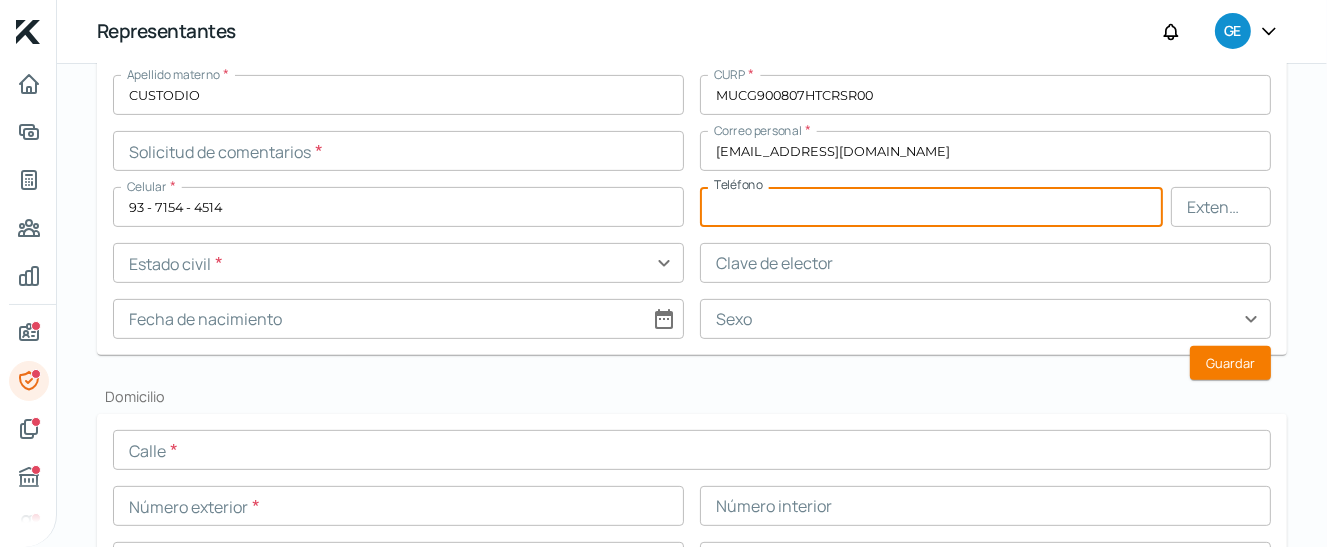 click at bounding box center (931, 207) 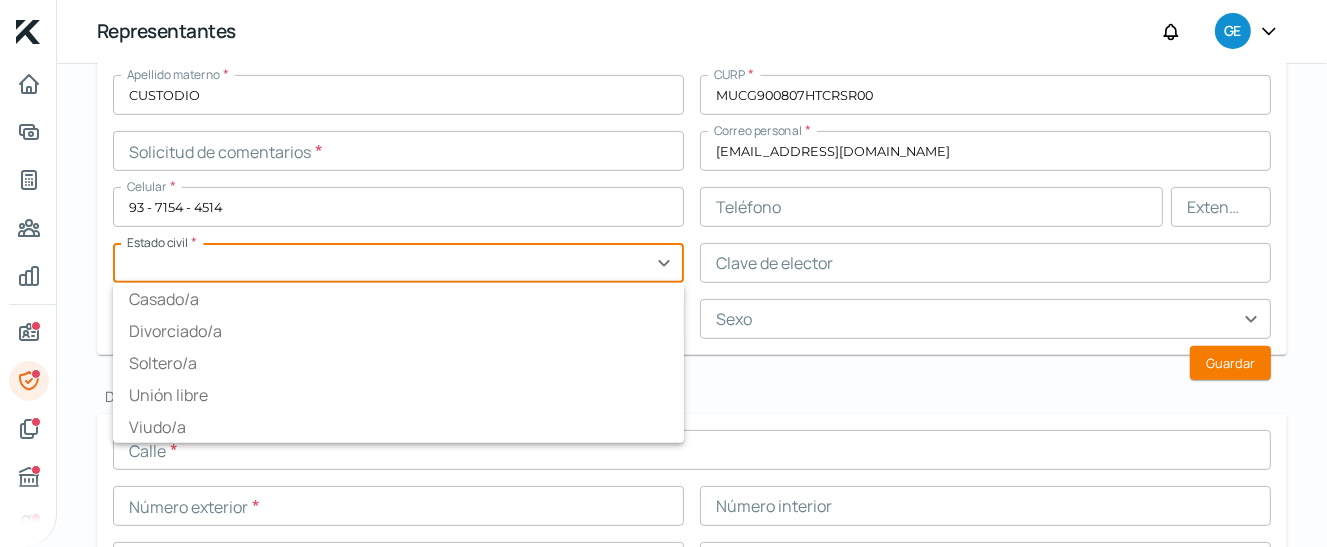 click at bounding box center [398, 263] 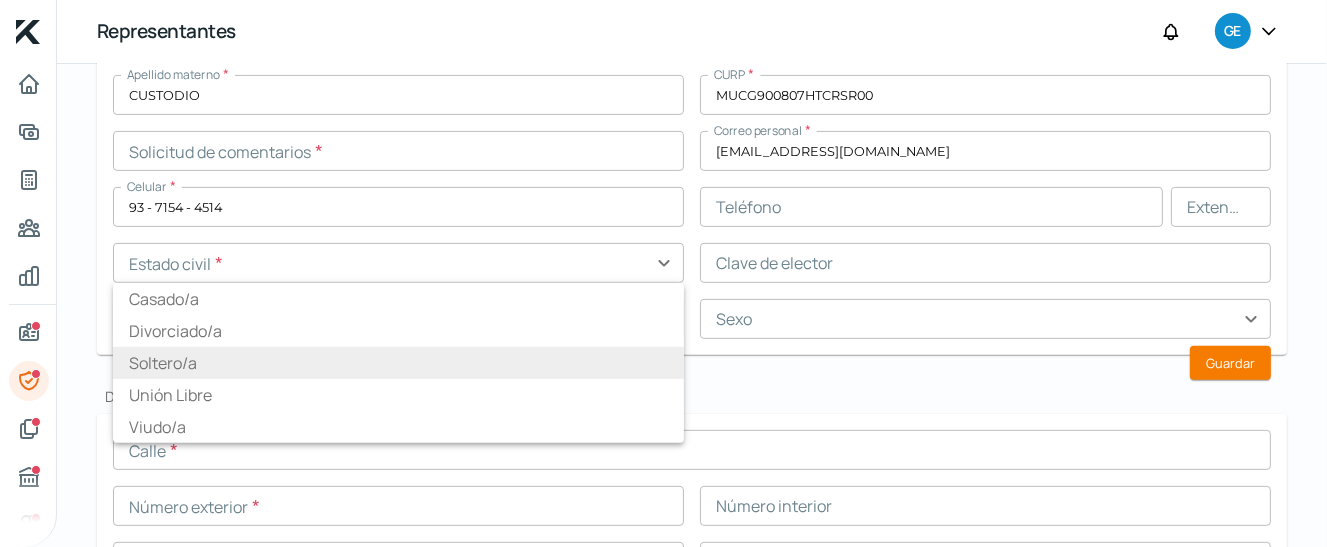 click on "Soltero/a" at bounding box center (163, 363) 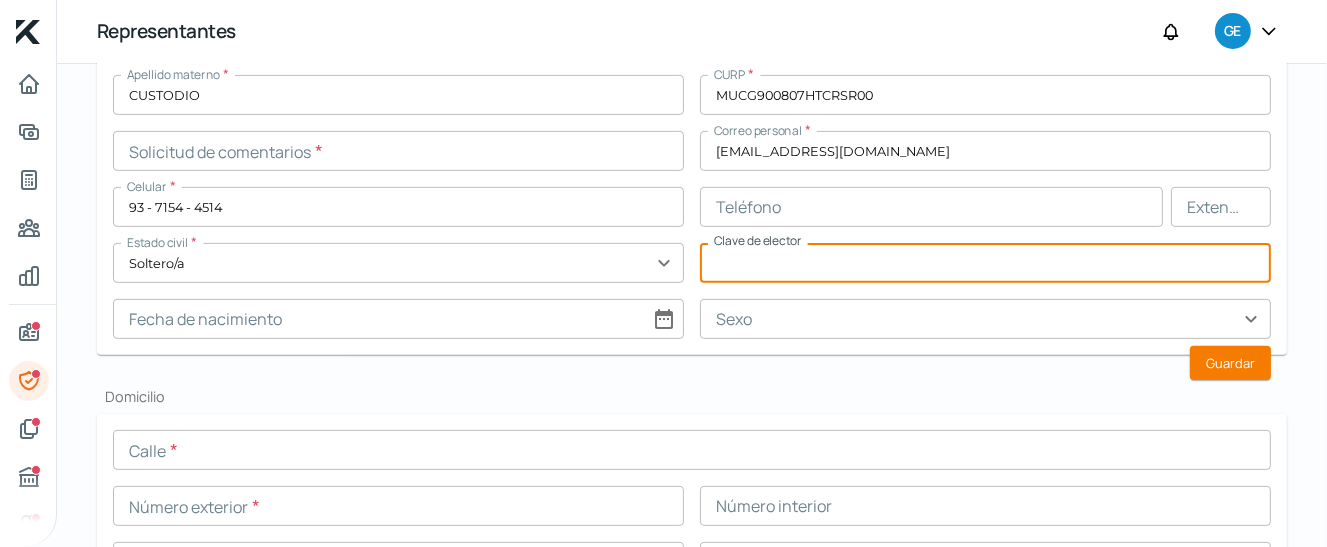 click at bounding box center [985, 263] 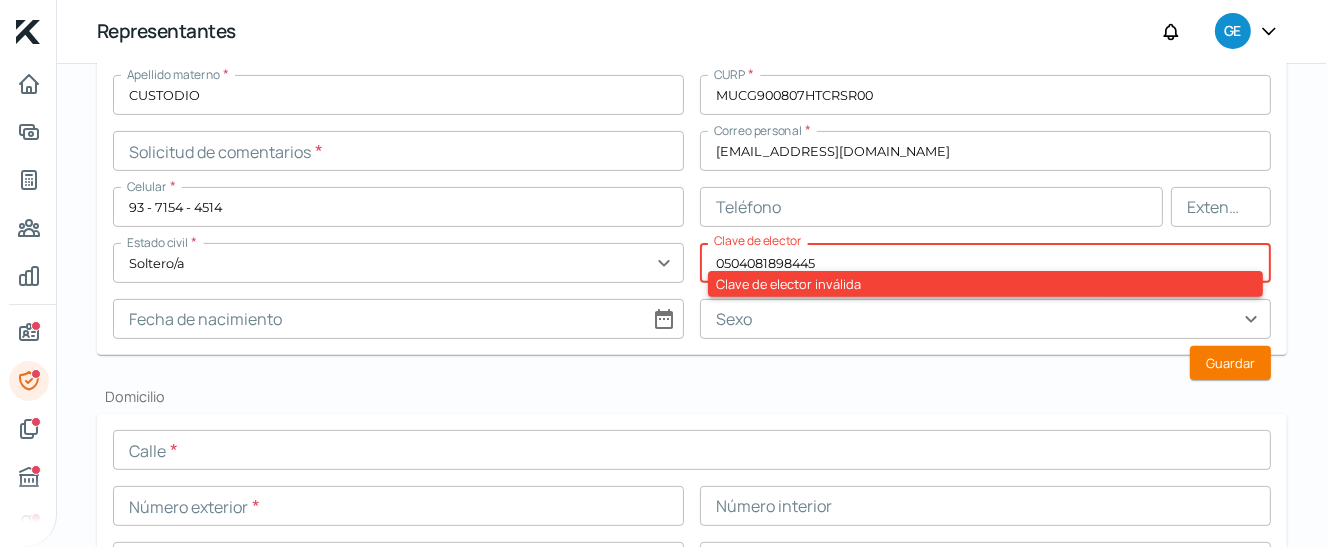 click on "0504081898445" at bounding box center (985, 263) 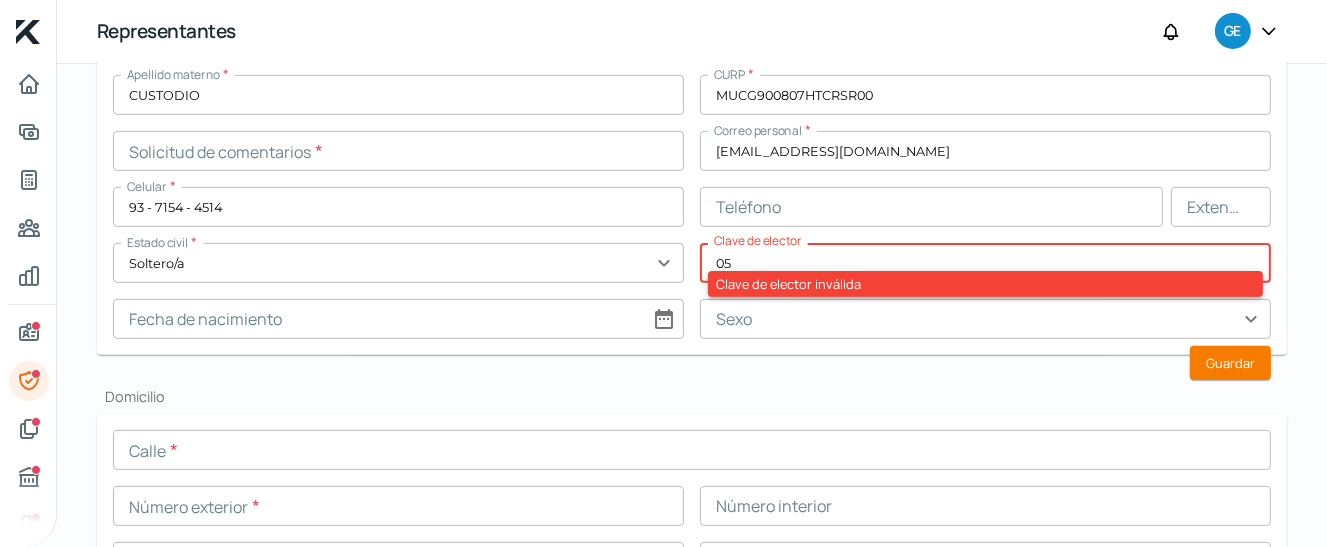 type on "0" 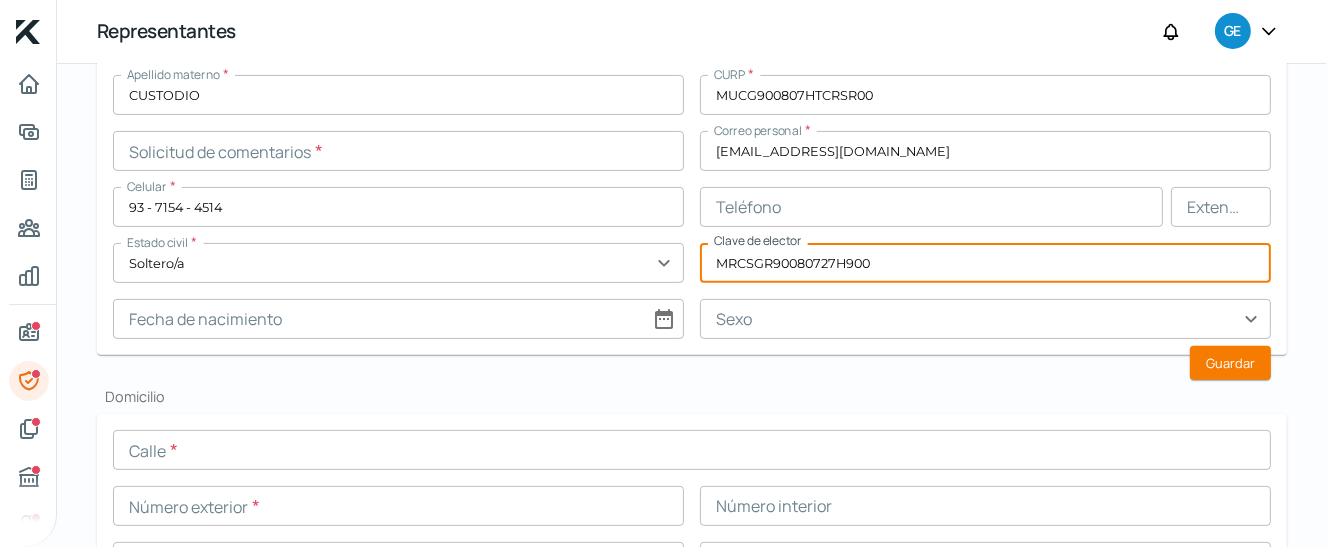 type on "MRCSGR90080727H900" 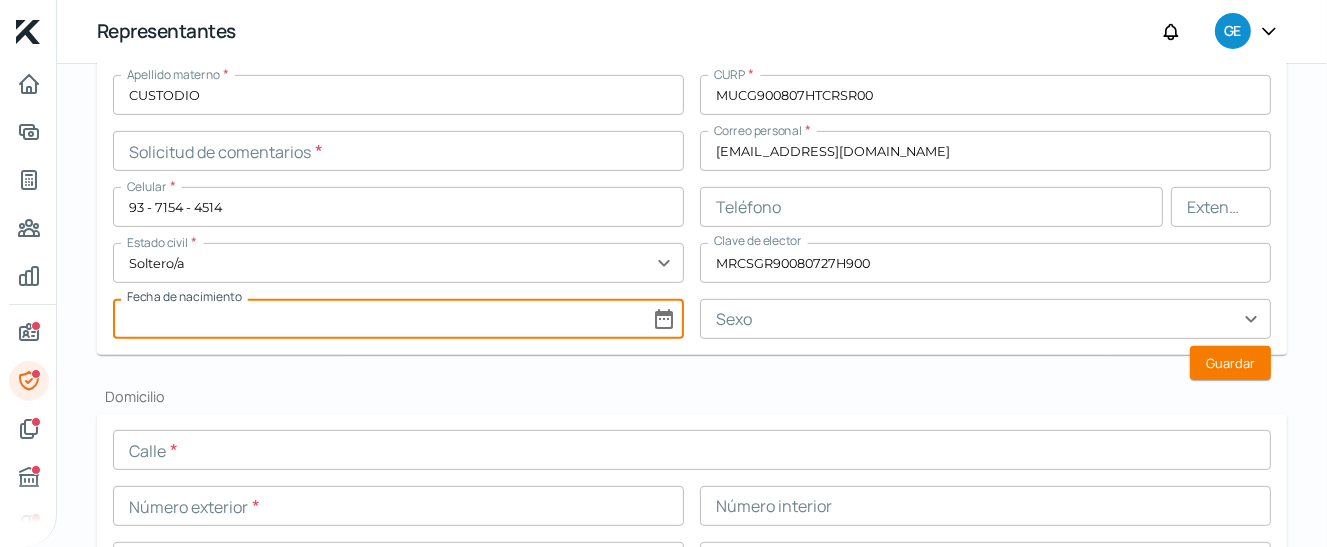 click at bounding box center (398, 319) 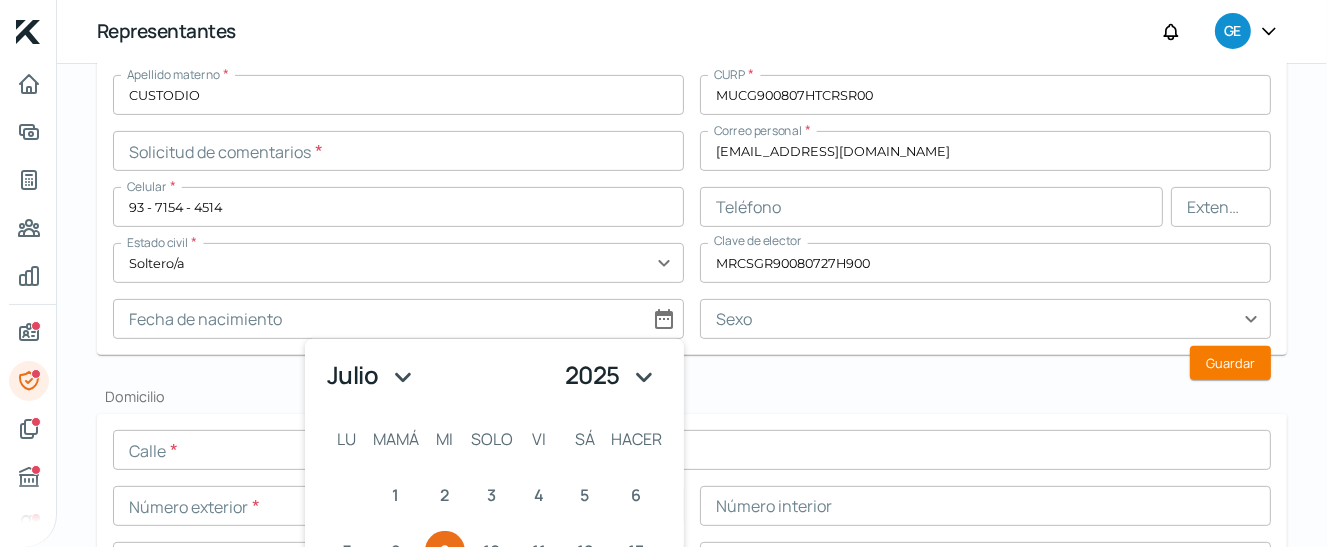 click on "enero febrero marzo abril mayonesa junio [PERSON_NAME] septiembre octubre noviembre diciembre" at bounding box center [373, 375] 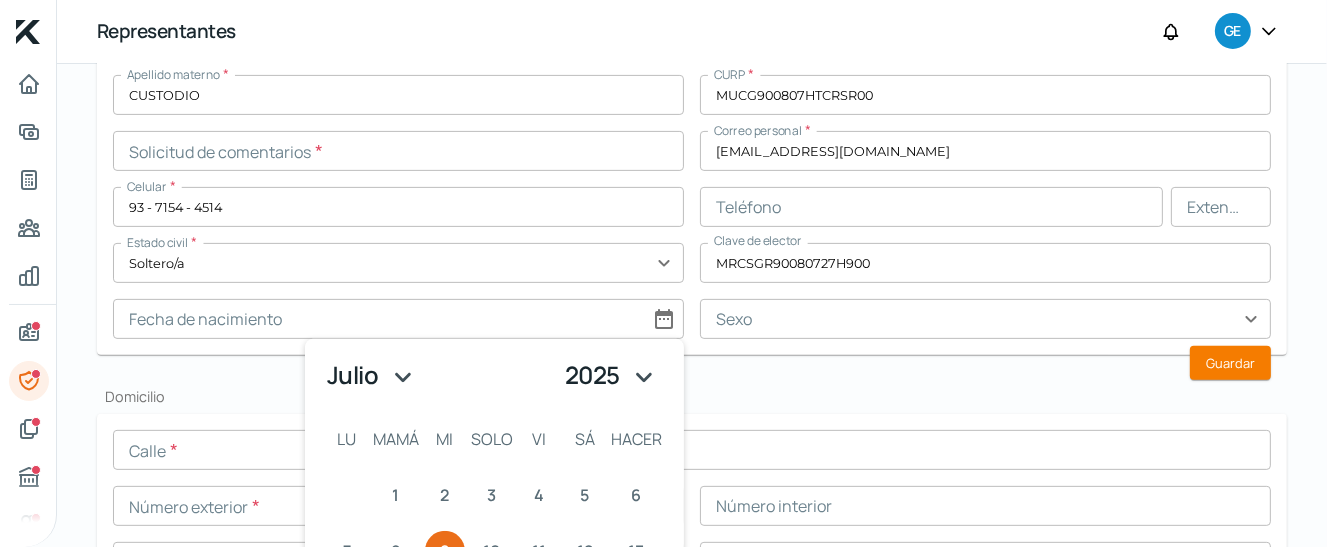 select on "7" 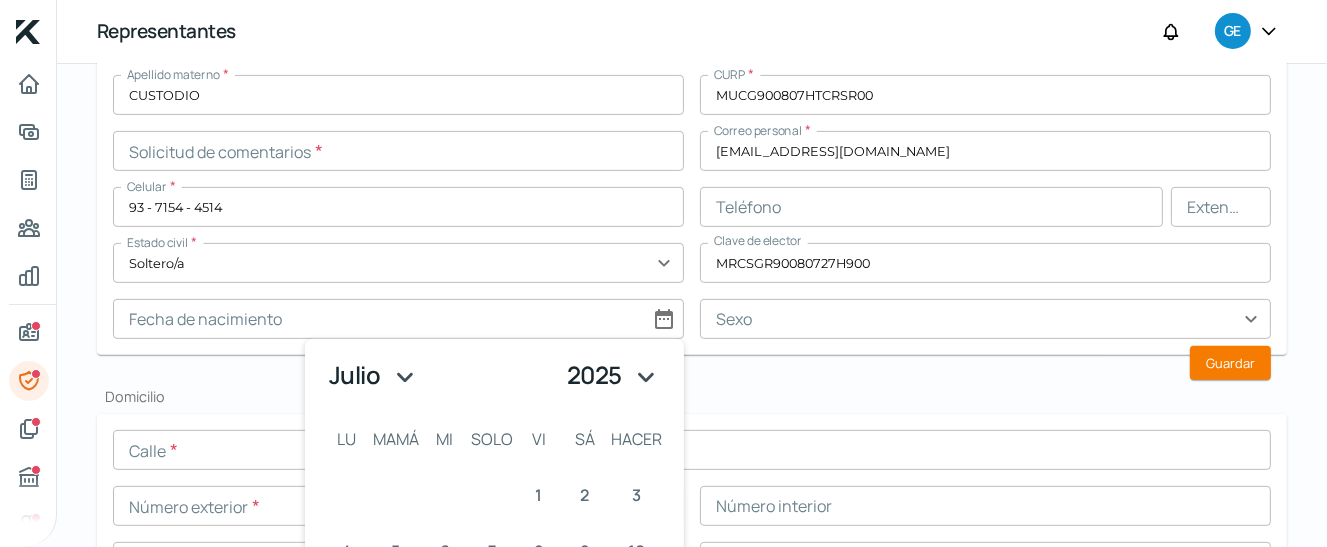 click on "1925 1926 1927 1928 1929 1930 1931 1932 1933 1934 1935 1936 1937 1938 1939 1940 1941 1942 1943 1944 1945 1946 1947 1948 1949 1950 1951 1952 1953 1954 1955 1956 1957 1958 1959 1960 1961 1962 1963 1964 1965 1966 1967 1968 1969 1970 1971 1972 1973 1974 1975 1976 1977 1978 1979 1980 1981 1982 1983 1984 1985 1986 1987 1988 1989 1990 1991 1992 1993 1994 1995 1996 1997 1998 1999 2000 2001 2002 2003 2004 2005 2006 2007 2008 2009 2010 2011 2012 2013 2014 2015 2016 2017 2018 2019 2020 2021 2022 2023 2024 2025" at bounding box center [614, 375] 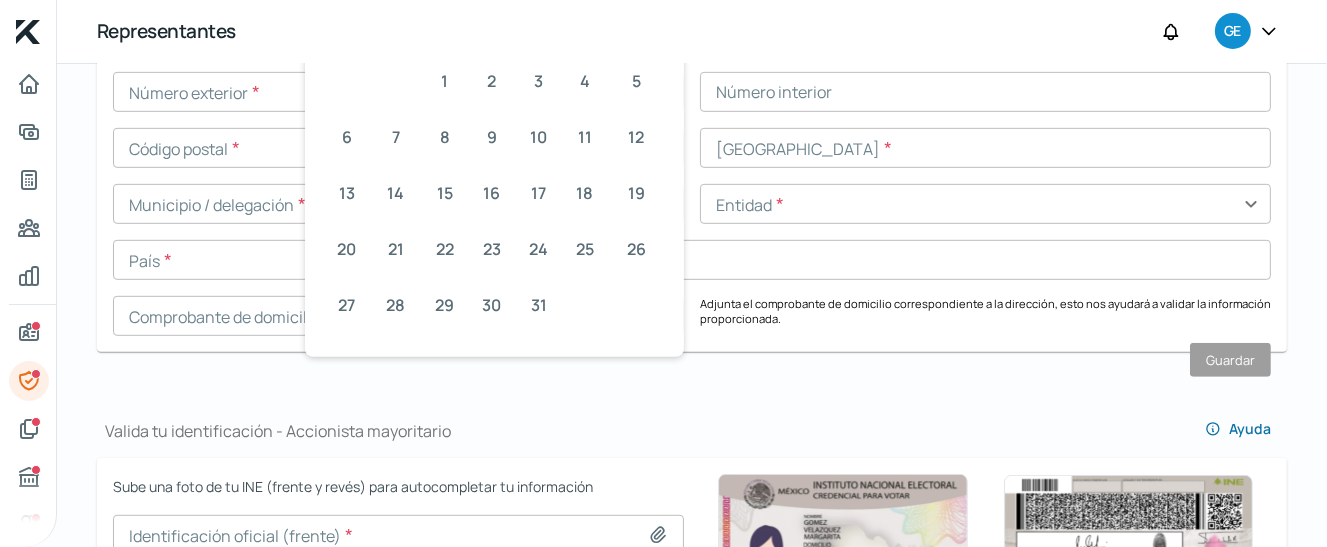 scroll, scrollTop: 1108, scrollLeft: 0, axis: vertical 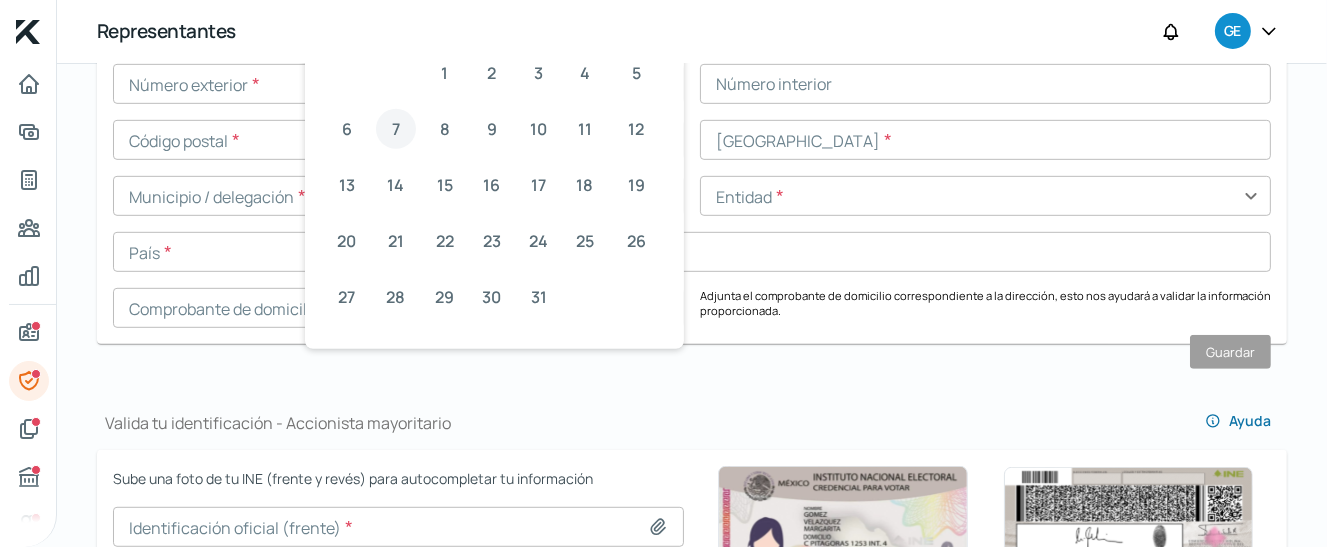 click on "7" at bounding box center (396, 129) 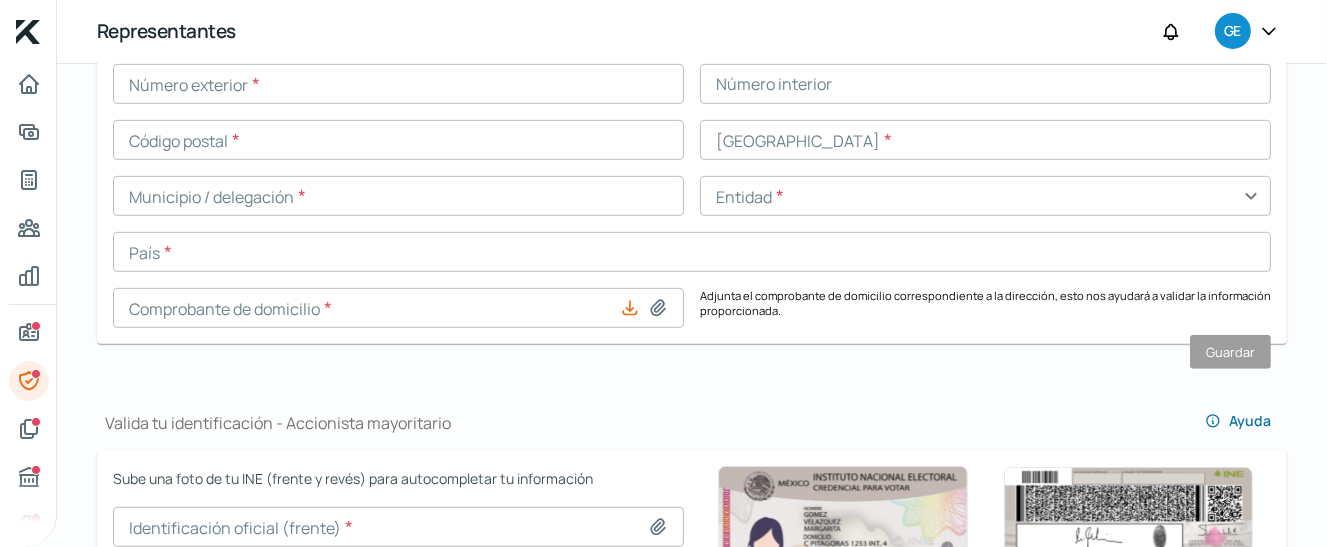 scroll, scrollTop: 686, scrollLeft: 0, axis: vertical 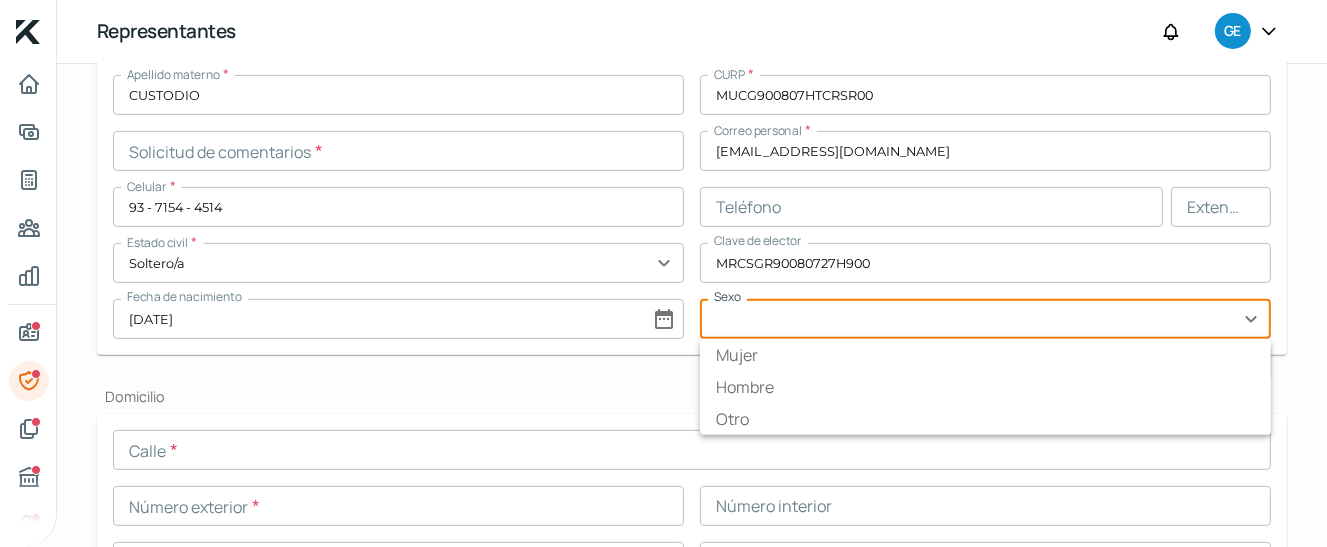 click at bounding box center [985, 319] 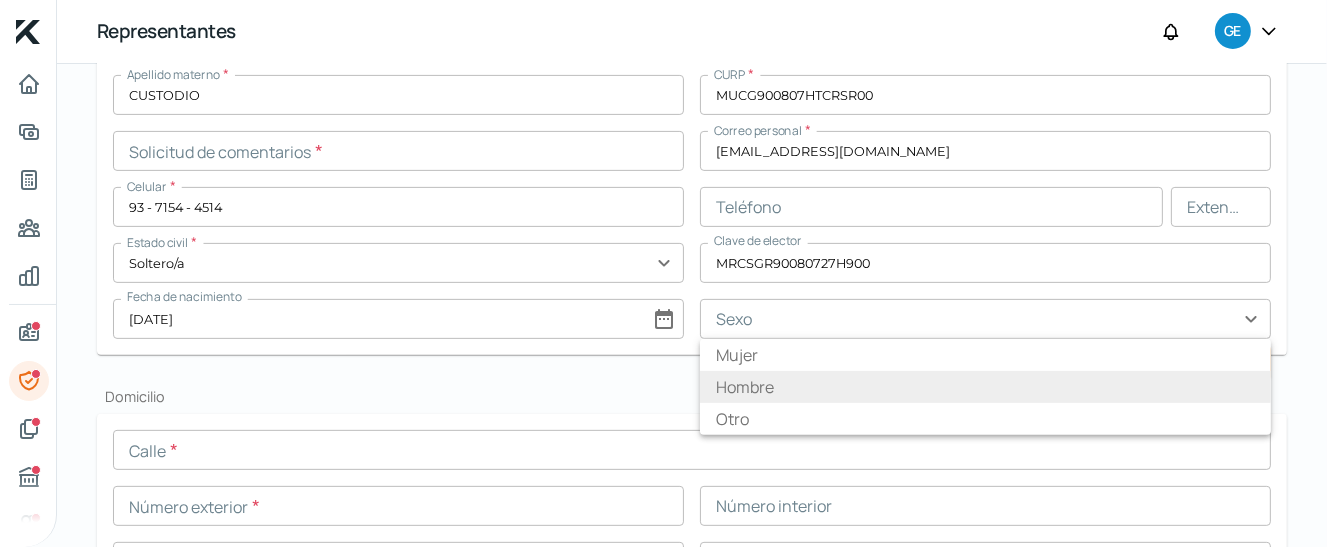 click on "Hombre" at bounding box center (985, 387) 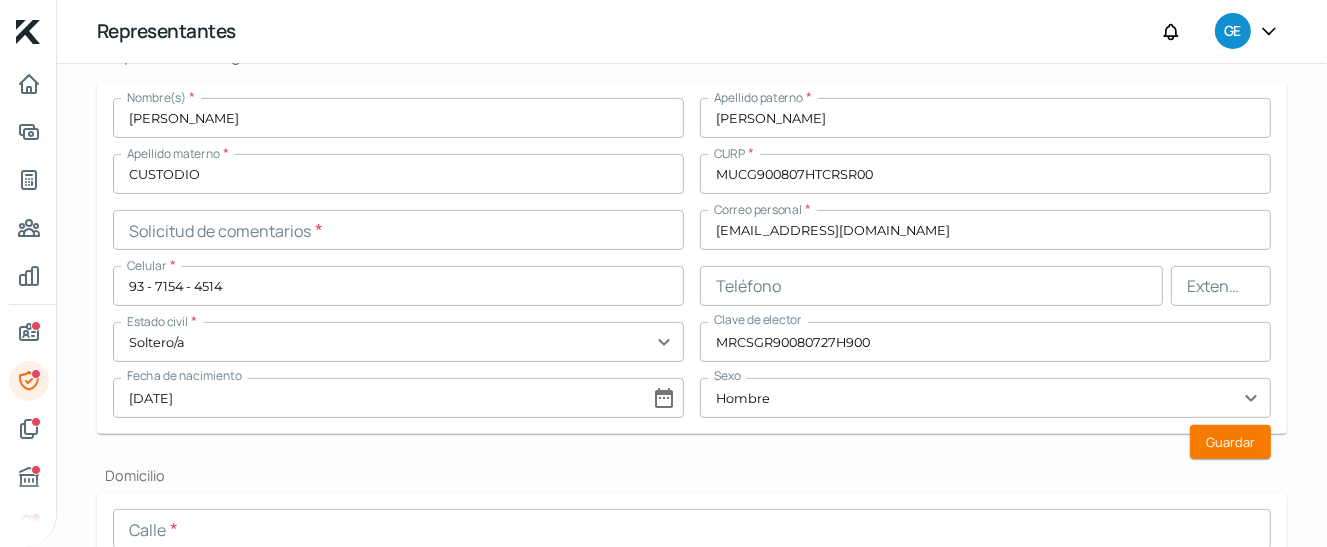 scroll, scrollTop: 586, scrollLeft: 0, axis: vertical 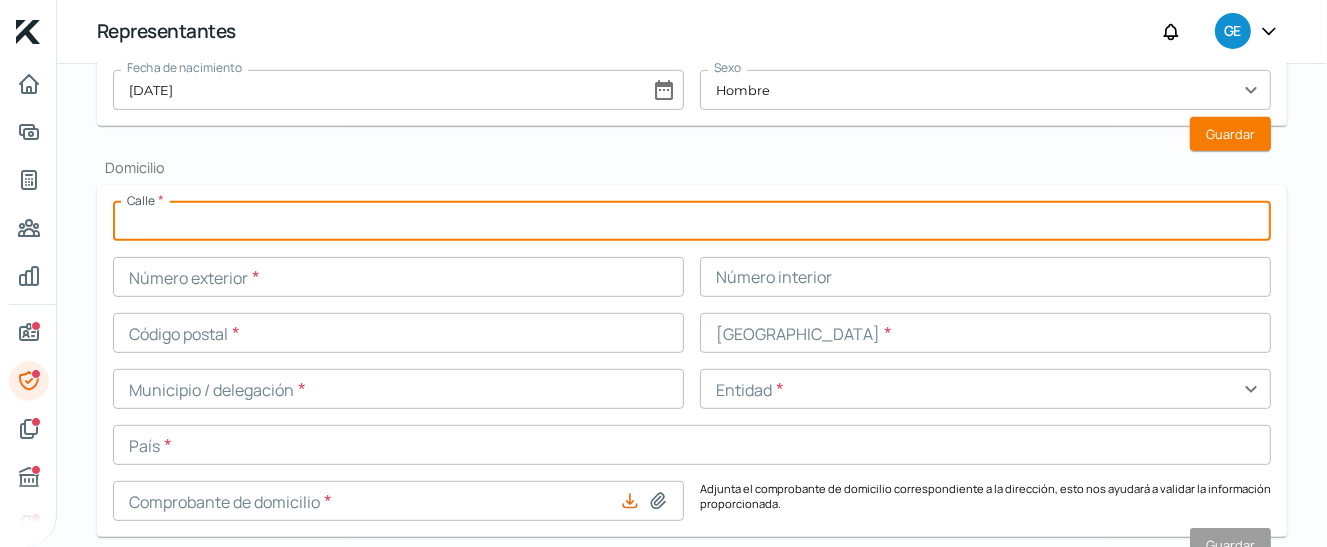 click at bounding box center (692, 221) 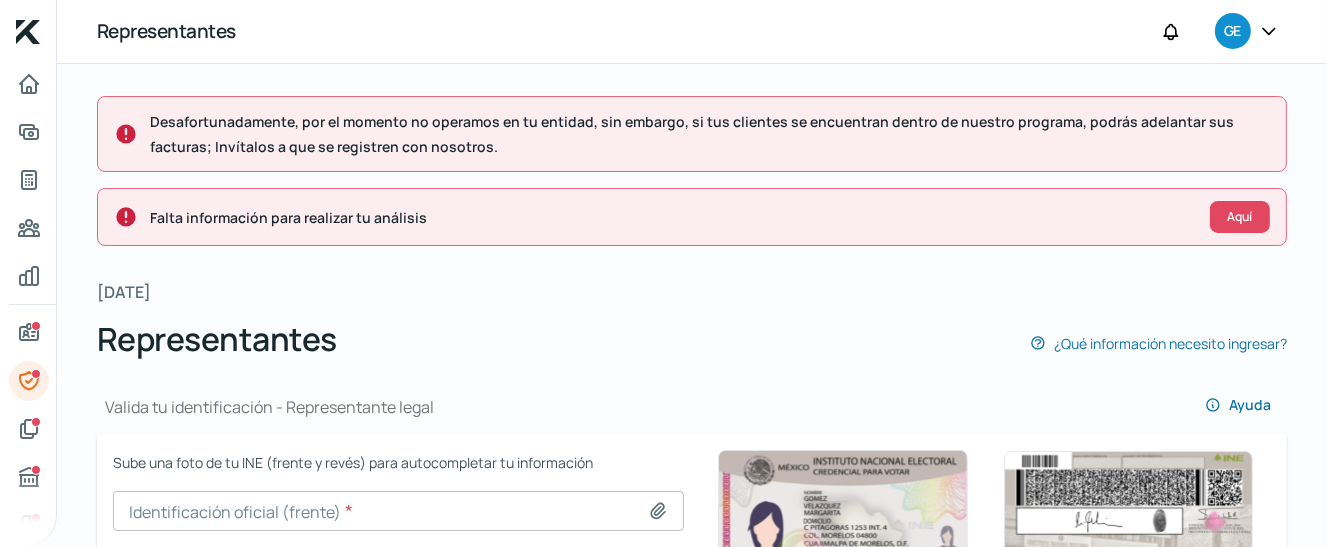 scroll, scrollTop: 0, scrollLeft: 0, axis: both 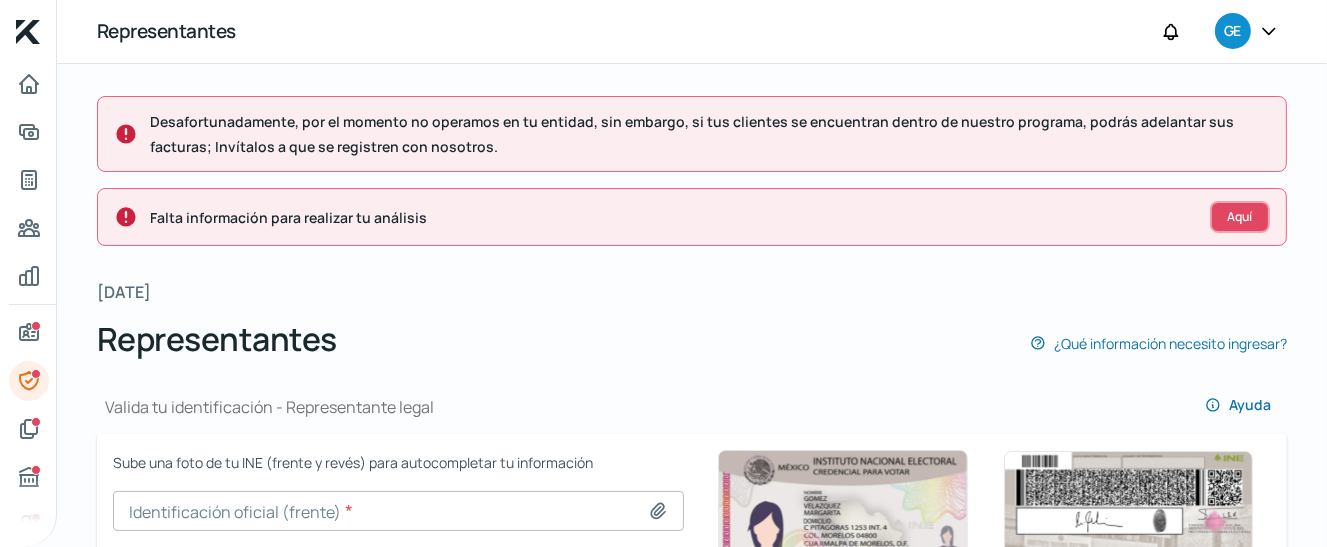 click on "Aquí" at bounding box center (1240, 216) 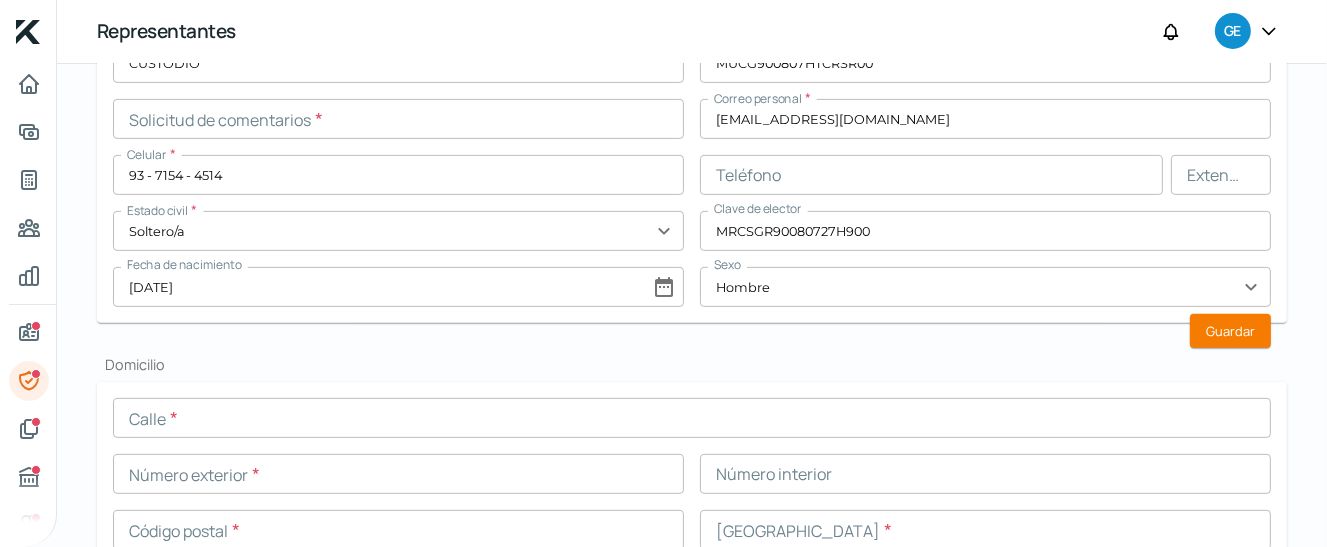 scroll, scrollTop: 815, scrollLeft: 0, axis: vertical 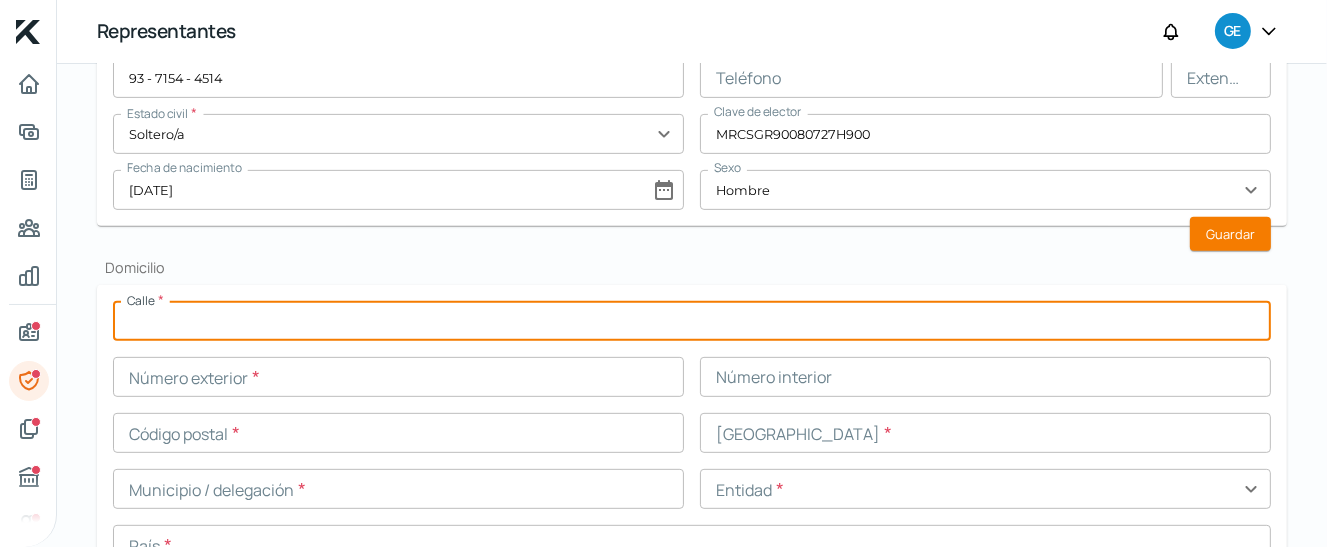 click at bounding box center (692, 321) 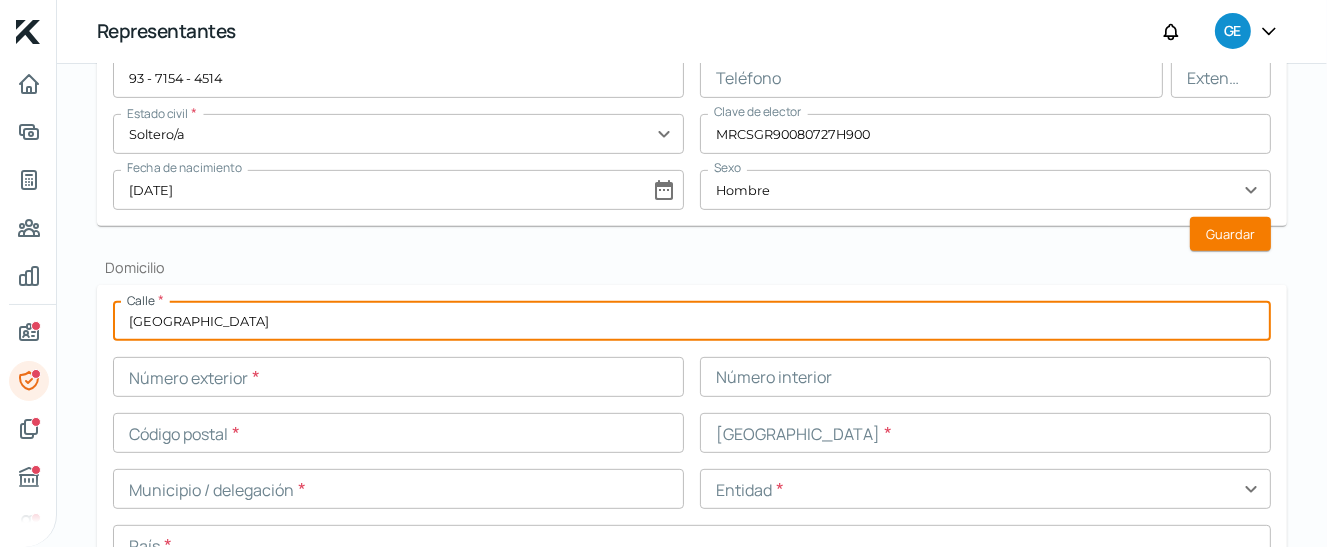type on "[GEOGRAPHIC_DATA]" 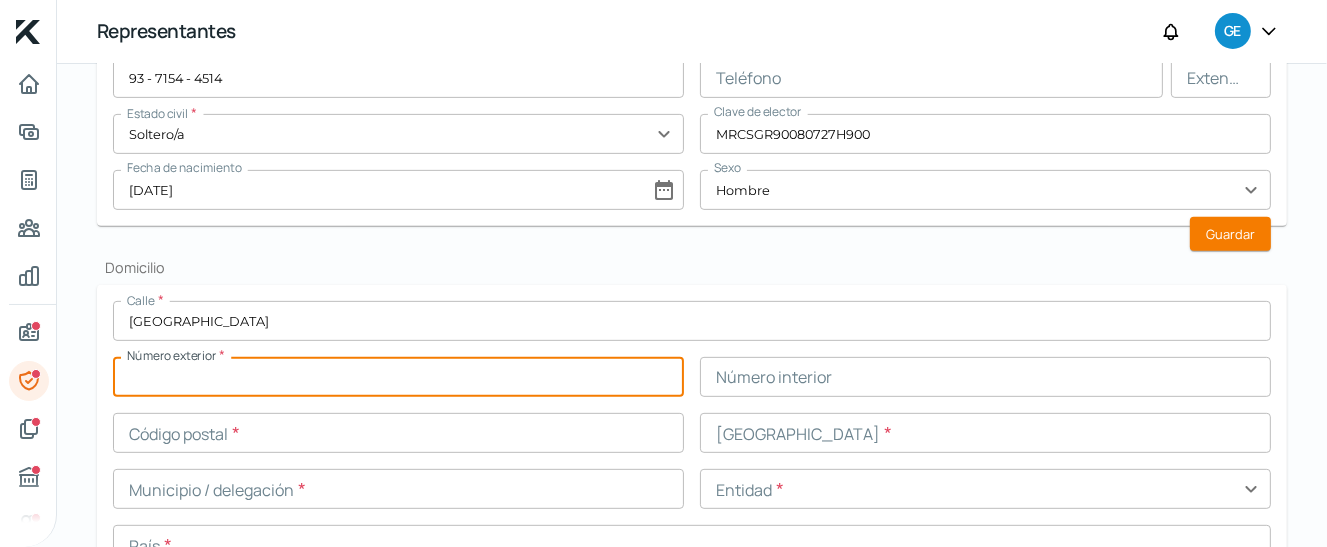 click at bounding box center (398, 377) 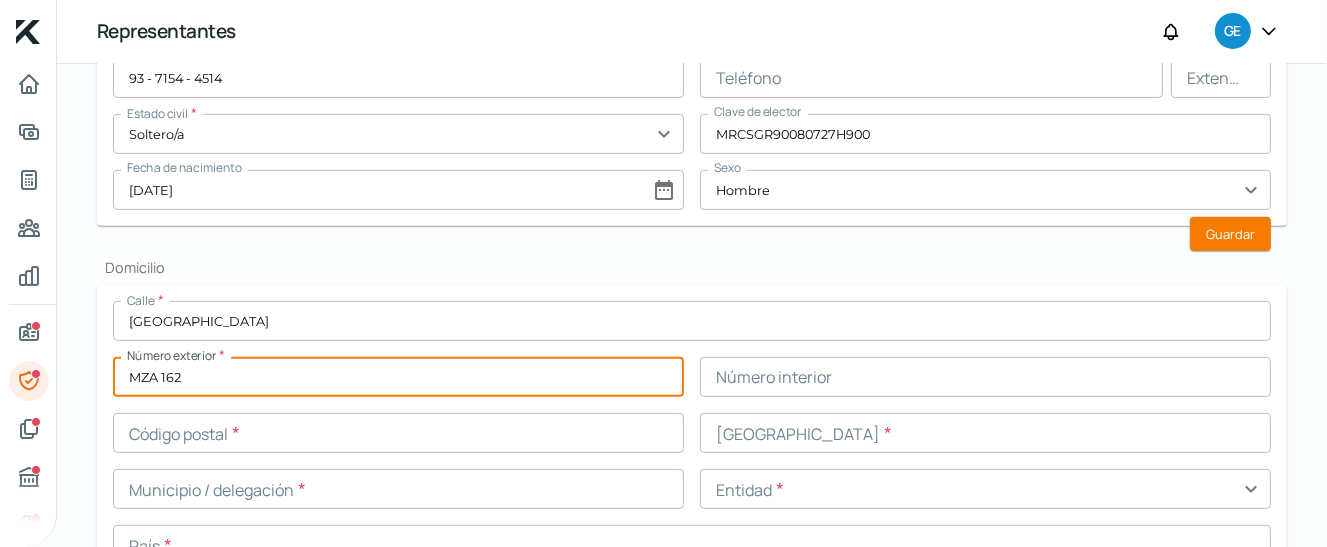 type on "MZA 162" 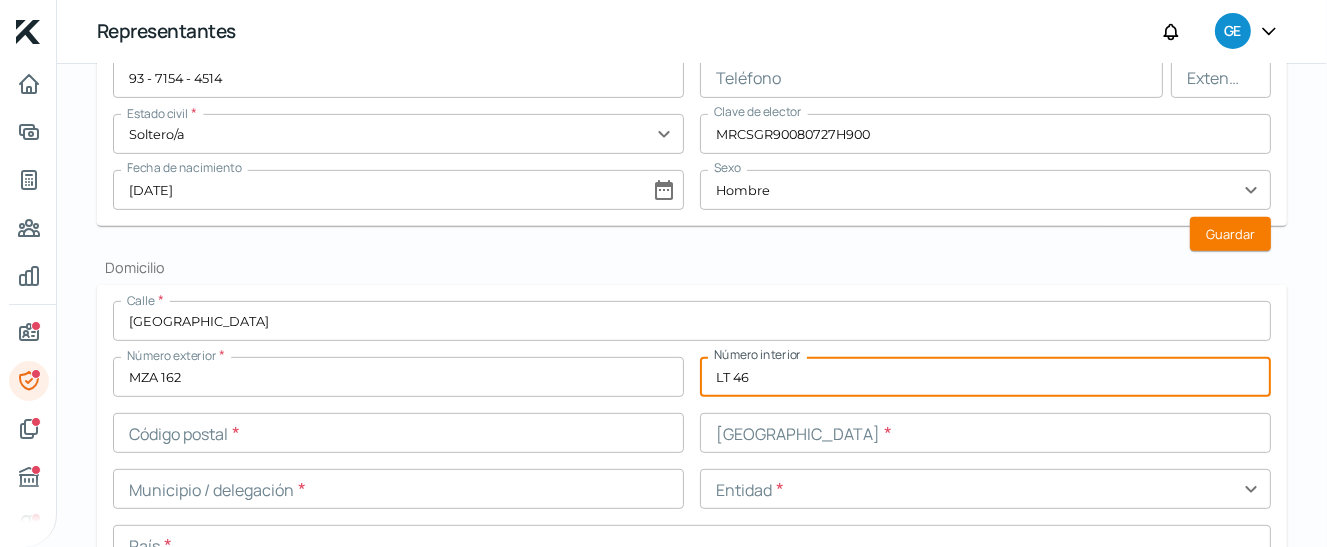 type on "LT 46" 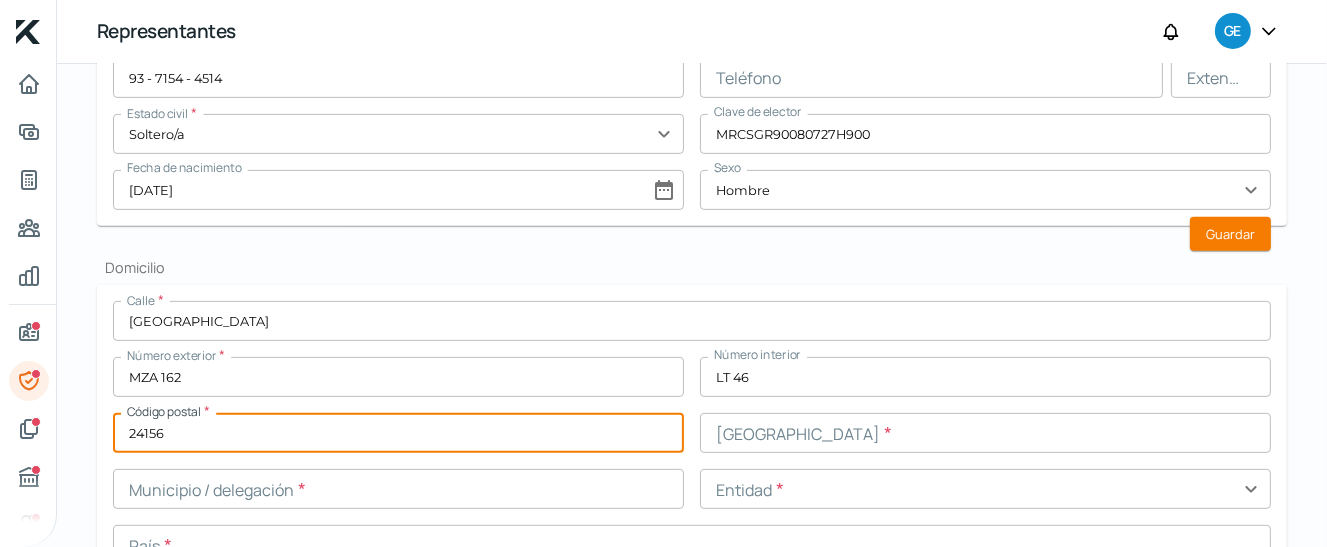 type on "24156" 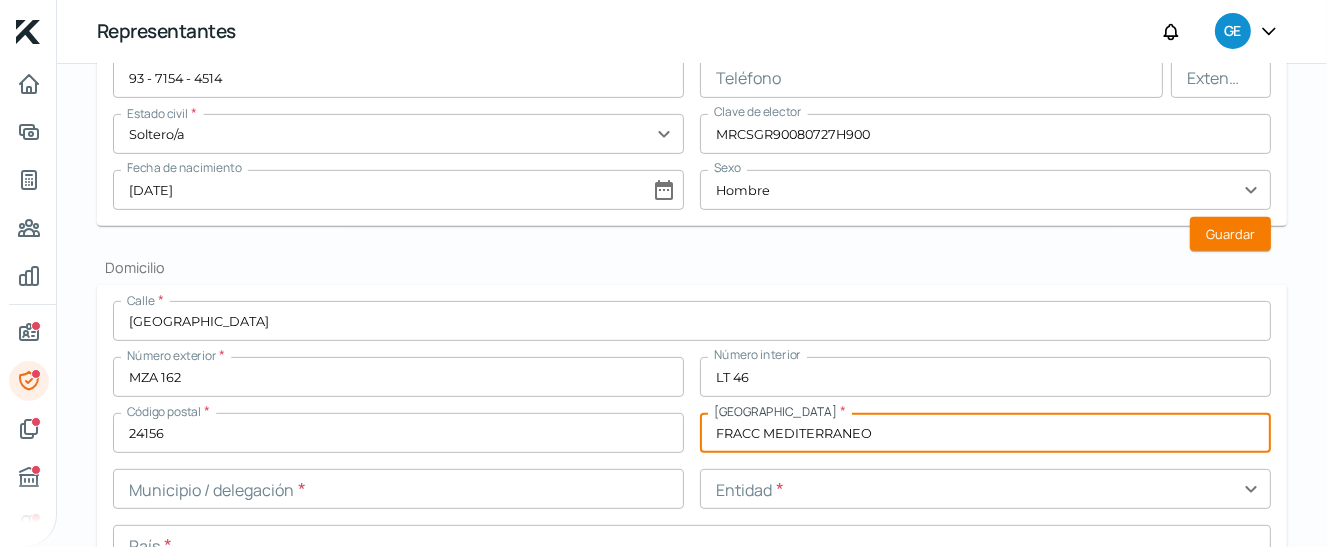 type on "FRACC MEDITERRANEO" 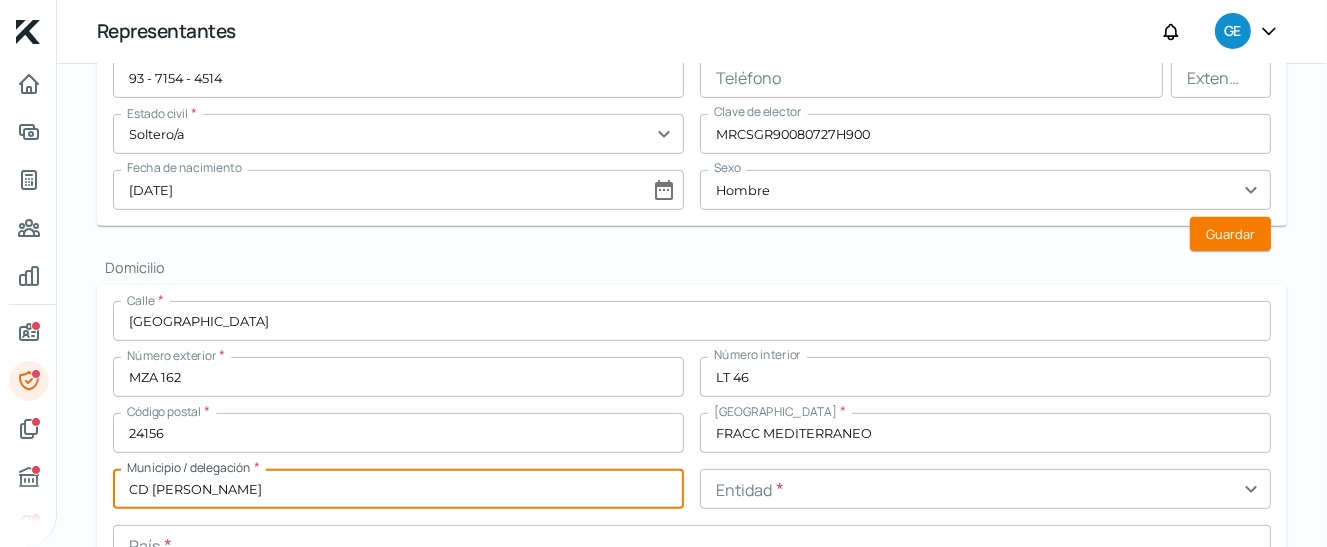 type on "CD [PERSON_NAME]" 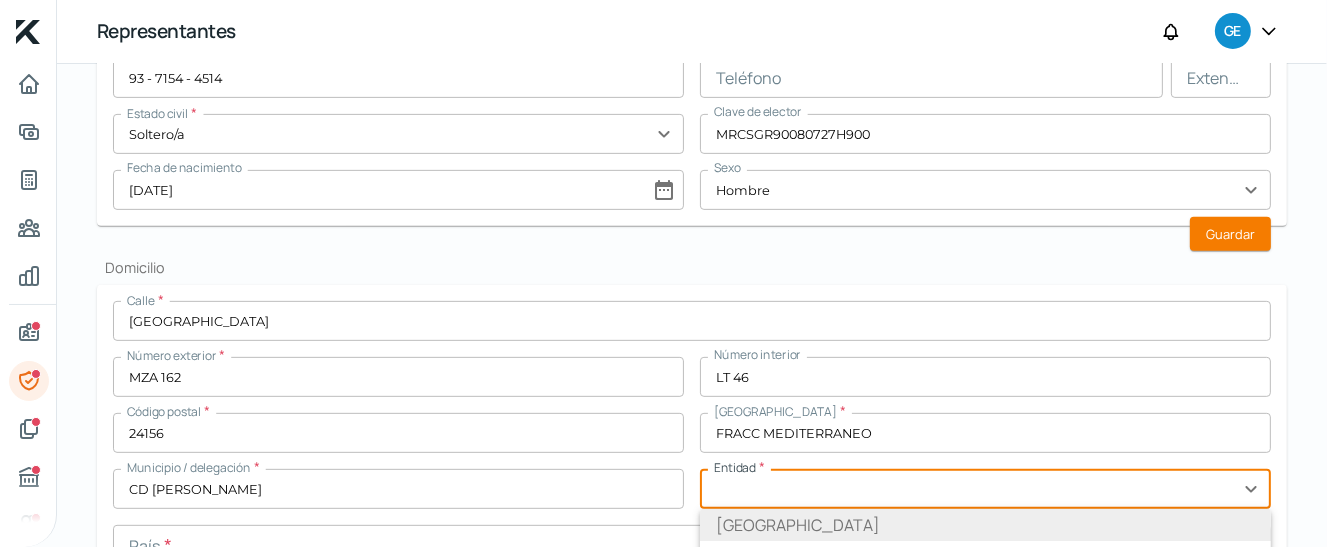 scroll, scrollTop: 842, scrollLeft: 0, axis: vertical 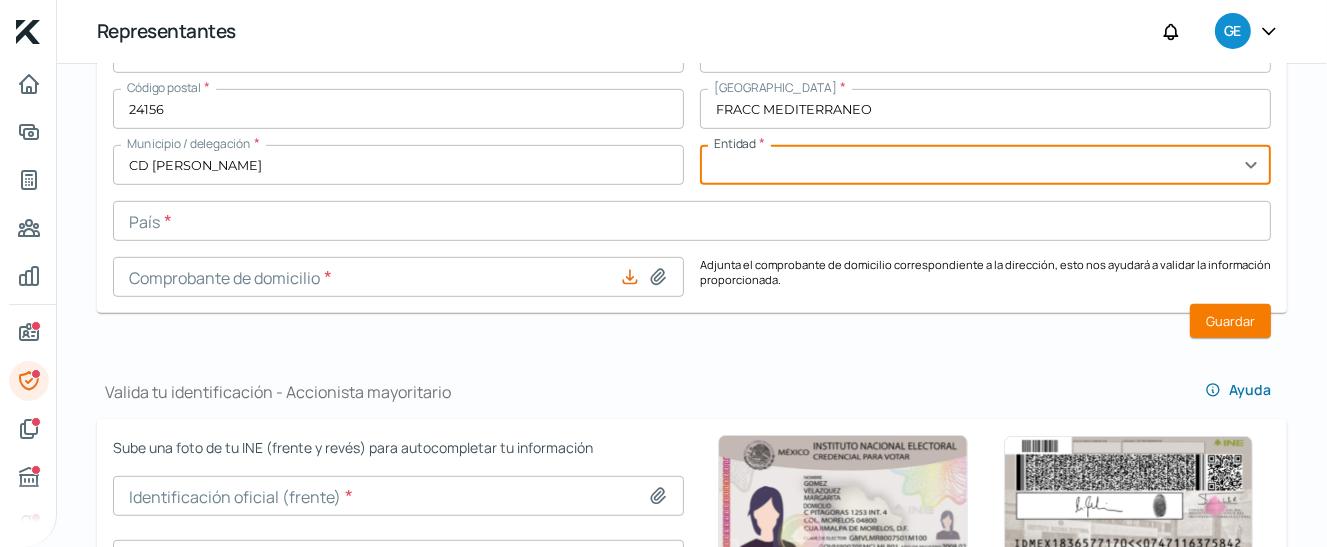 click at bounding box center (985, 165) 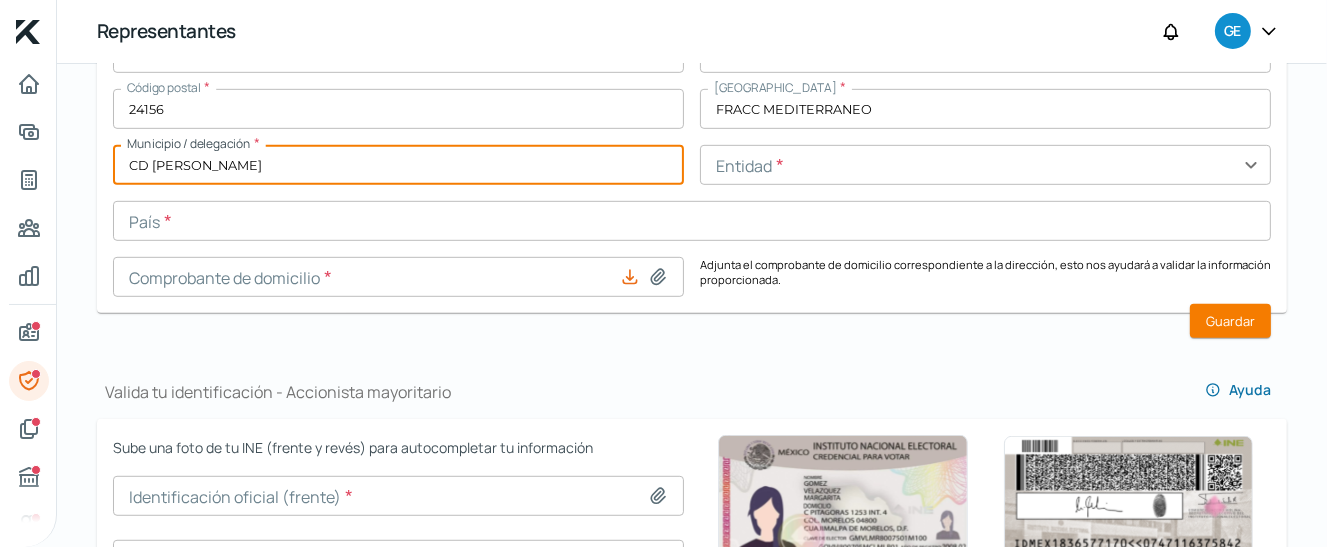 click on "CD [PERSON_NAME]" at bounding box center (398, 165) 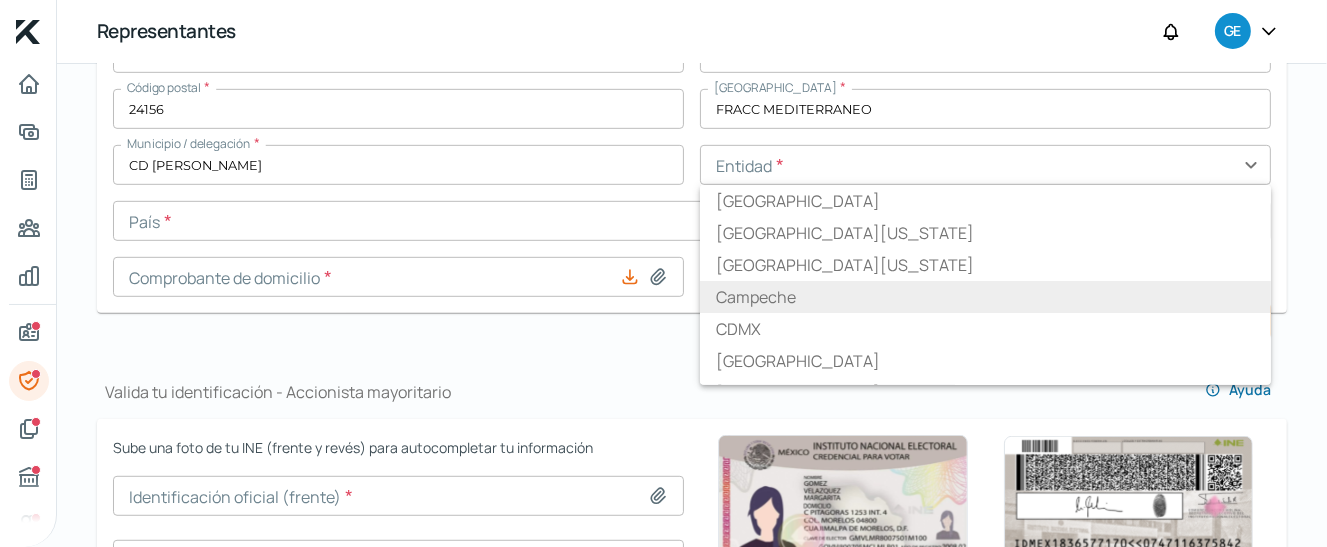 click on "Campeche" at bounding box center (756, 297) 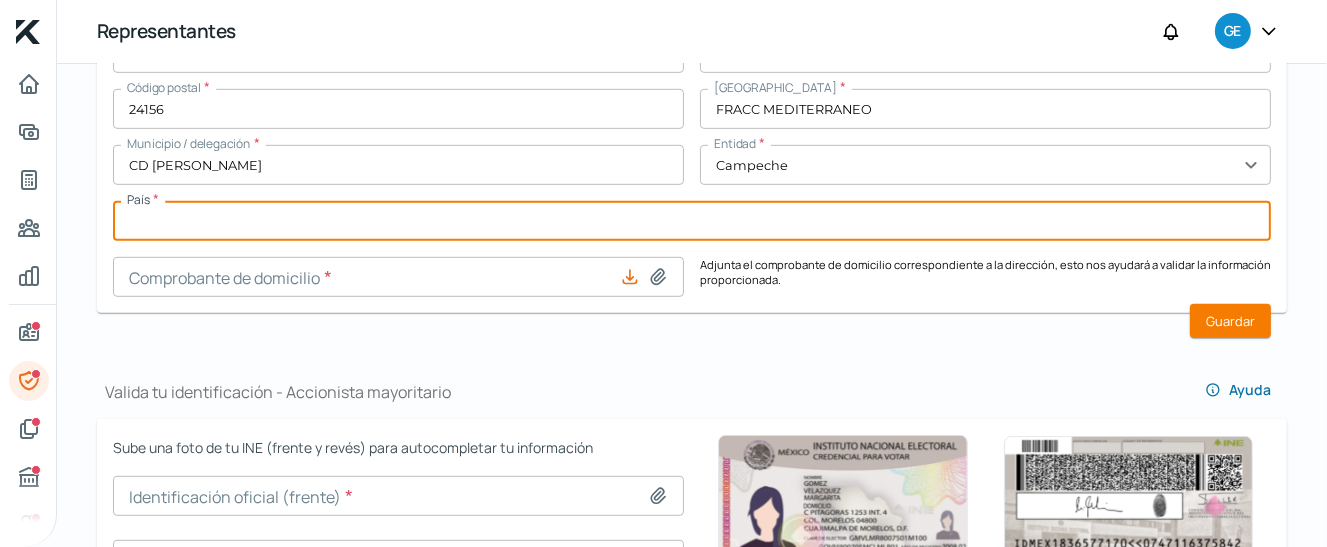 click at bounding box center [692, 221] 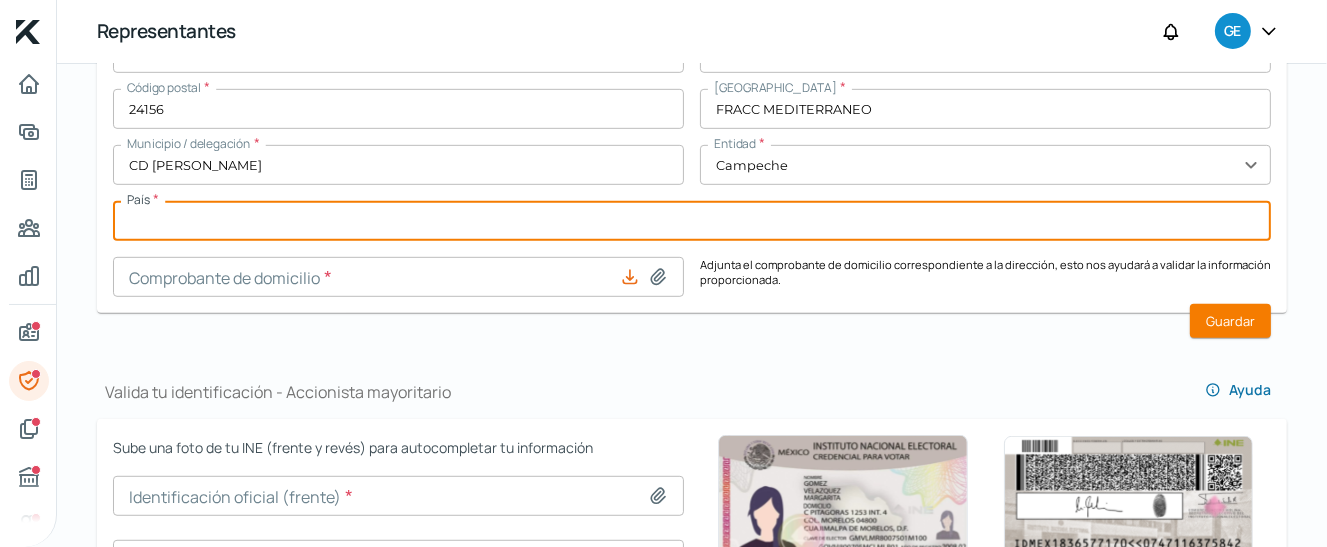 type on "[GEOGRAPHIC_DATA]" 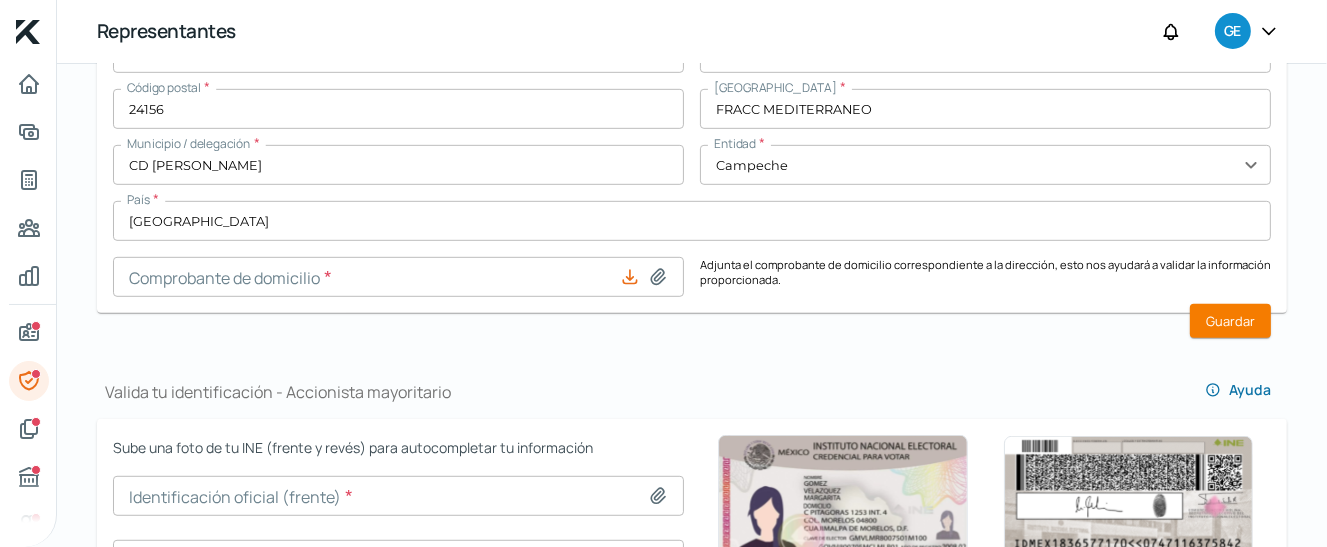 click 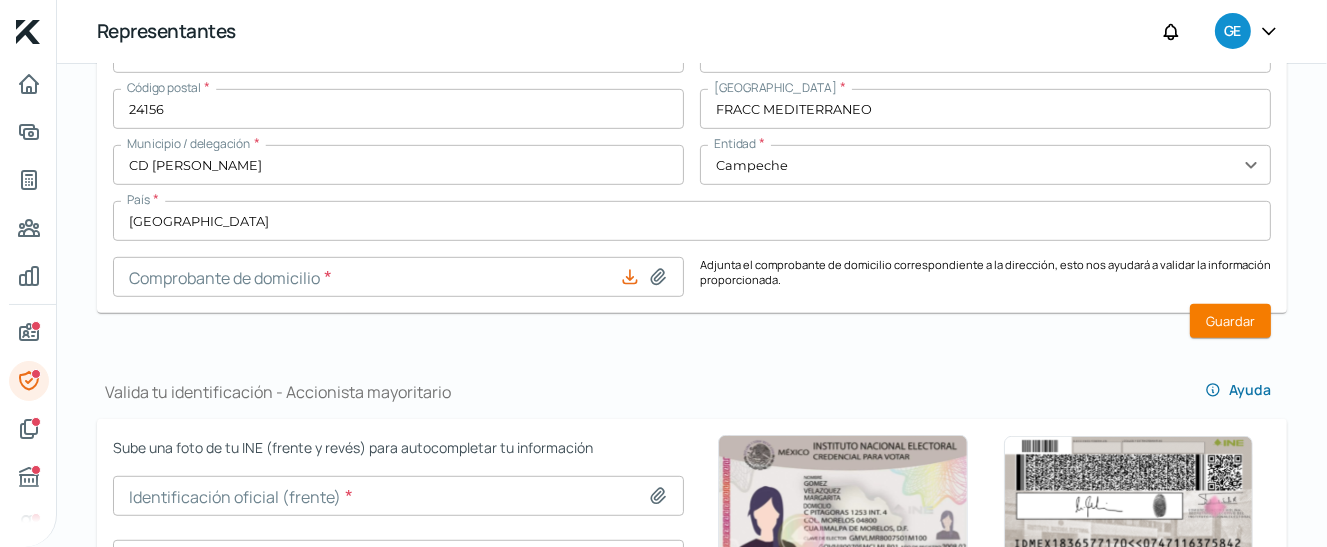 type on "C:\fakepath\CFE MAYO-2025 [PERSON_NAME].pdf" 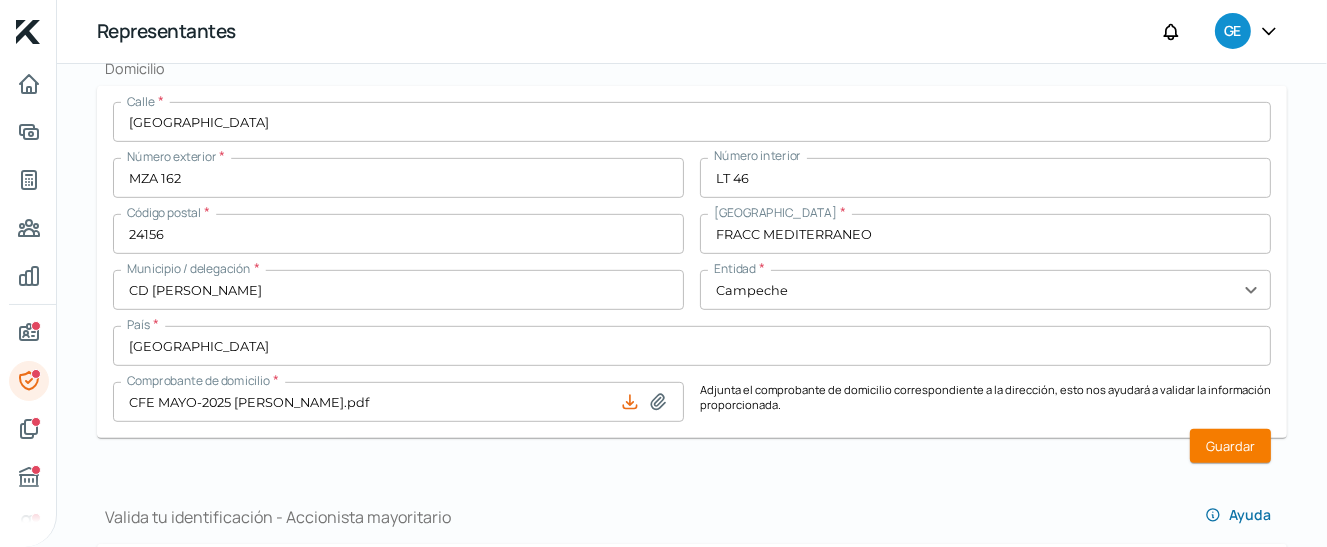 scroll, scrollTop: 1265, scrollLeft: 0, axis: vertical 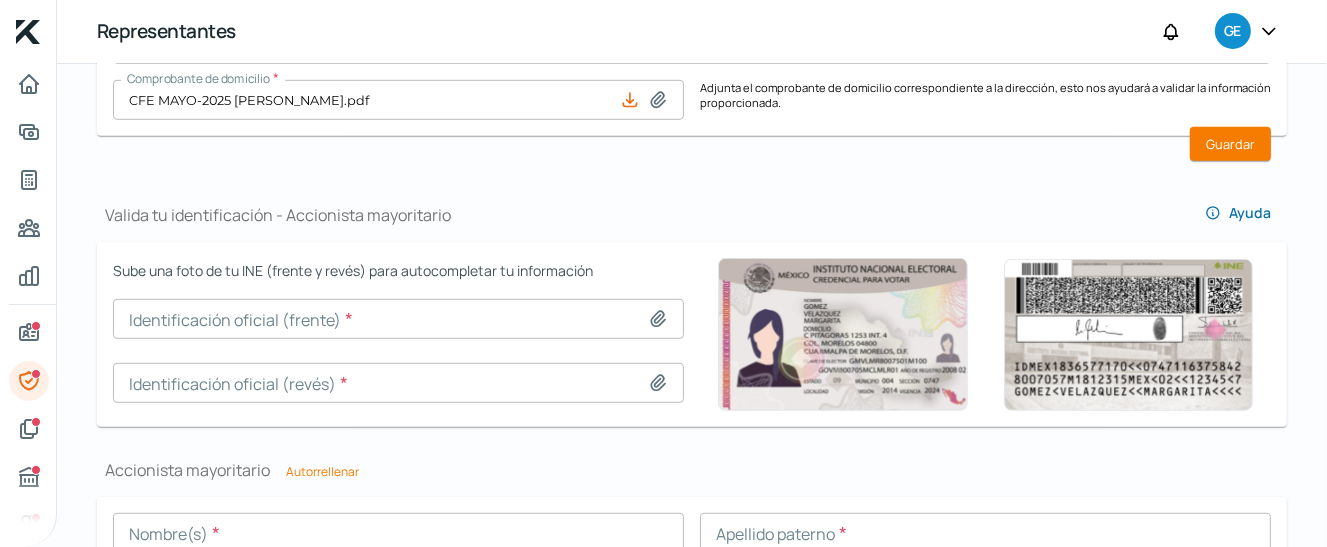 click 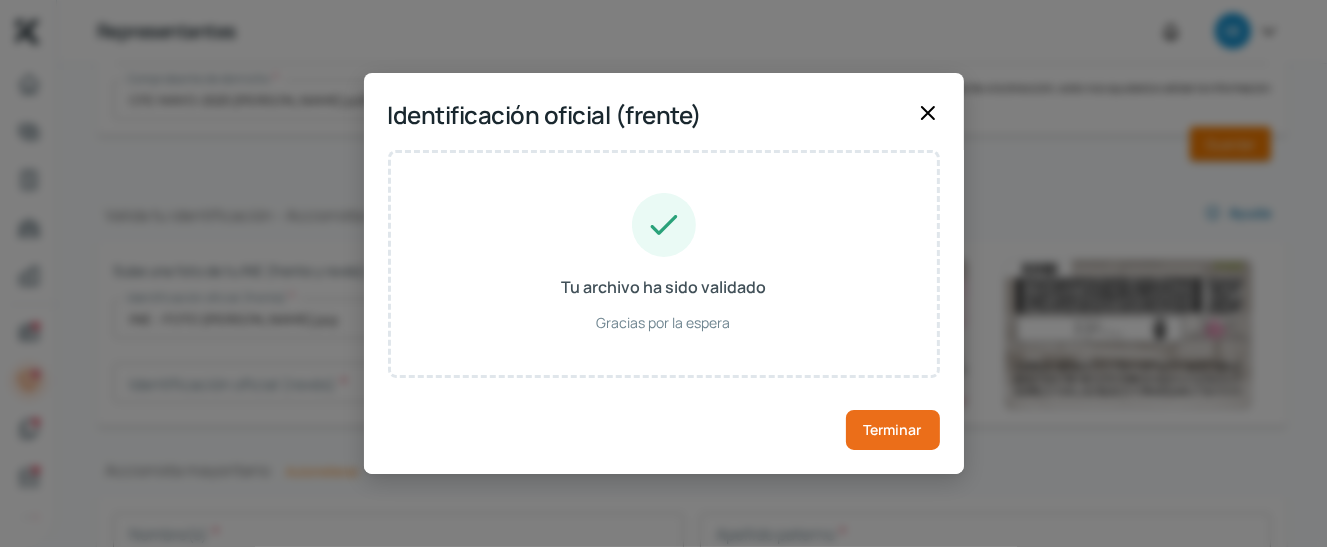 type on "[PERSON_NAME]" 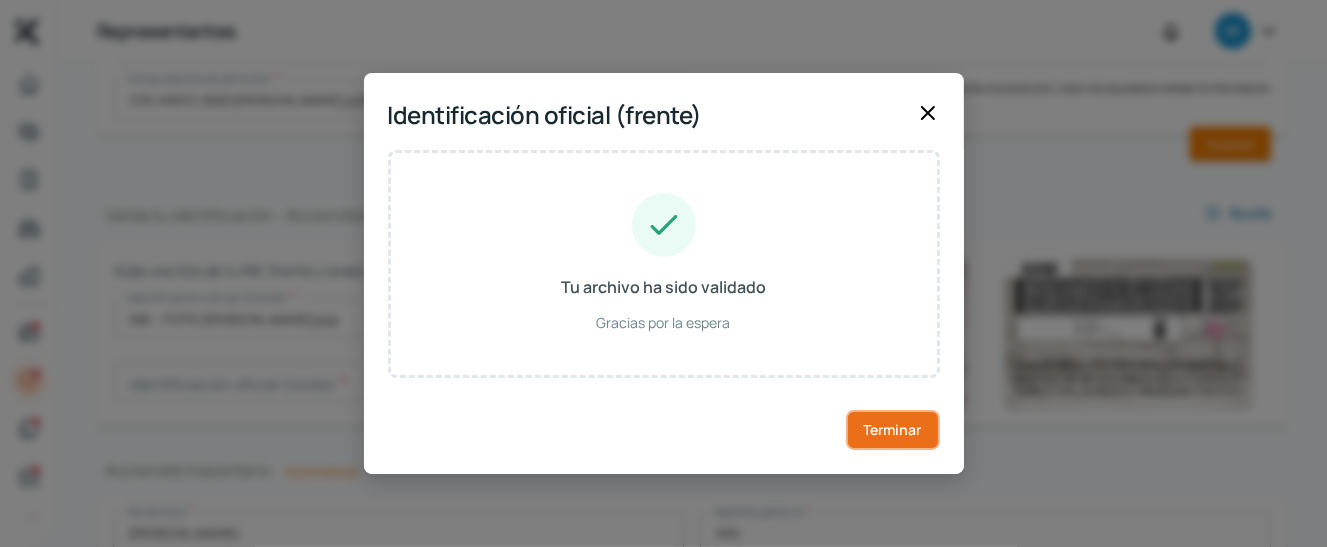 click on "Terminar" at bounding box center (893, 429) 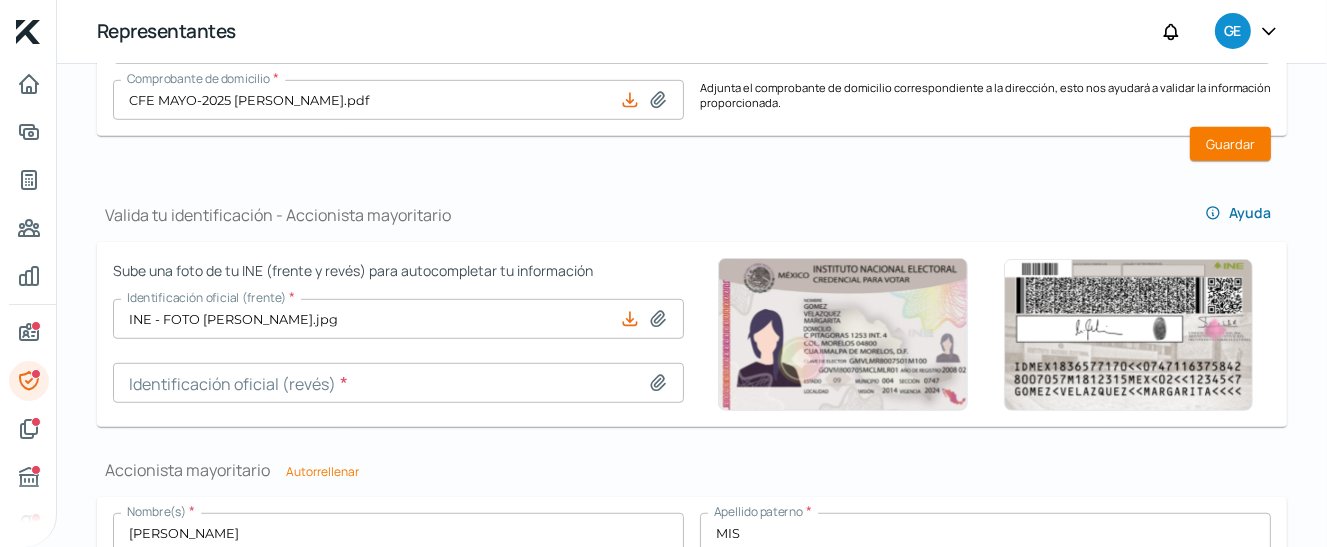 click 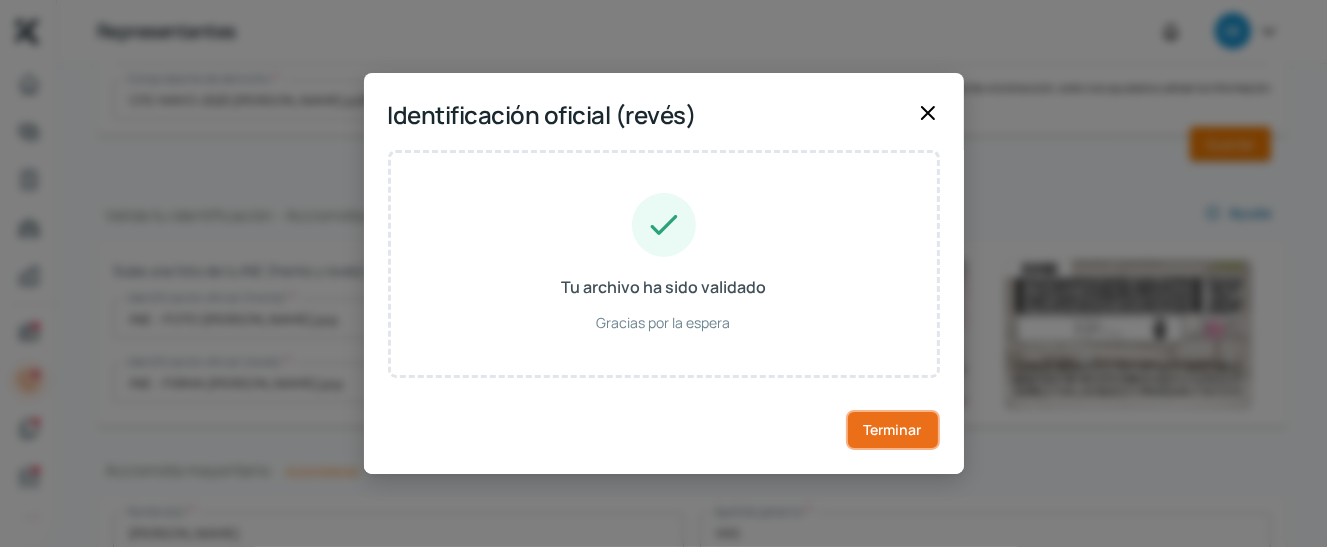 click on "Terminar" at bounding box center (893, 430) 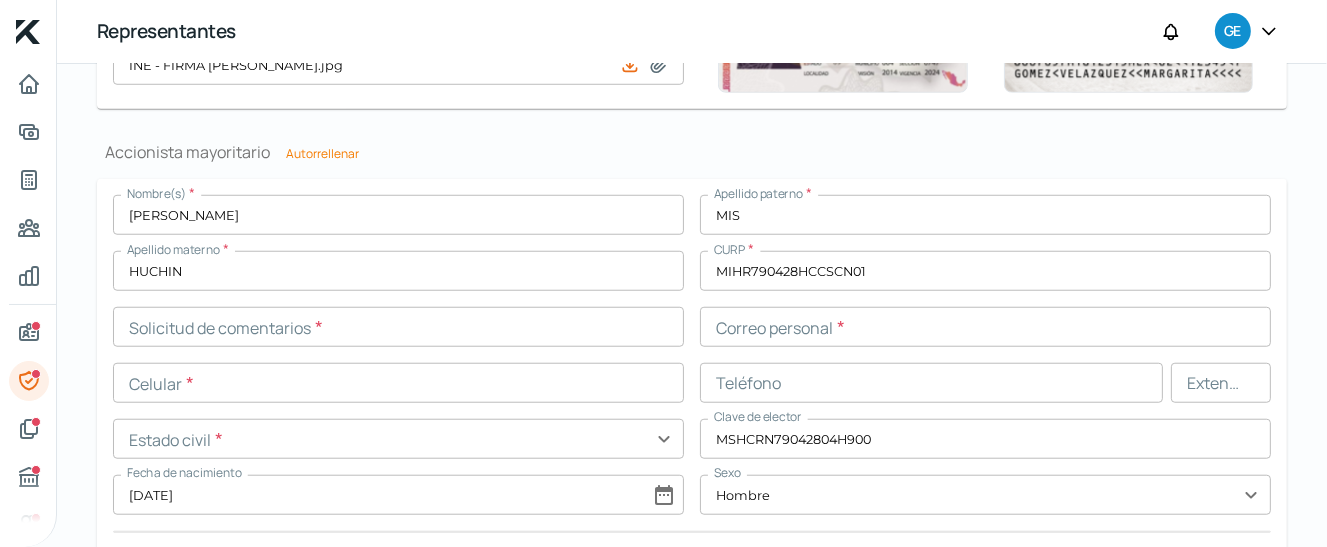 scroll, scrollTop: 1712, scrollLeft: 0, axis: vertical 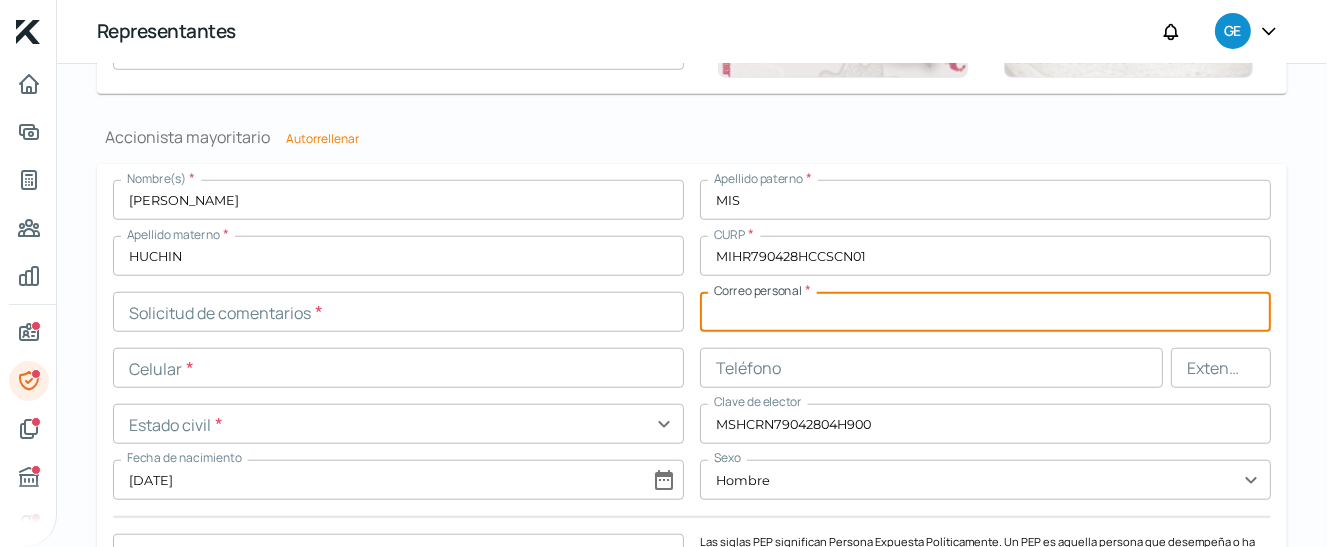 click at bounding box center [985, 312] 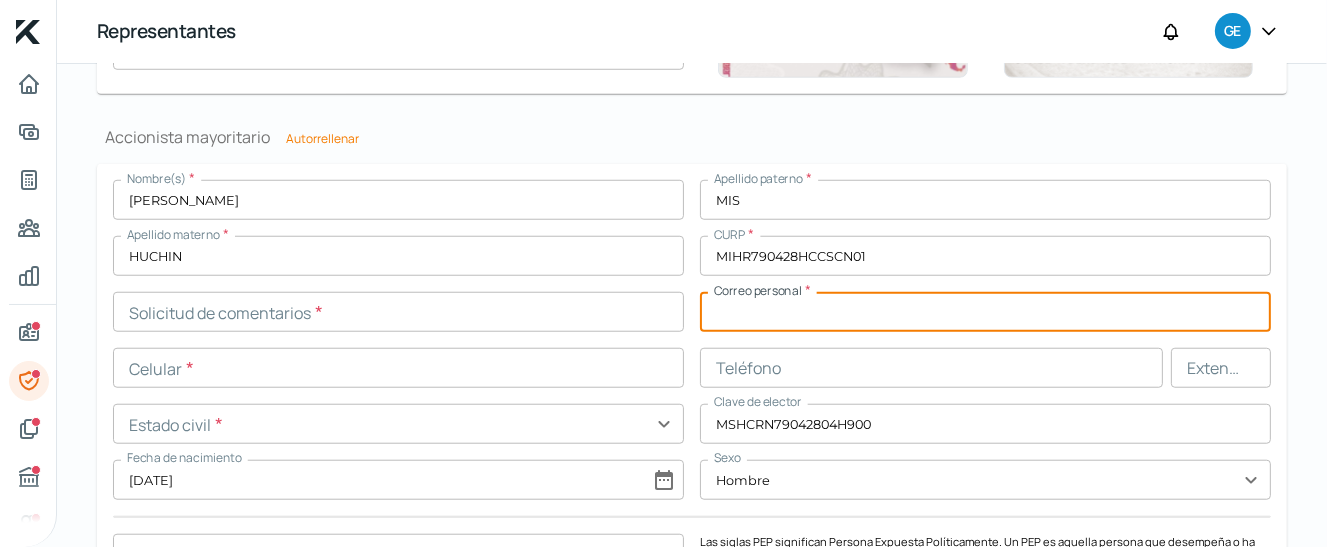 paste on "[PERSON_NAME][EMAIL_ADDRESS][DOMAIN_NAME]" 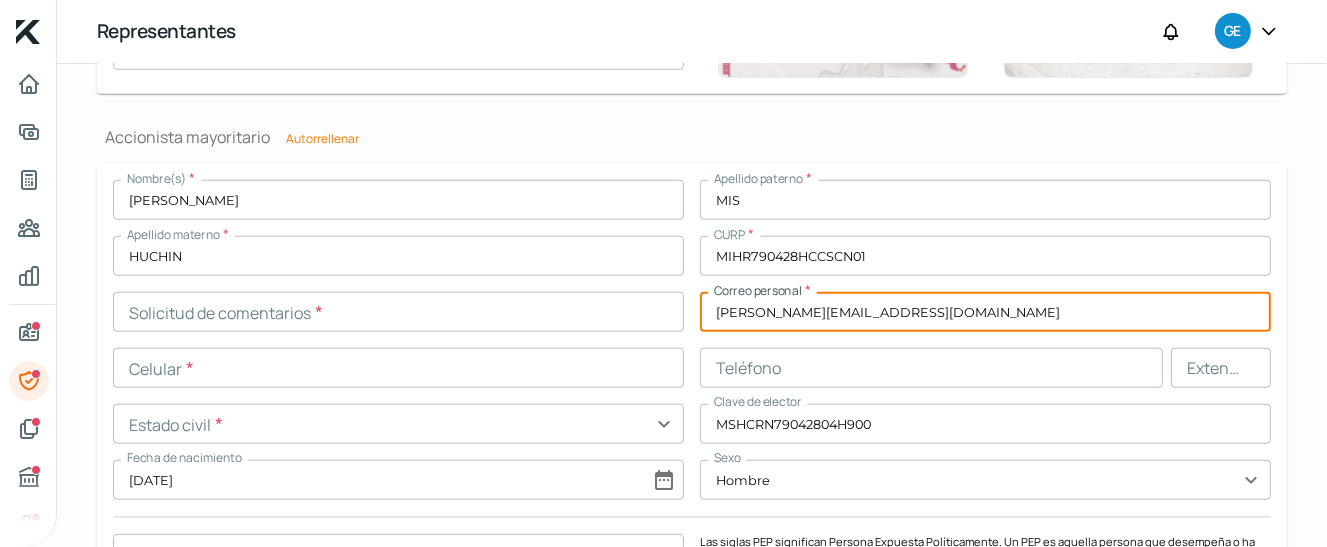 type on "[PERSON_NAME][EMAIL_ADDRESS][DOMAIN_NAME]" 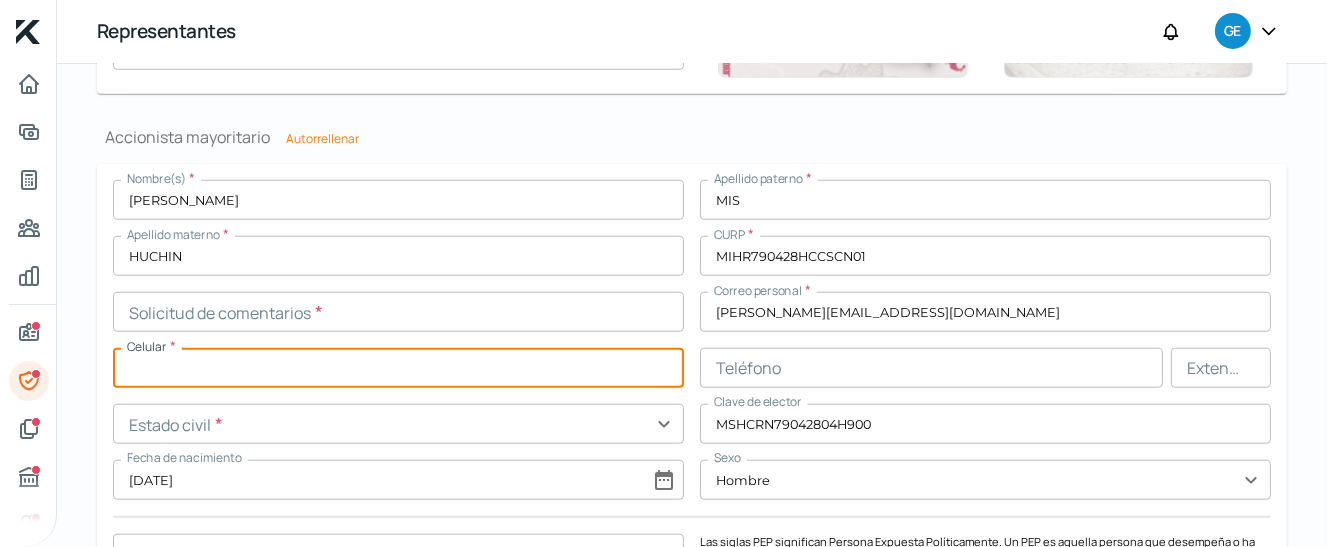click at bounding box center (398, 368) 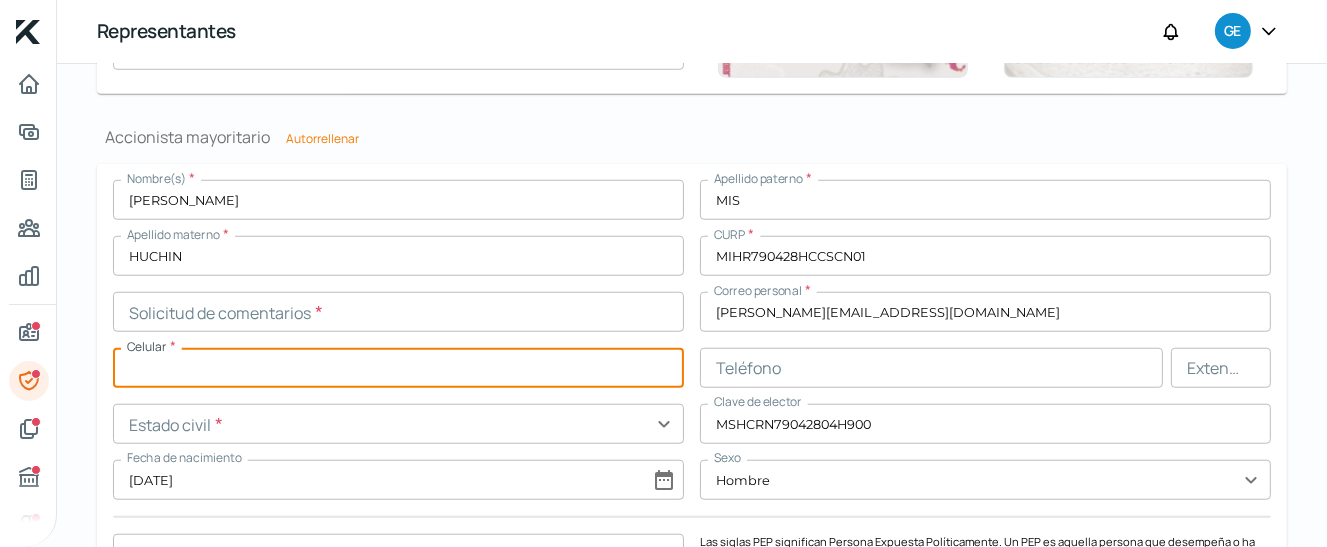 paste on "93 - 8128 - 0719" 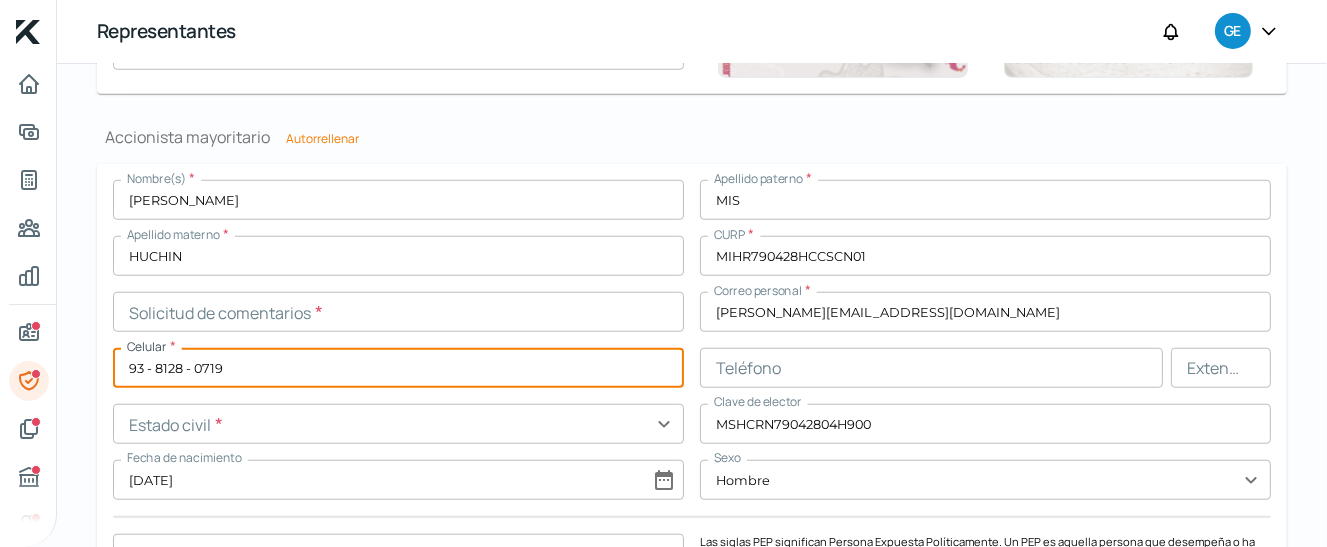 type on "93 - 8128 - 0719" 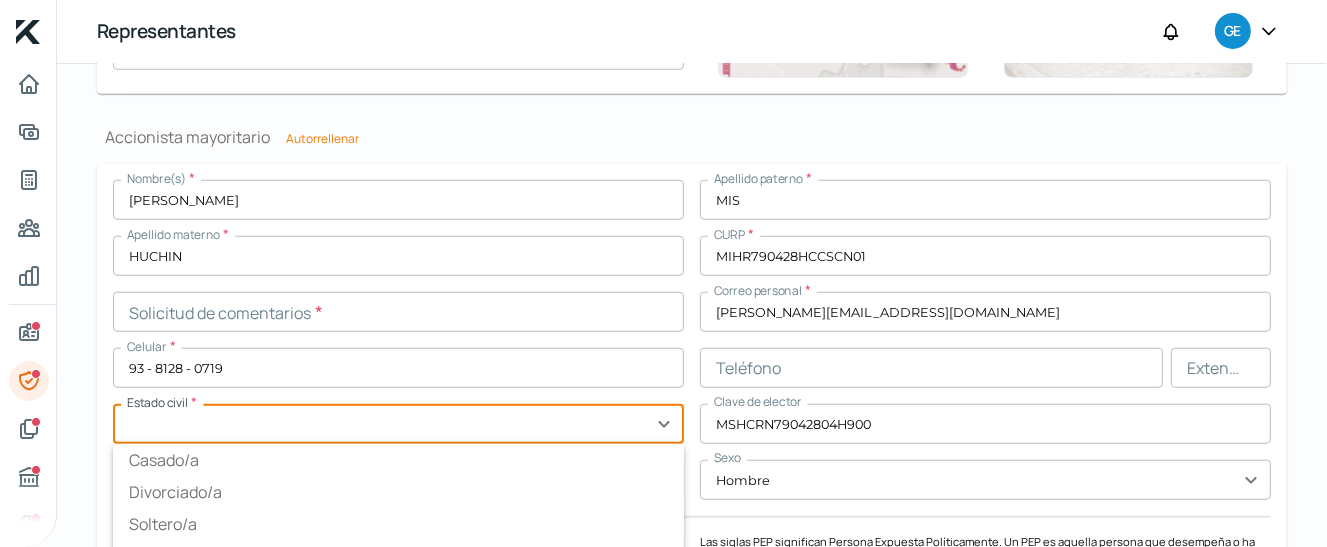 click at bounding box center [398, 424] 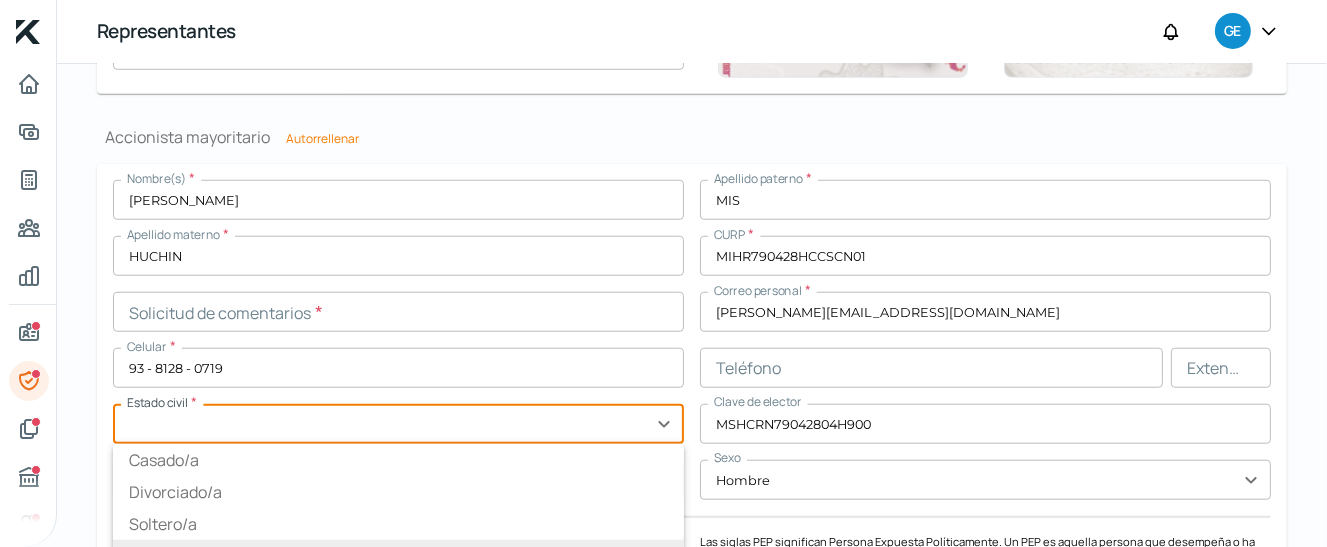 scroll, scrollTop: 1675, scrollLeft: 0, axis: vertical 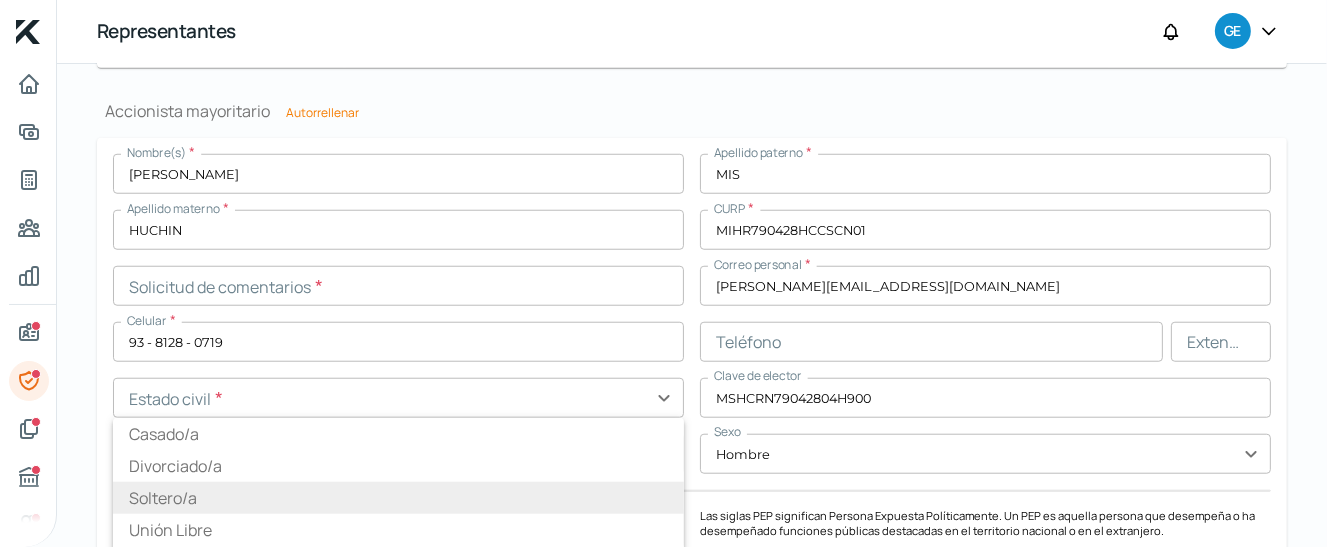 click on "Soltero/a" at bounding box center [398, 498] 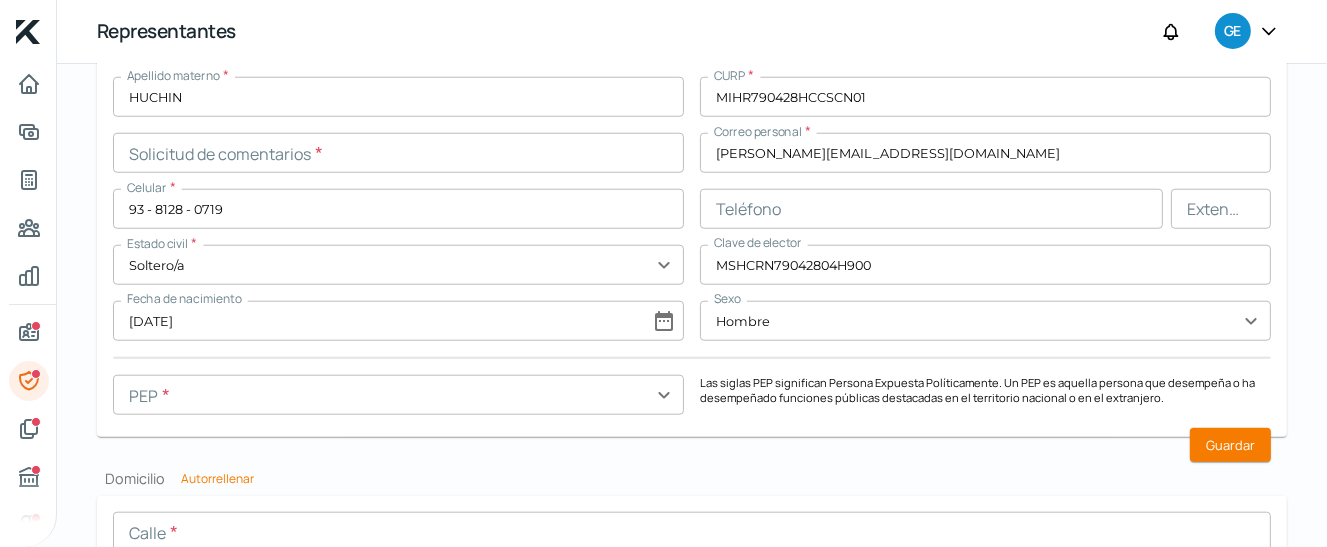scroll, scrollTop: 1824, scrollLeft: 0, axis: vertical 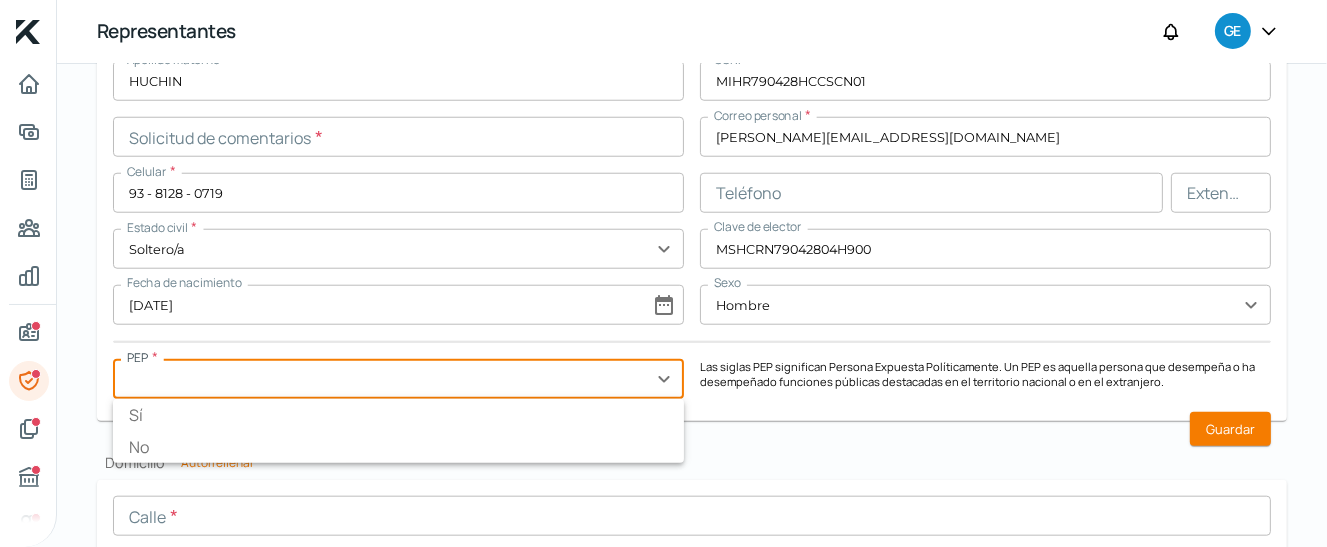click at bounding box center (398, 379) 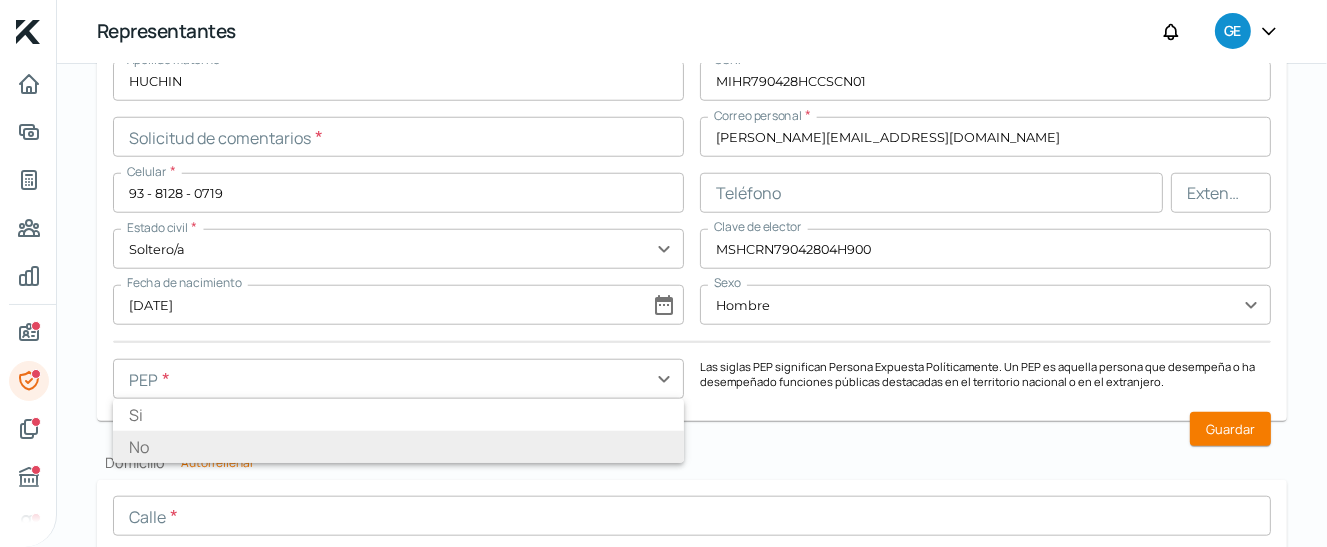 click on "No" at bounding box center (398, 447) 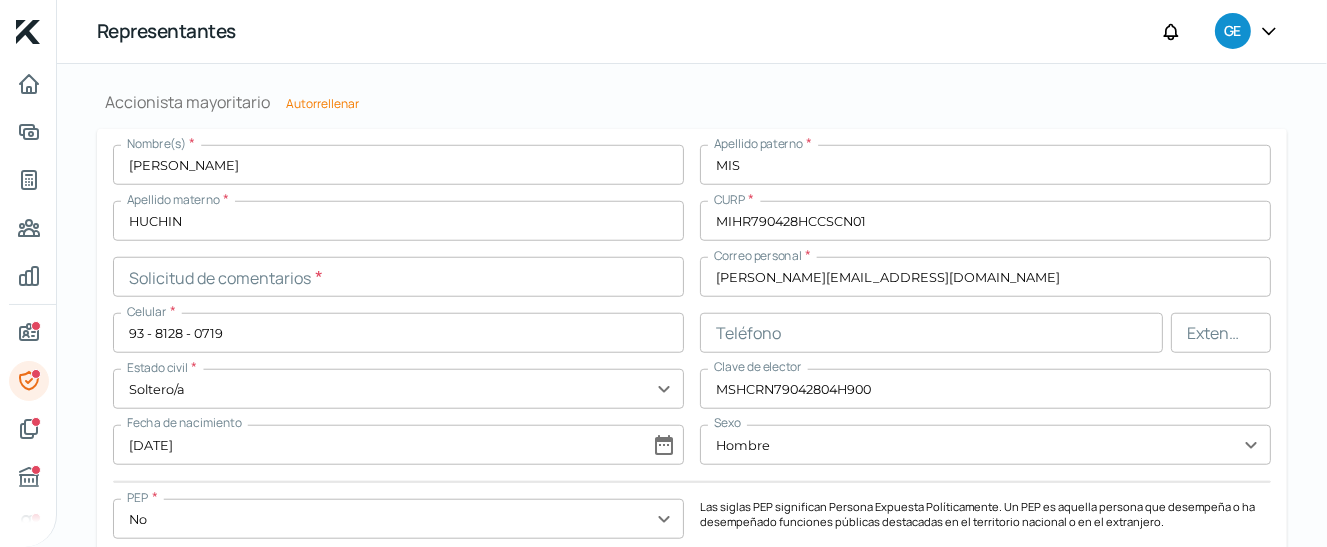 scroll, scrollTop: 1678, scrollLeft: 0, axis: vertical 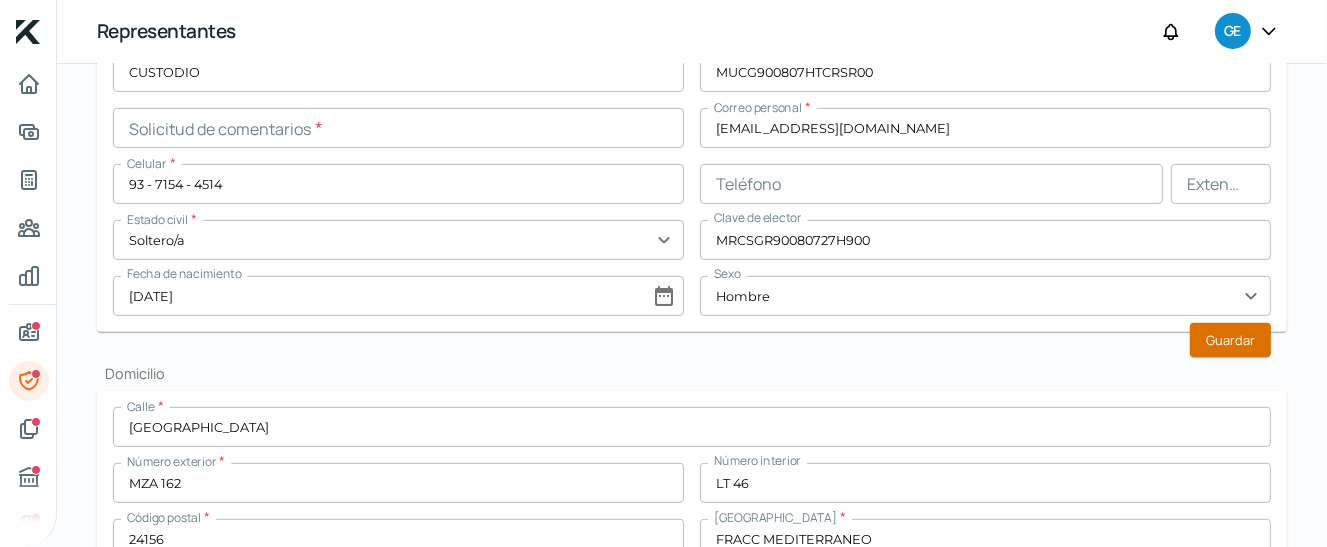 click on "Guardar" at bounding box center (1230, 340) 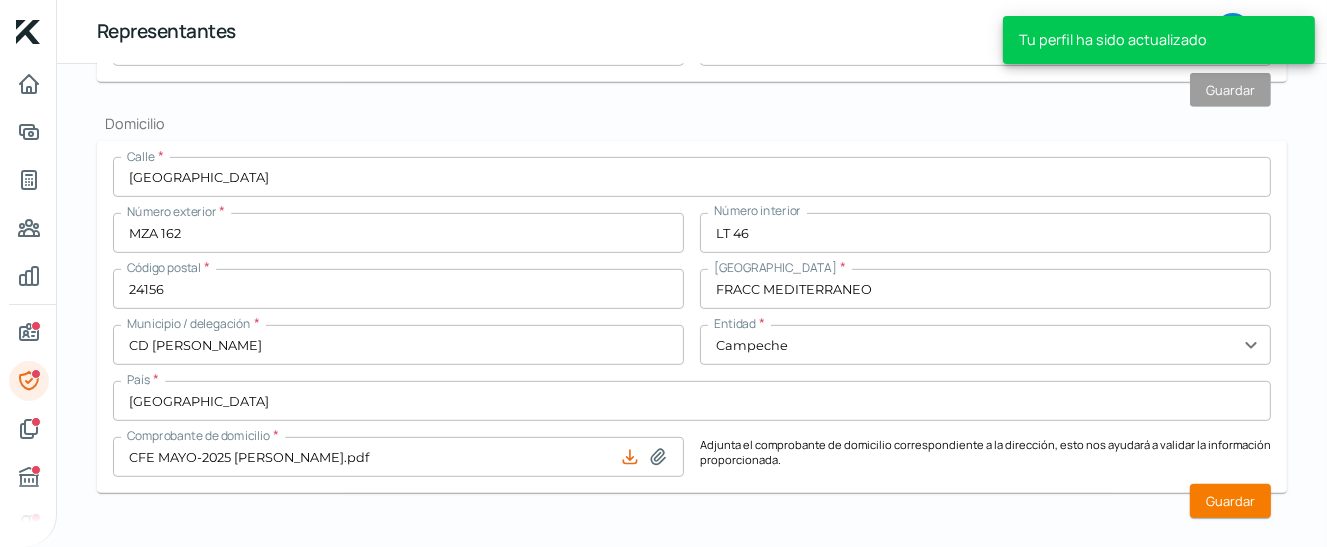 scroll, scrollTop: 1209, scrollLeft: 0, axis: vertical 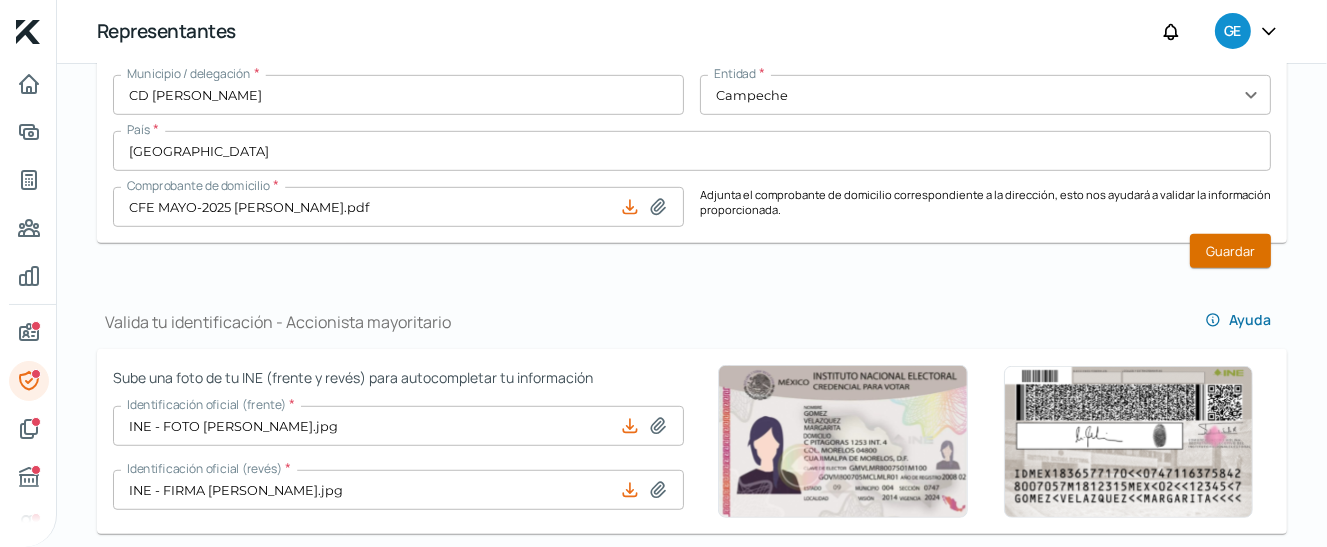 click on "Guardar" at bounding box center (1230, 251) 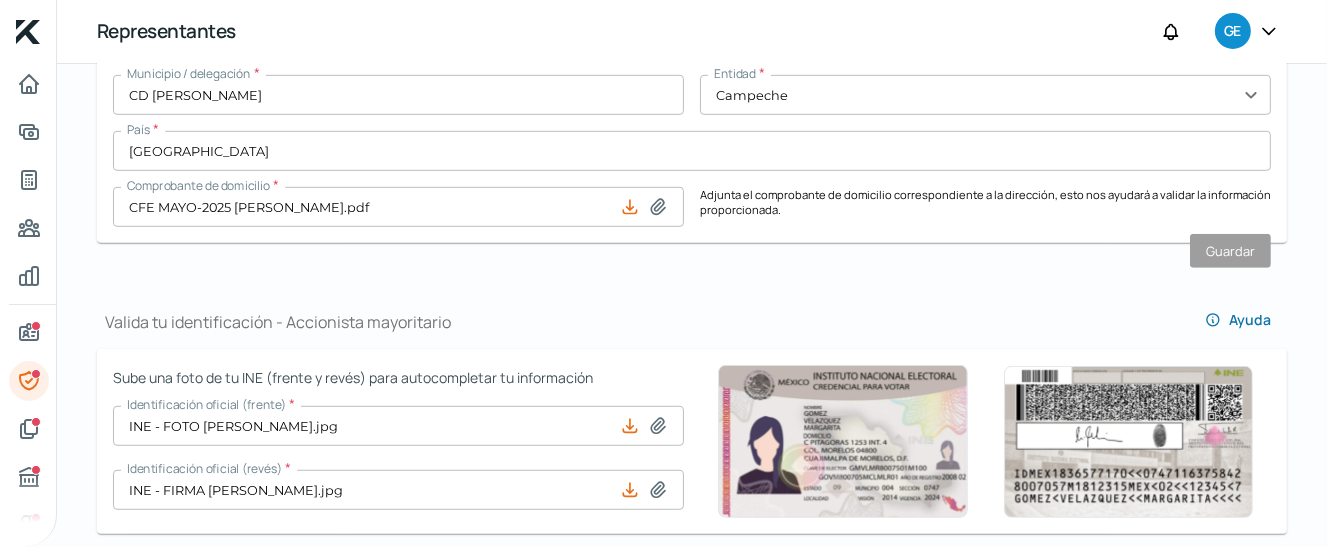 click on "Desafortunadamente, por el momento no operamos en tu entidad, sin embargo, si tus clientes se encuentran dentro de nuestro programa, podrás adelantar sus facturas; Invítalos a que se registren con nosotros. Falta información para realizar tu análisis Aquí [DATE] Representantes ¿Qué información necesito ingresar? Valida tu identificación - Representante legal Ayuda Sube una foto de tu INE (frente y revés) para autocompletar tu información Identificación oficial (frente)  * Identificación oficial (revés)  * Representante legal Nombre(s)  * [PERSON_NAME] paterno  * [PERSON_NAME] materno  * CUSTODIO CURP * MUCG900807HTCRSR00 Solicitud de comentarios  * Correo personal  * [EMAIL_ADDRESS][DOMAIN_NAME] Celular  * 93 - 7154 - 4514 Teléfono Extensión Estado civil  * [DEMOGRAPHIC_DATA]/a expand_more Clave de elector MRCSGR90080727H900 Fecha de nacimiento [DEMOGRAPHIC_DATA] date_range Sexo Hombre expand_more Guardar Domicilio Calle  * GIBRALTAR Número exterior  * MZA 162 Número interior LT 46 *" at bounding box center [692, 191] 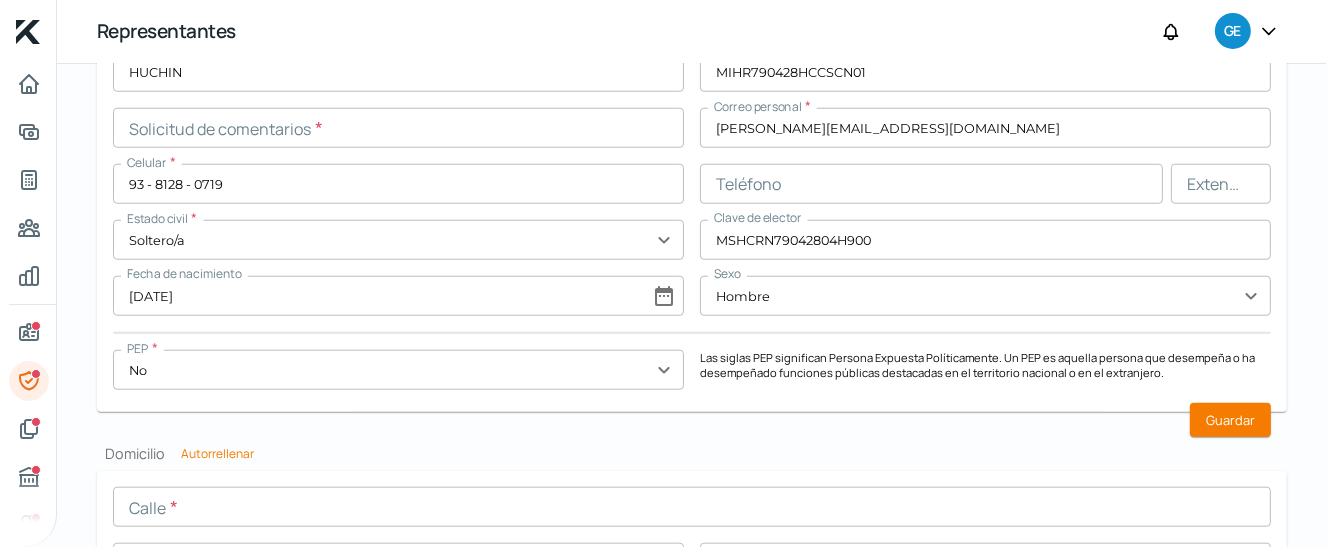 scroll, scrollTop: 2190, scrollLeft: 0, axis: vertical 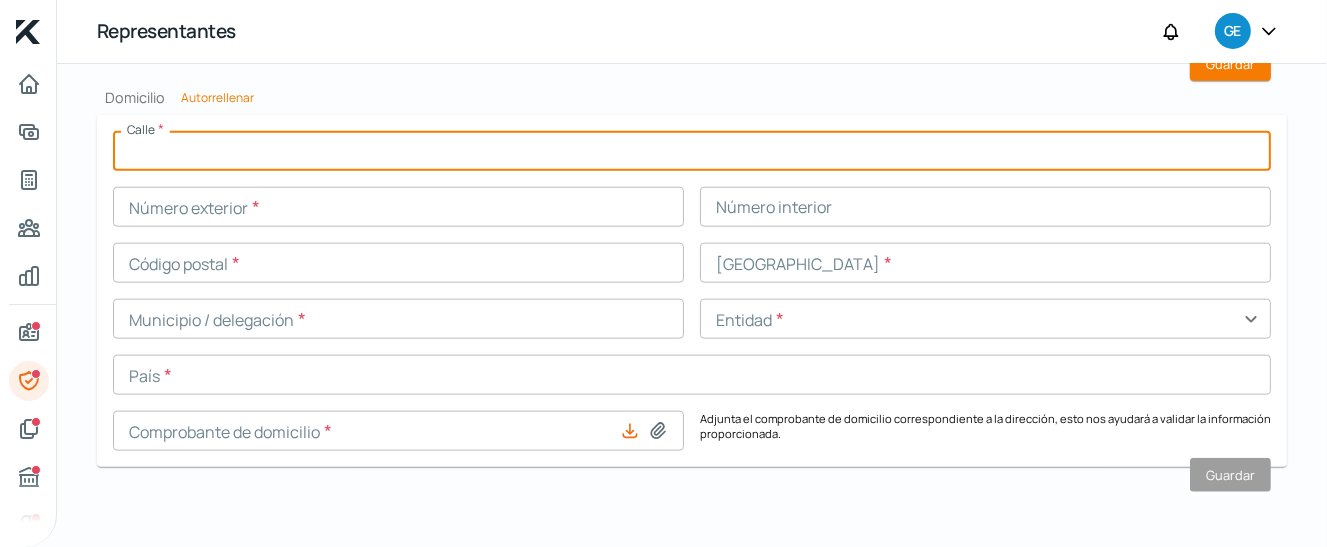 click at bounding box center [692, 151] 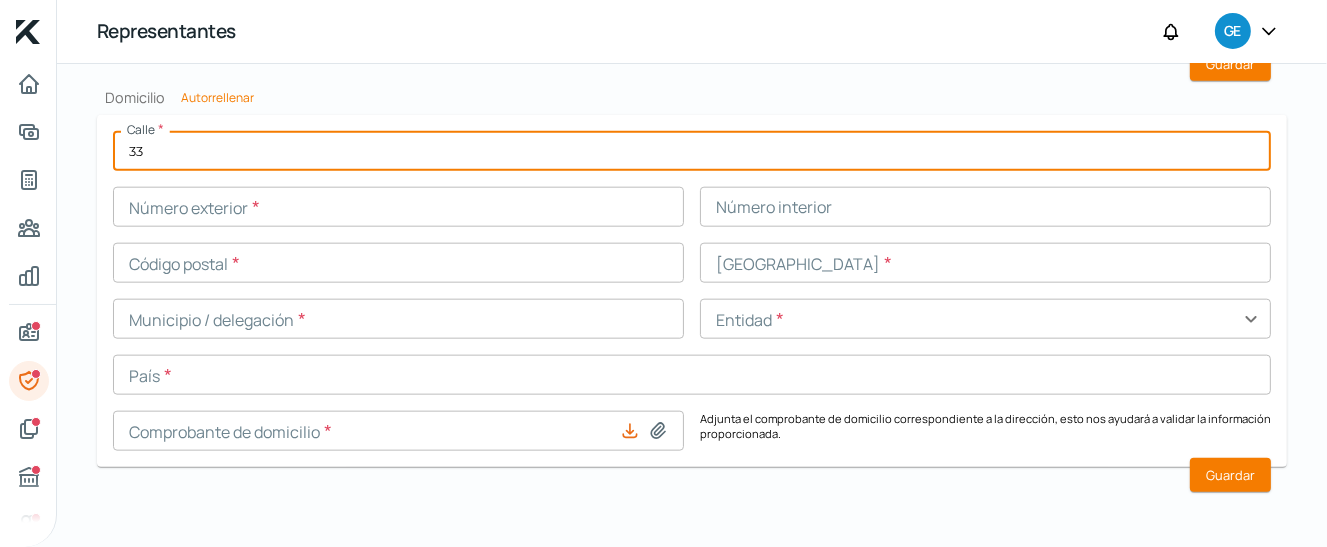 type on "33 A" 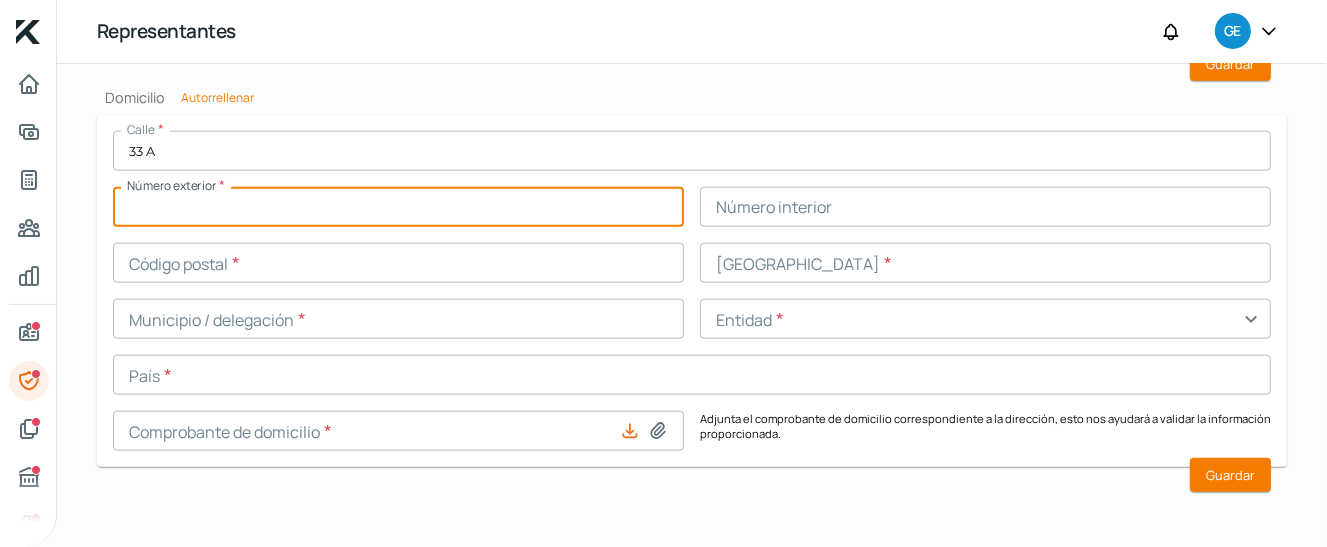 click at bounding box center (398, 207) 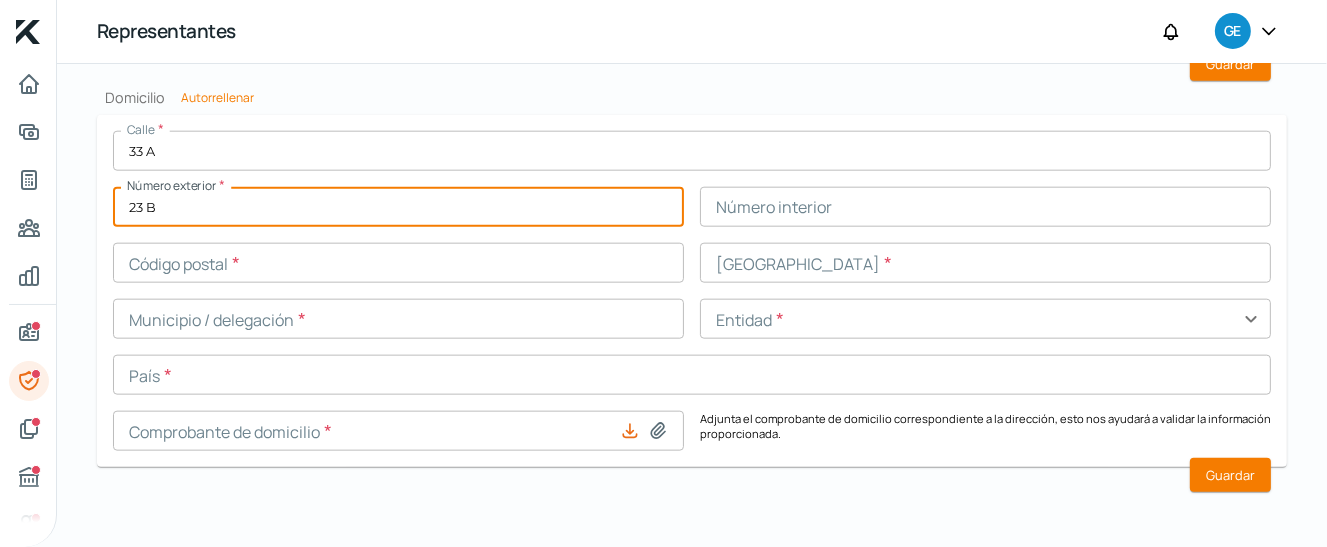 type on "23 B" 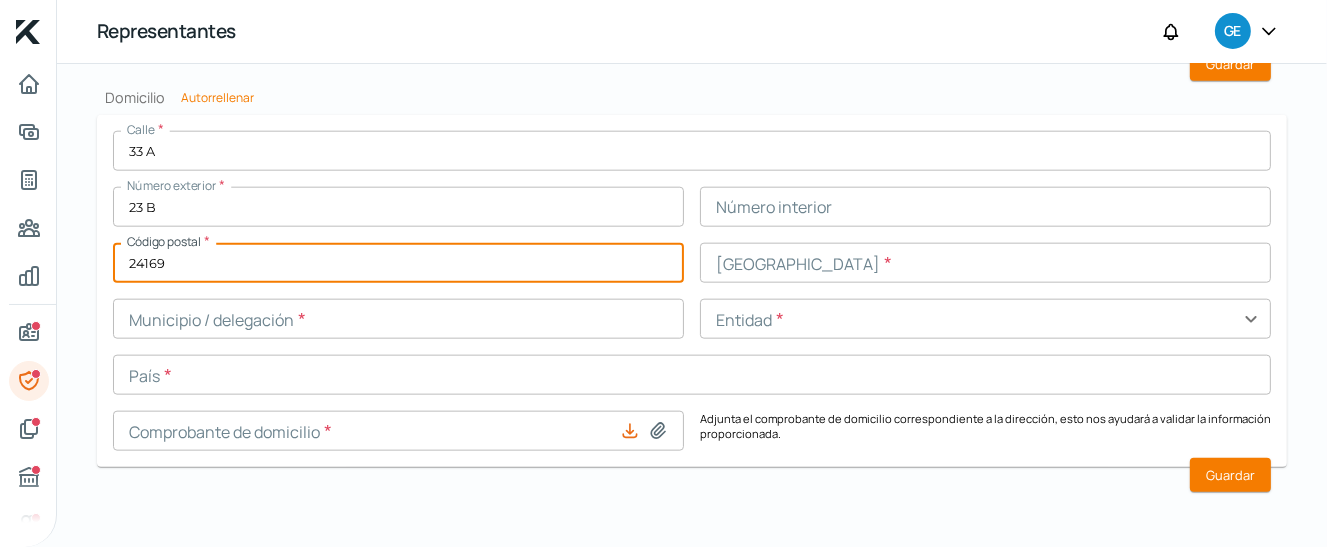 type on "24169" 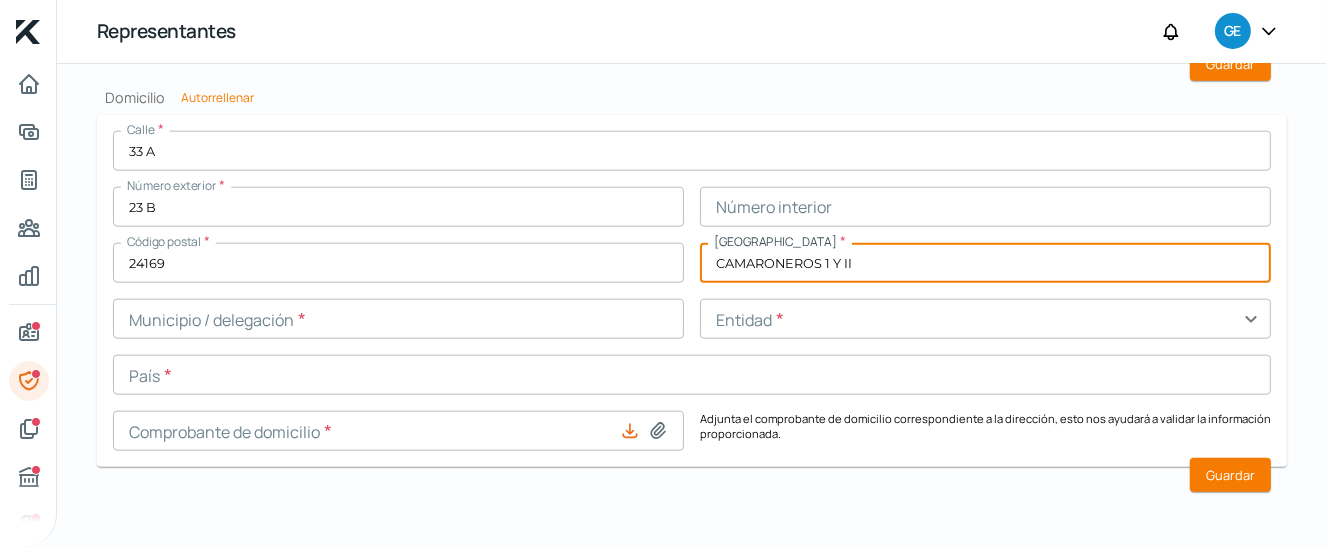 type on "CAMARONEROS 1 Y II" 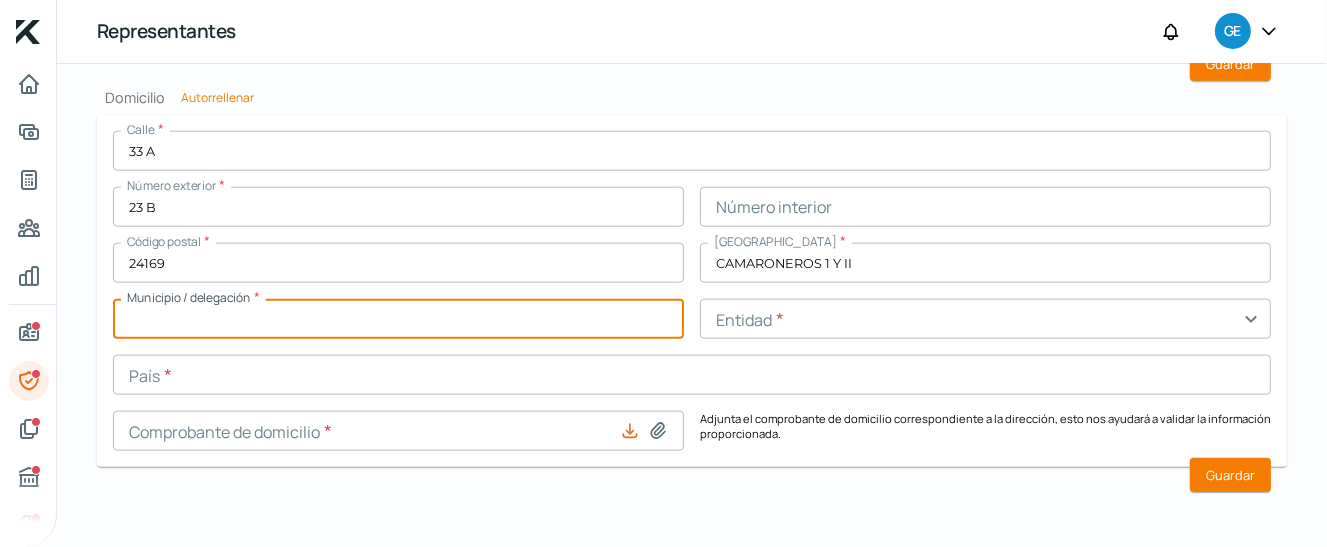 type on "CD [PERSON_NAME]" 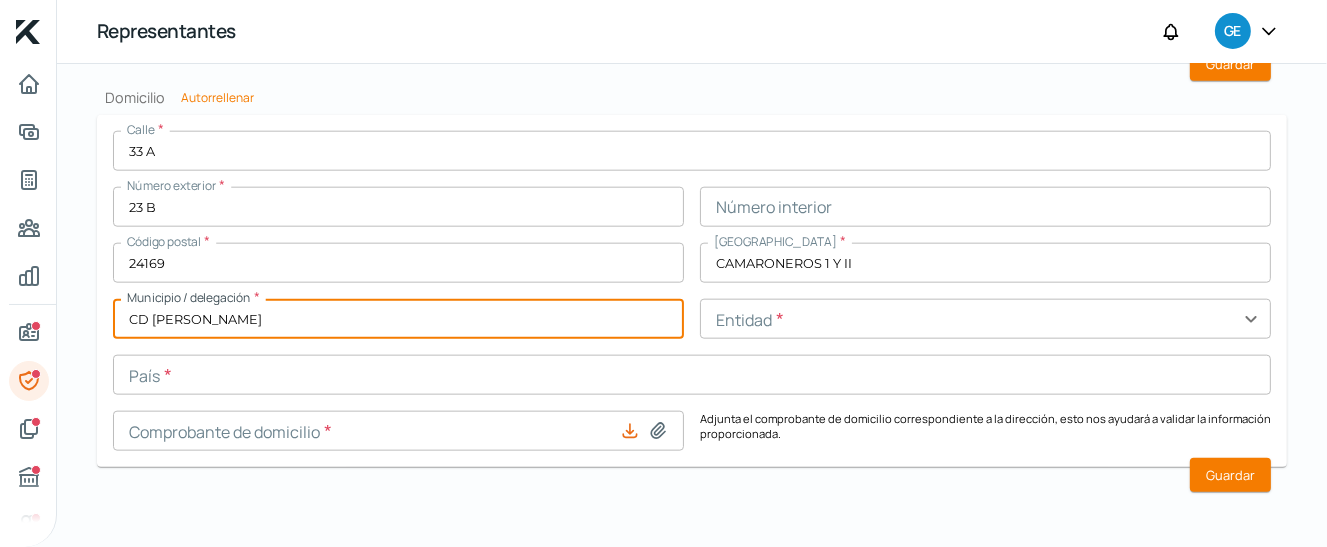 click at bounding box center [985, 319] 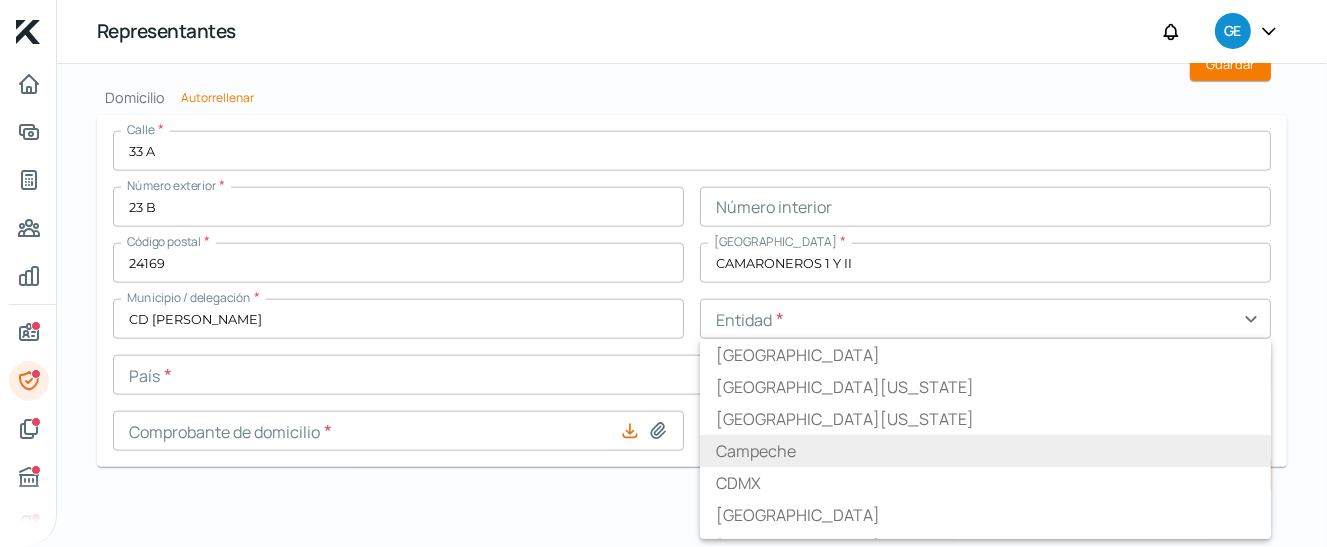 click on "Campeche" at bounding box center [756, 451] 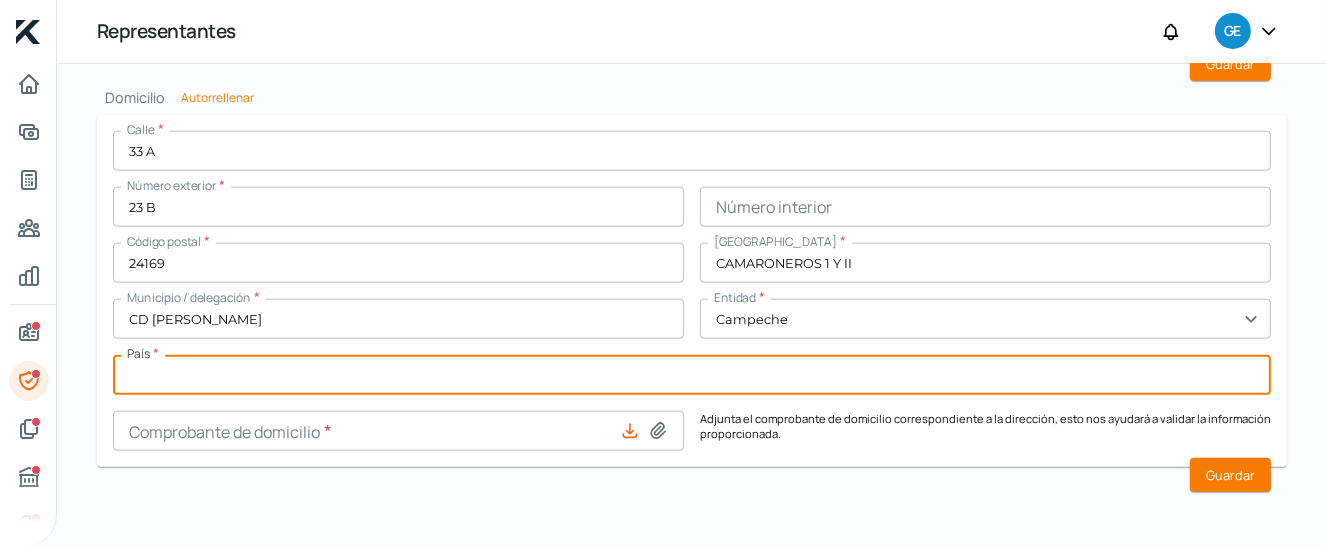 click at bounding box center (692, 375) 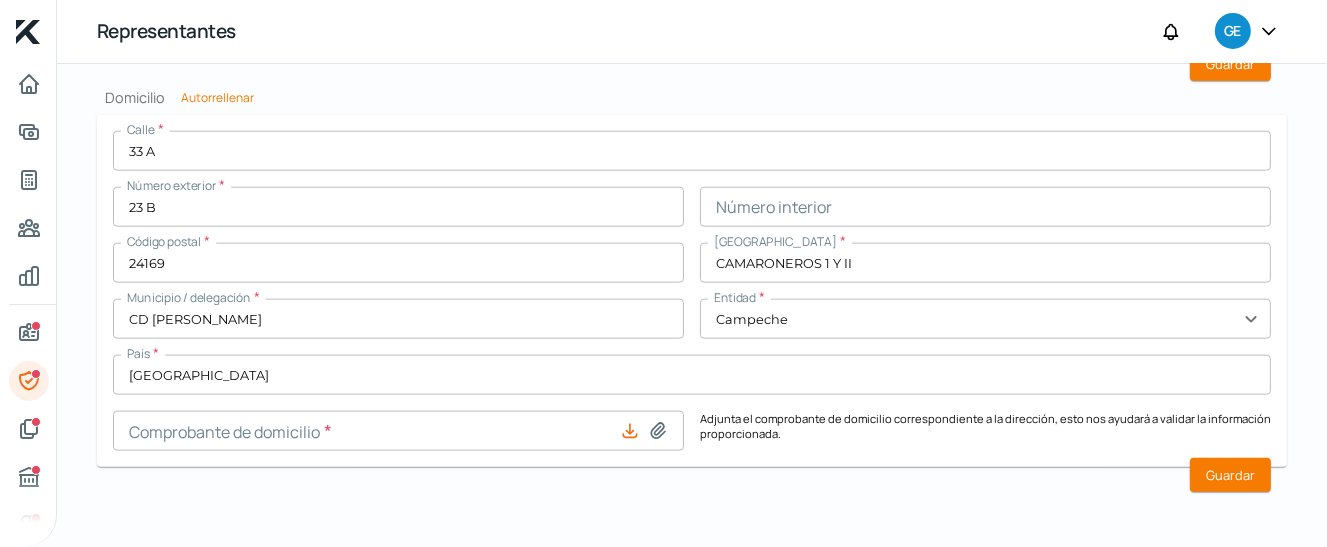 click 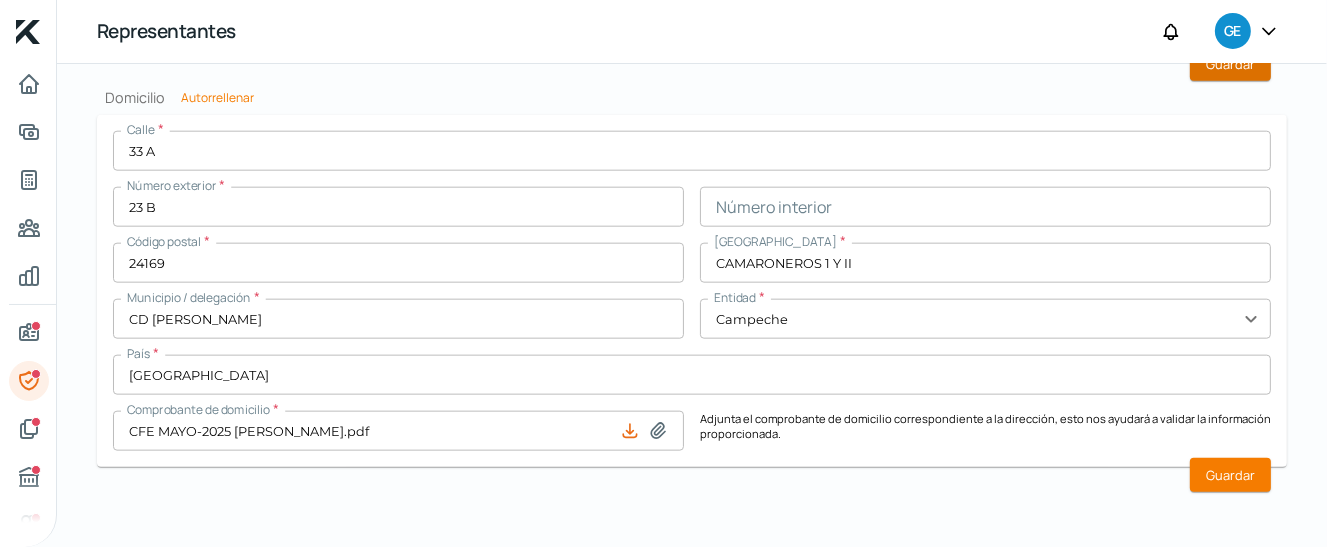 click on "Guardar" at bounding box center [1230, 64] 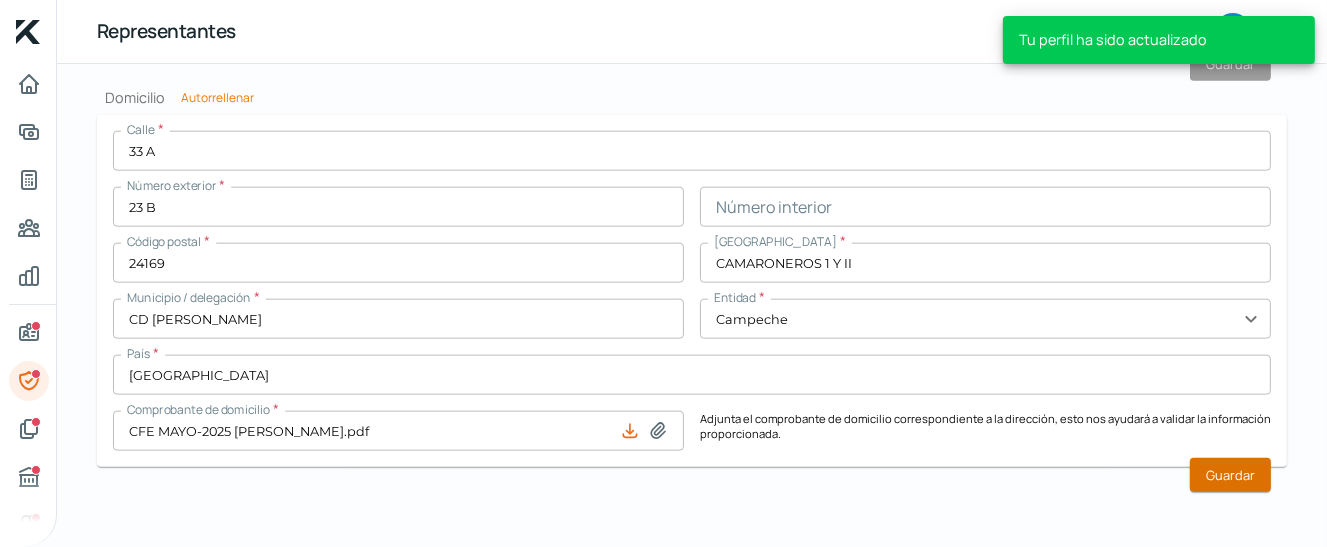click on "Guardar" at bounding box center [1230, 475] 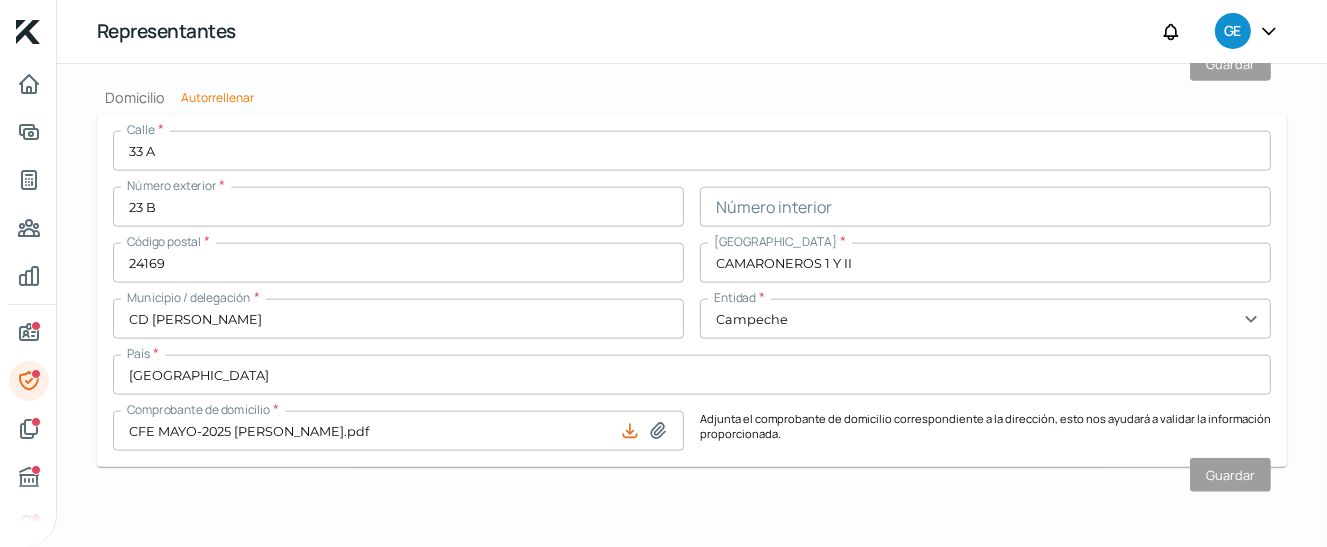 click on "Desafortunadamente, por el momento no operamos en tu entidad, sin embargo, si tus clientes se encuentran dentro de nuestro programa, podrás adelantar sus facturas; Invítalos a que se registren con nosotros. Falta información para realizar tu análisis Aquí [DATE] Representantes ¿Qué información necesito ingresar? Valida tu identificación - Representante legal Ayuda Sube una foto de tu INE (frente y revés) para autocompletar tu información Identificación oficial (frente)  * Identificación oficial (revés)  * Representante legal Nombre(s)  * [PERSON_NAME] paterno  * [PERSON_NAME] materno  * CUSTODIO CURP * MUCG900807HTCRSR00 Solicitud de comentarios  * Correo personal  * [EMAIL_ADDRESS][DOMAIN_NAME] Celular  * 93 - 7154 - 4514 Teléfono Extensión Estado civil  * [DEMOGRAPHIC_DATA]/a expand_more Clave de elector MRCSGR90080727H900 Fecha de nacimiento [DEMOGRAPHIC_DATA] date_range Sexo Hombre expand_more Guardar Domicilio Calle  * GIBRALTAR Número exterior  * MZA 162 Número interior LT 46 *" at bounding box center (692, -789) 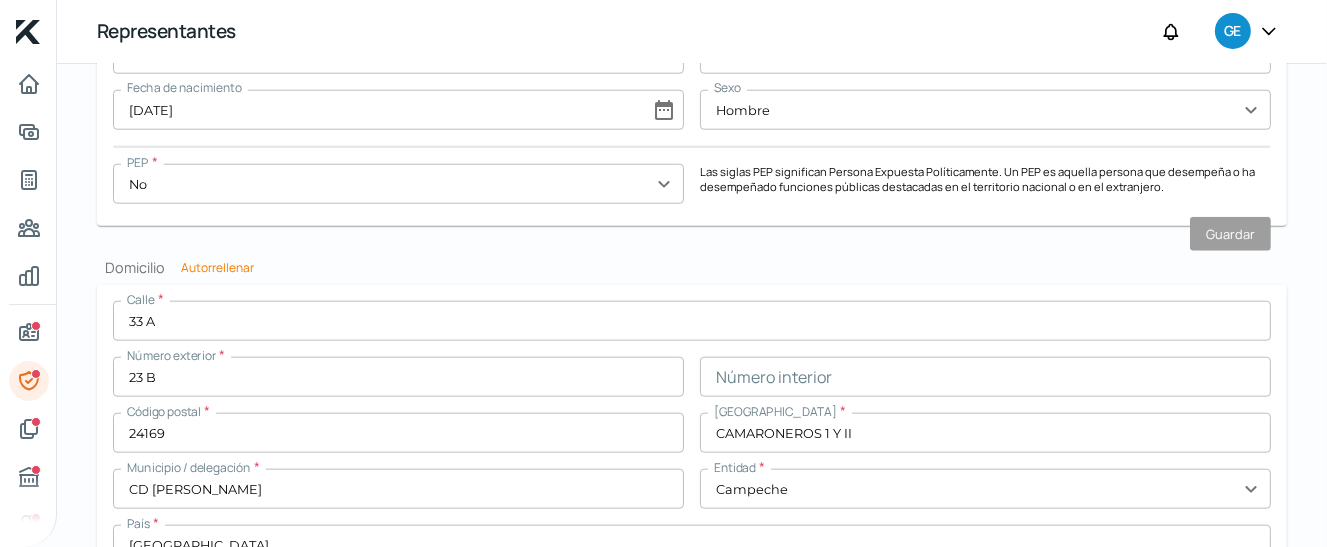scroll, scrollTop: 2190, scrollLeft: 0, axis: vertical 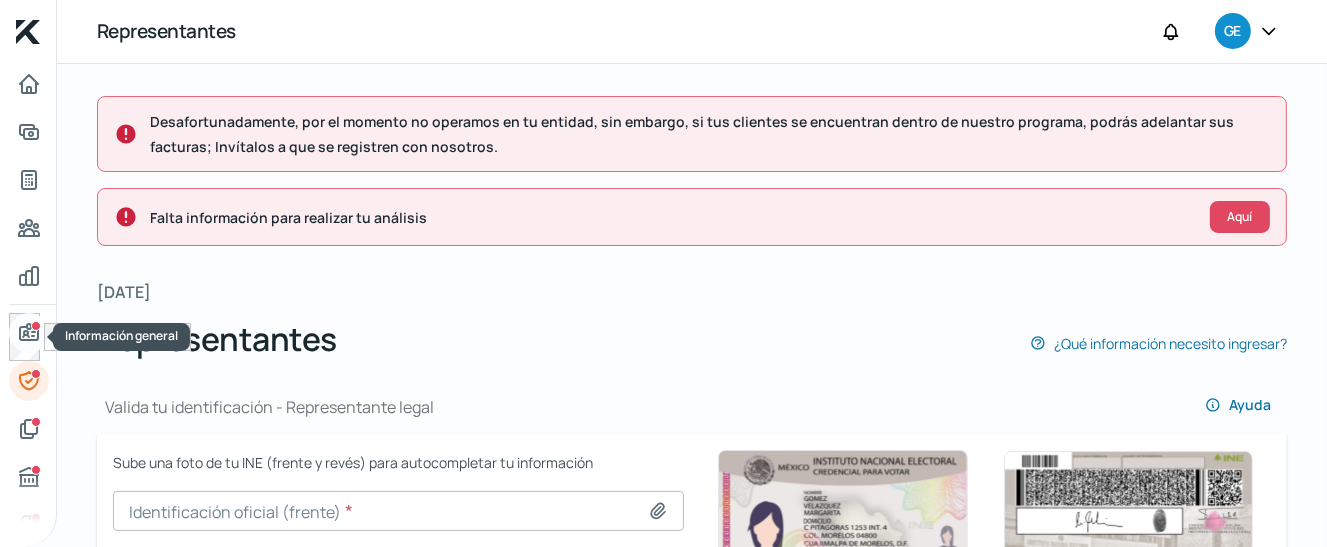 click 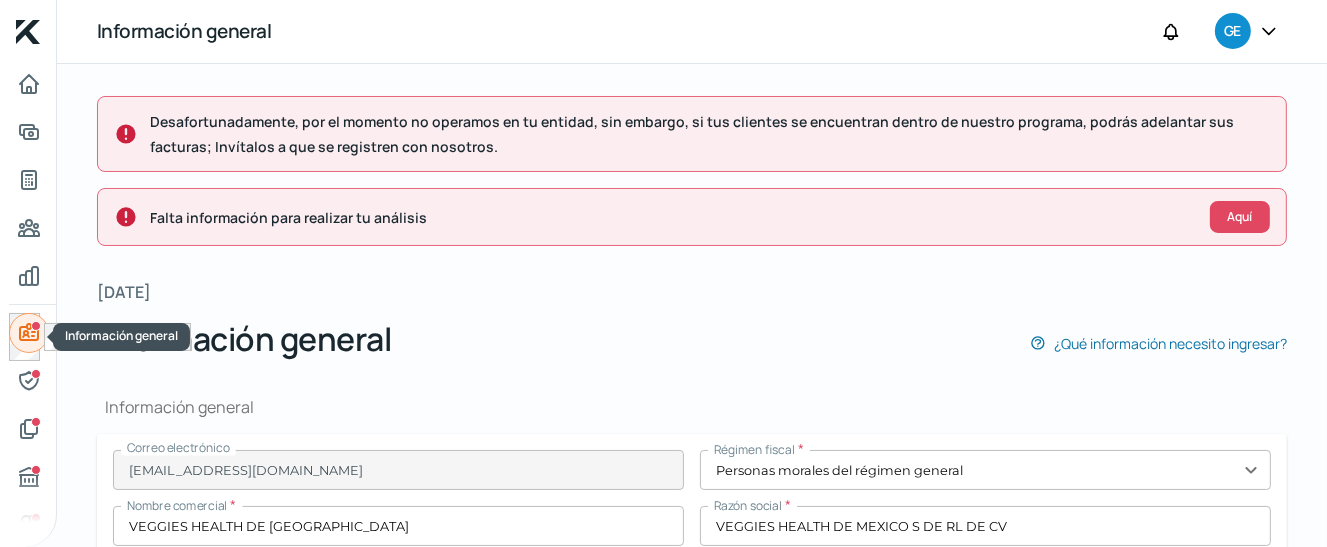 type on "VHM111219GK4" 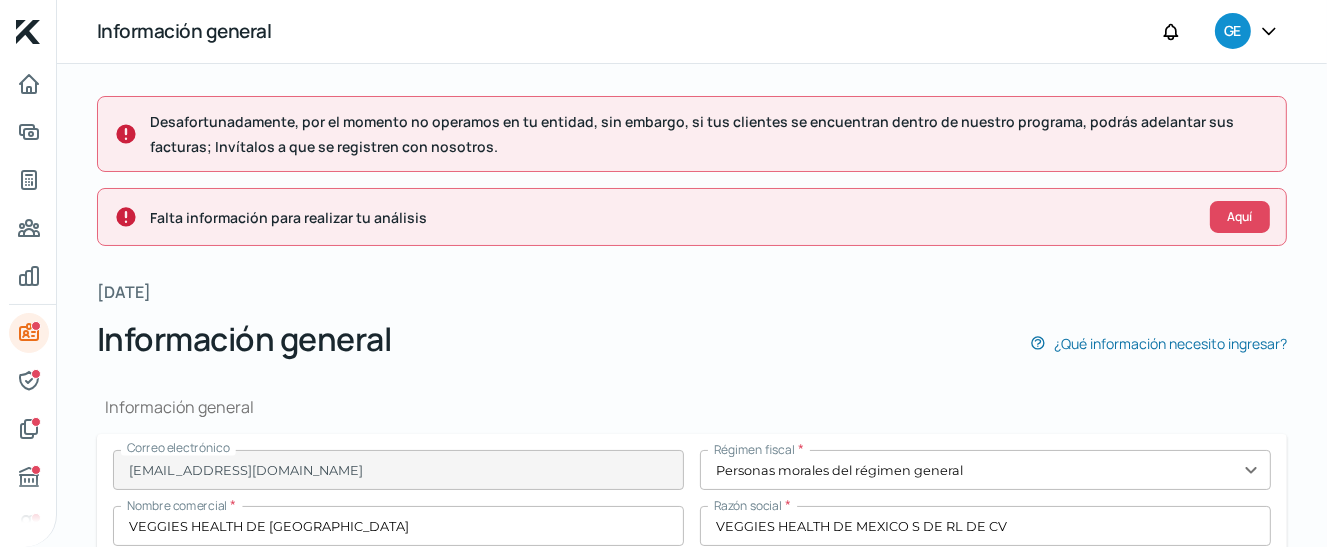 scroll, scrollTop: 625, scrollLeft: 0, axis: vertical 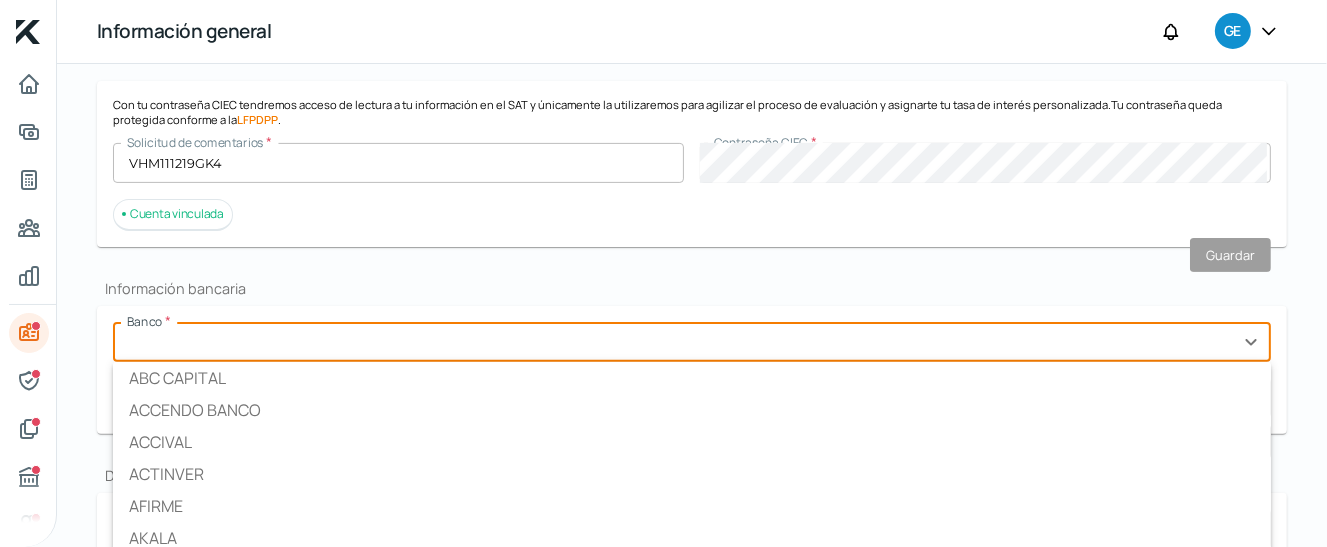 click at bounding box center [692, 342] 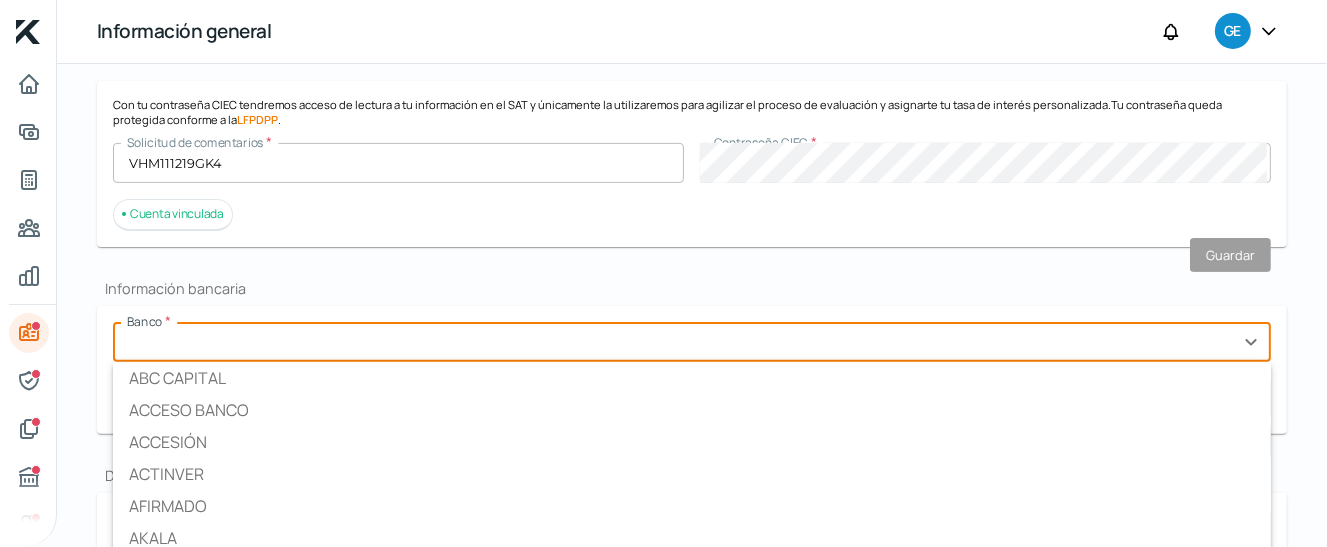 scroll, scrollTop: 632, scrollLeft: 0, axis: vertical 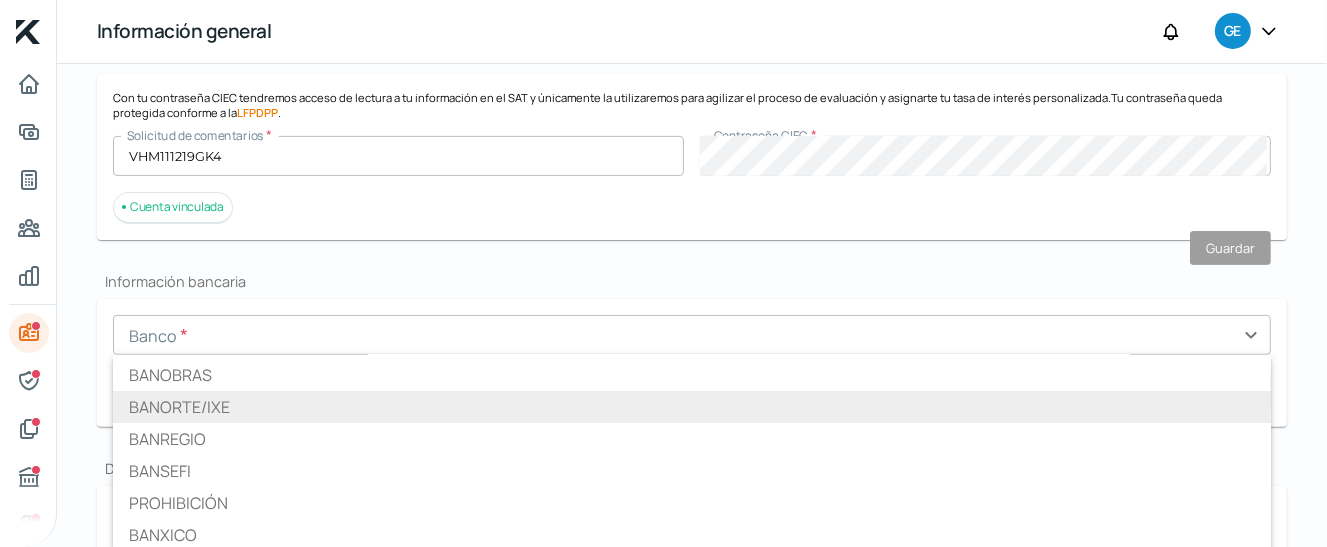 click on "BANORTE/IXE" at bounding box center [692, 407] 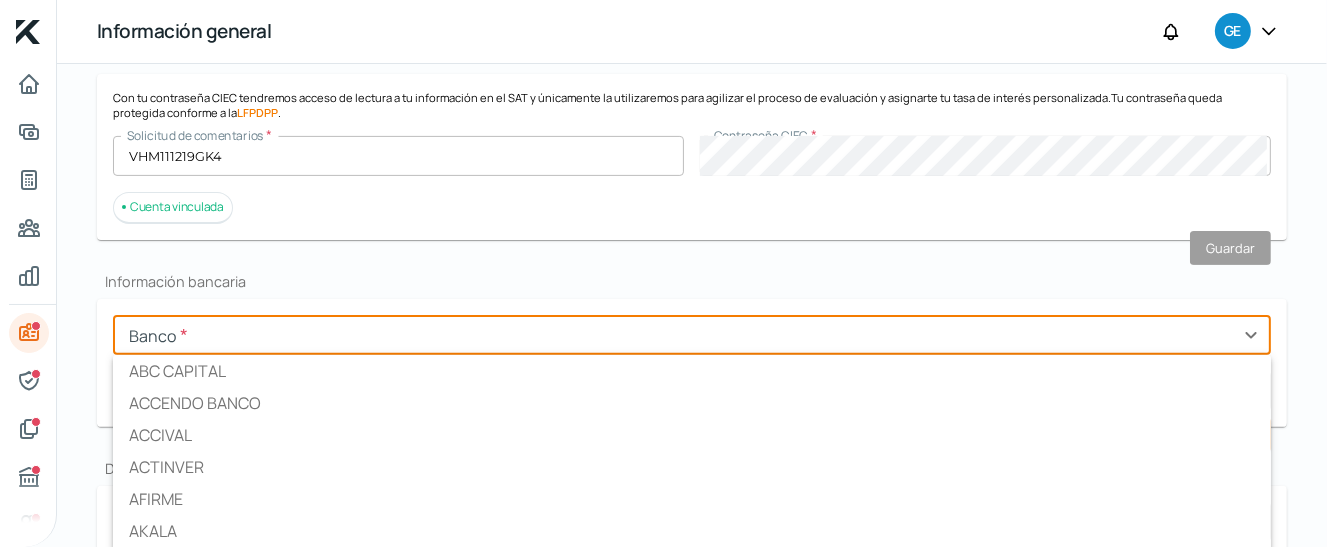 click at bounding box center (692, 335) 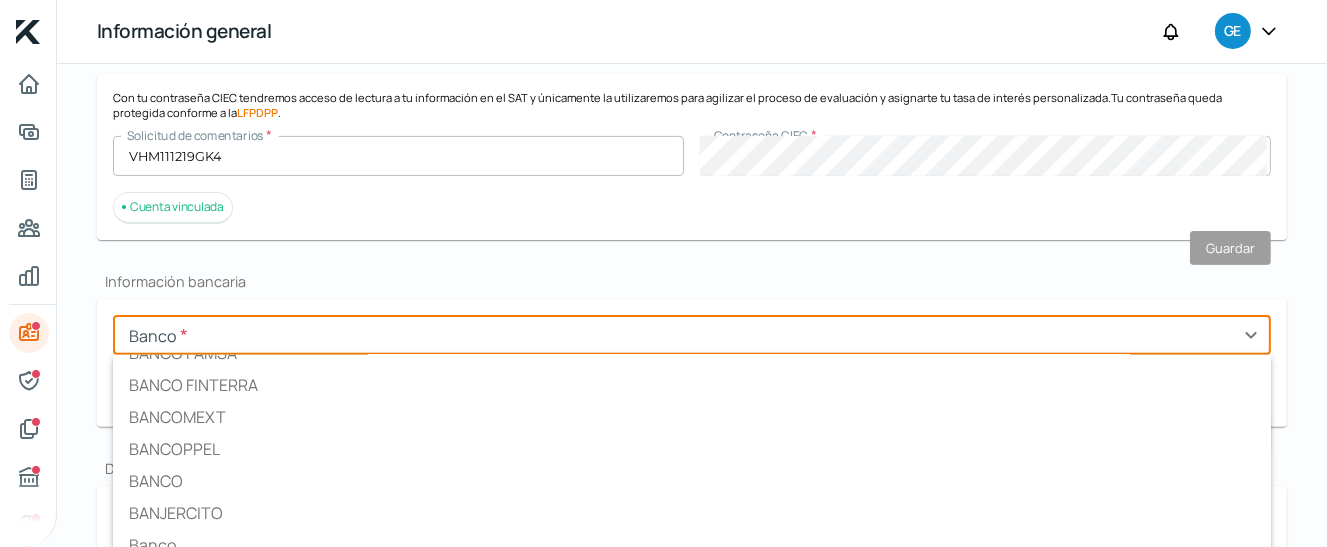 scroll, scrollTop: 525, scrollLeft: 0, axis: vertical 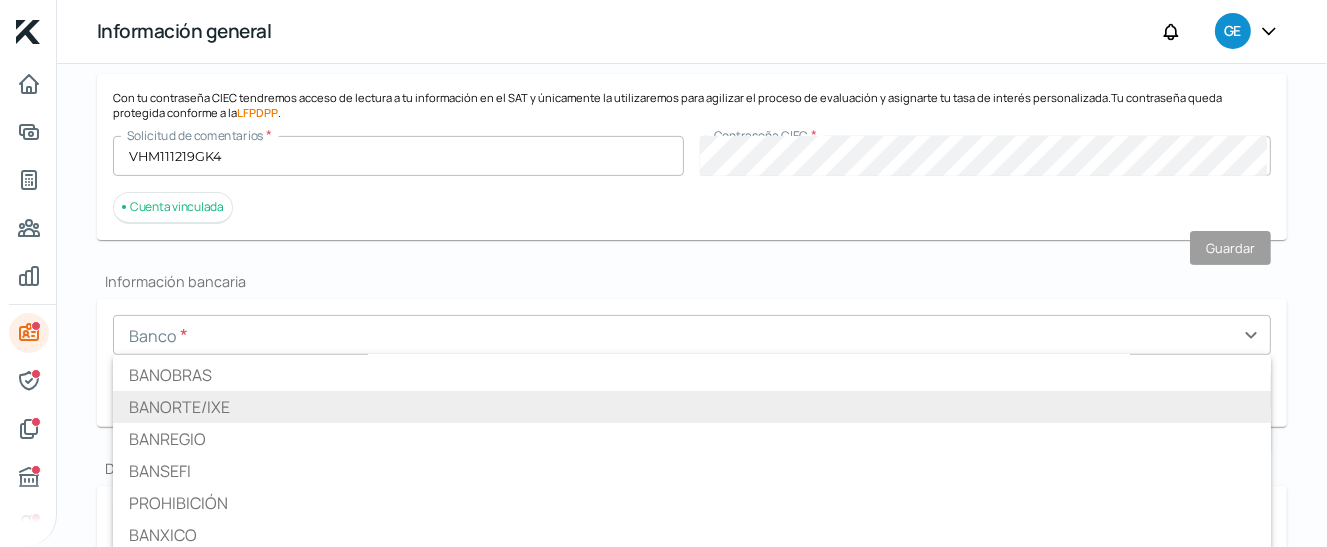 click on "BANORTE/IXE" at bounding box center [692, 407] 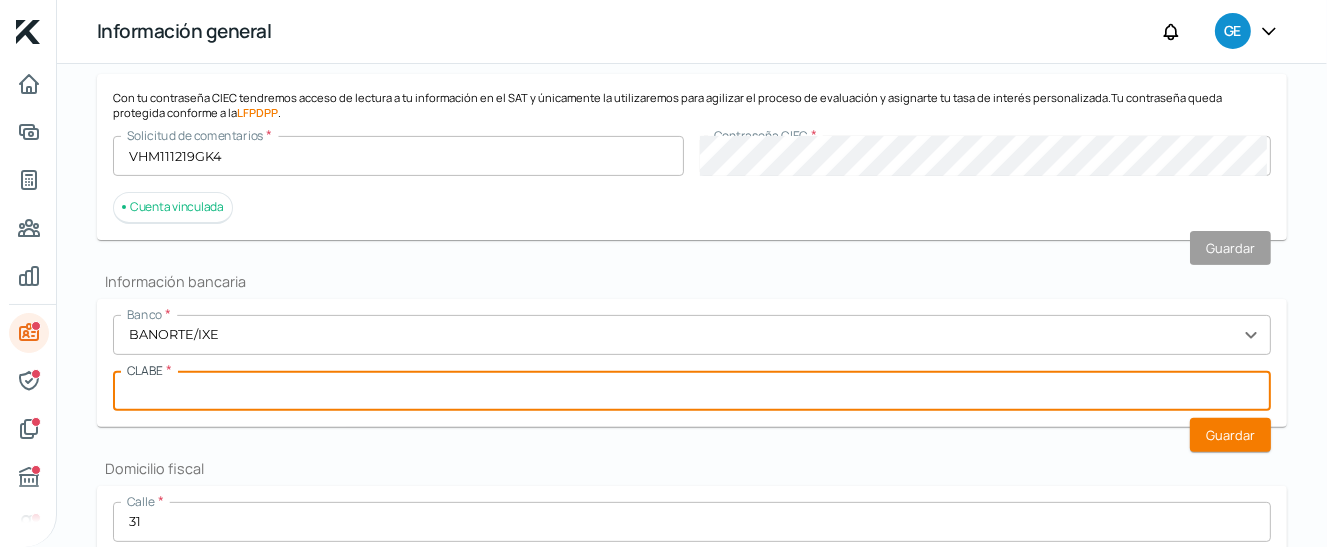 click at bounding box center (692, 391) 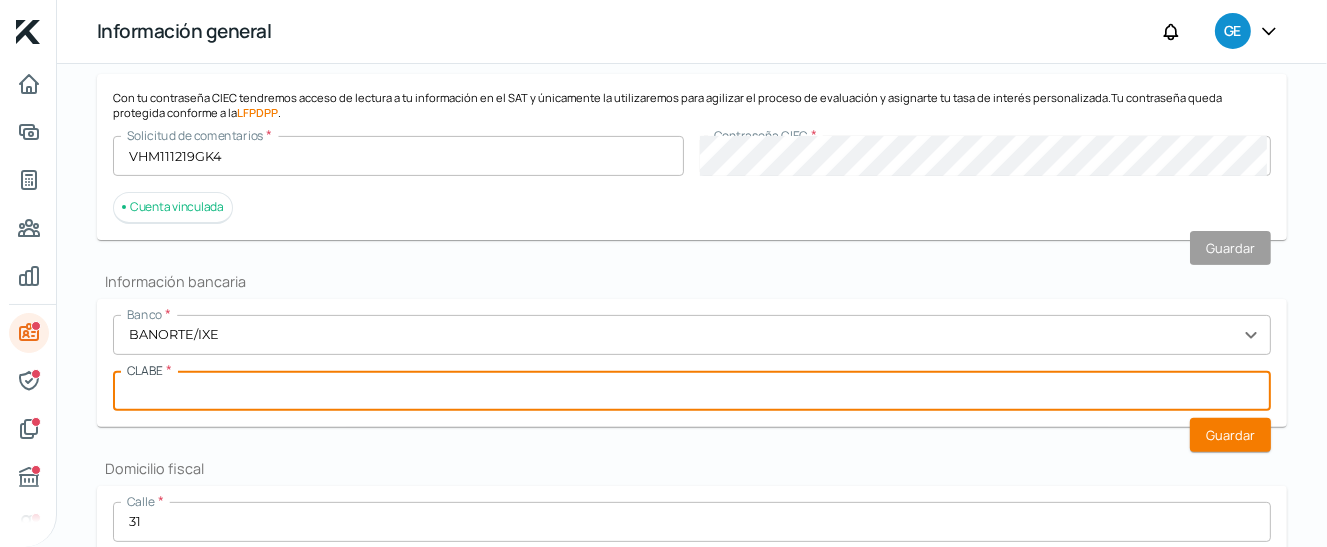 paste on "072052004868660732" 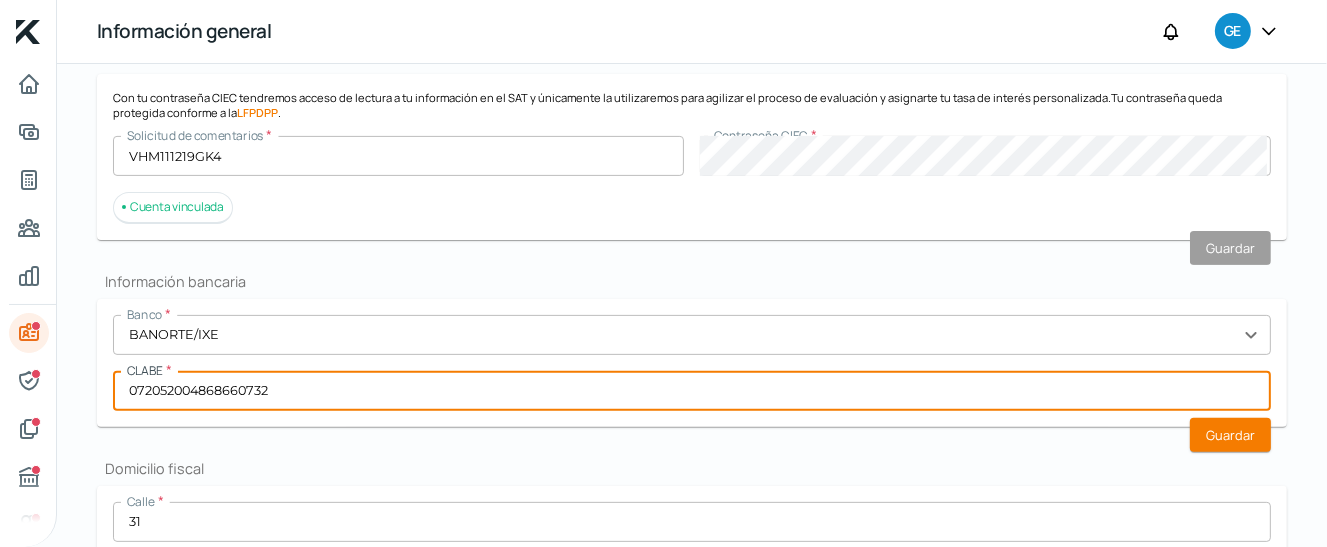 type on "072052004868660732" 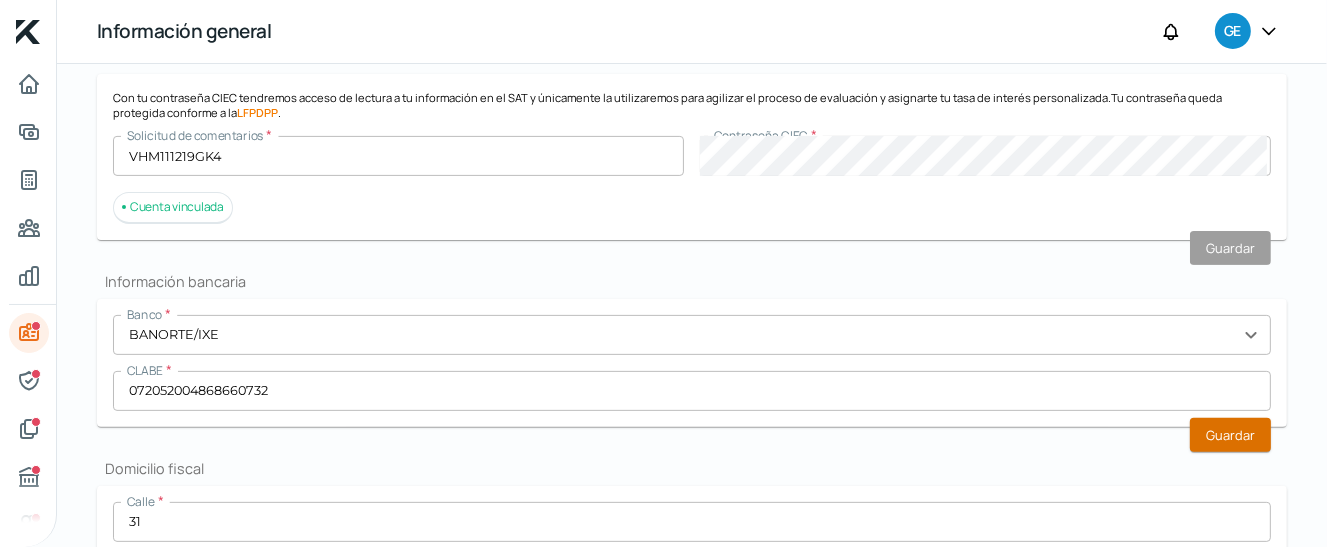 click on "Guardar" at bounding box center (1230, 435) 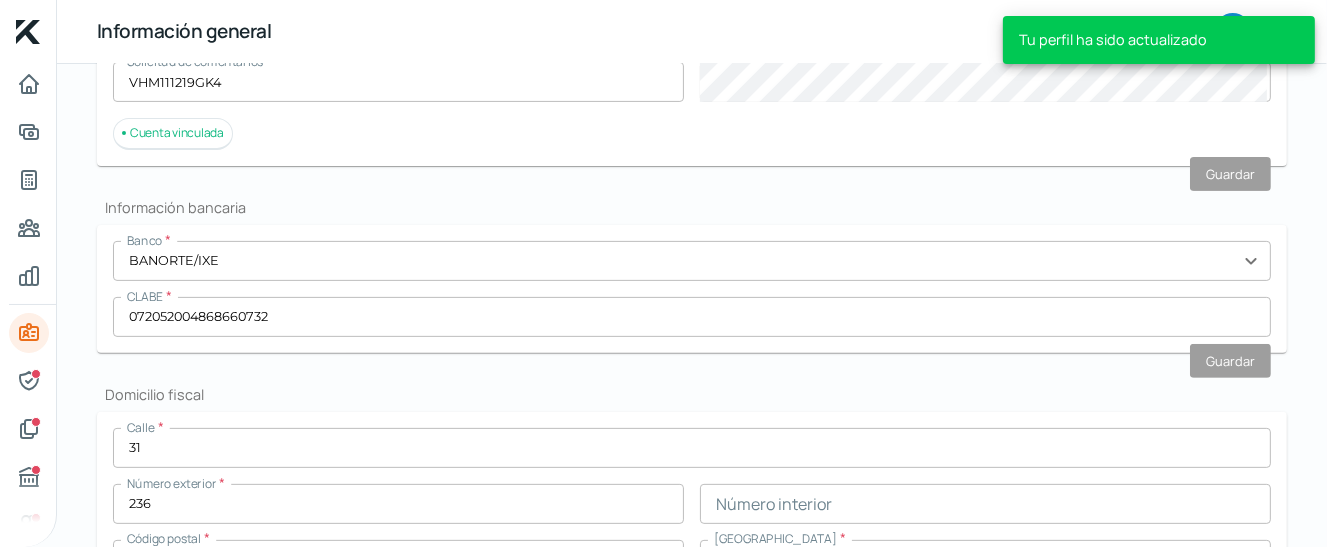 scroll, scrollTop: 558, scrollLeft: 0, axis: vertical 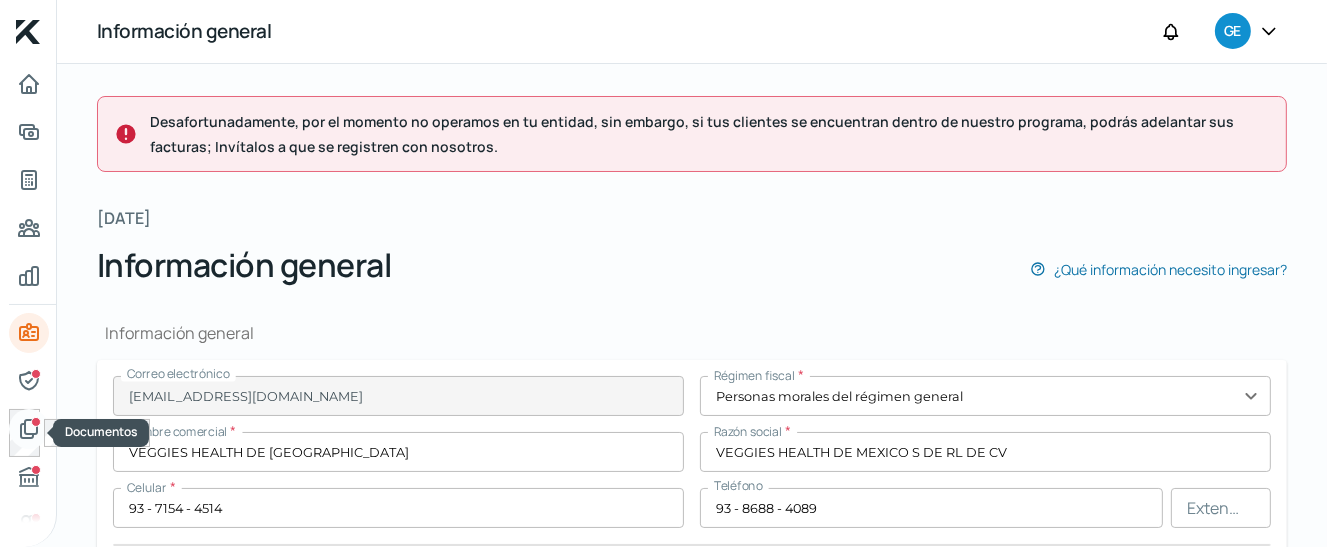 click 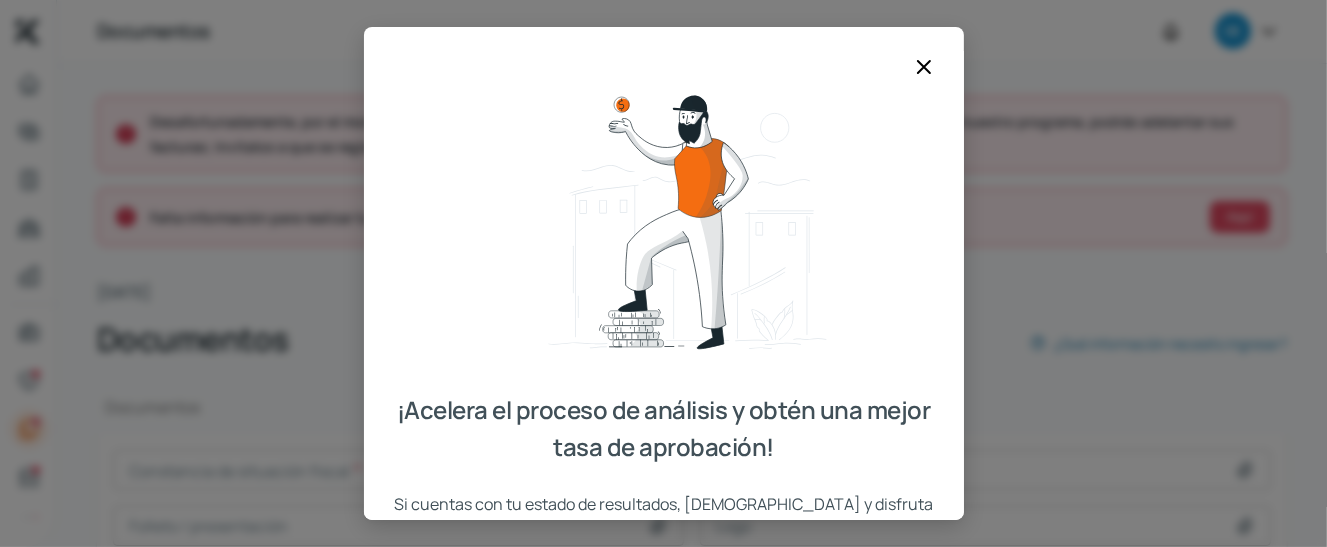 click on "¡Acelera el proceso de análisis y obtén una mejor tasa de aprobación! Si cuentas con tu estado de resultados, súbelo y disfruta de los beneficios Continuar" at bounding box center [663, 273] 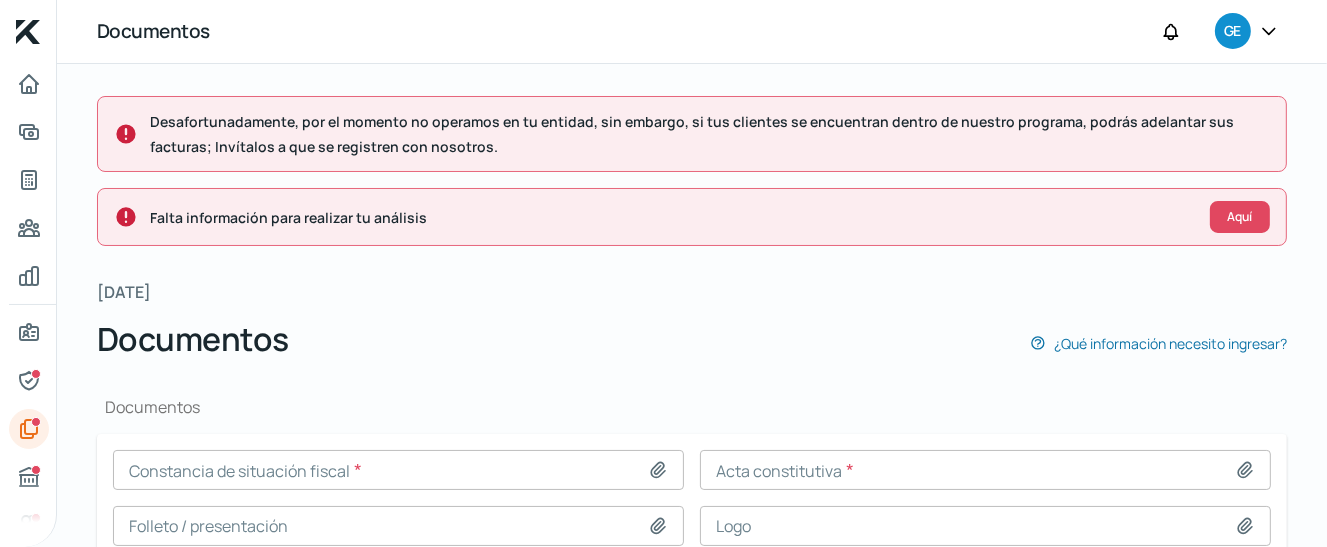scroll, scrollTop: 422, scrollLeft: 0, axis: vertical 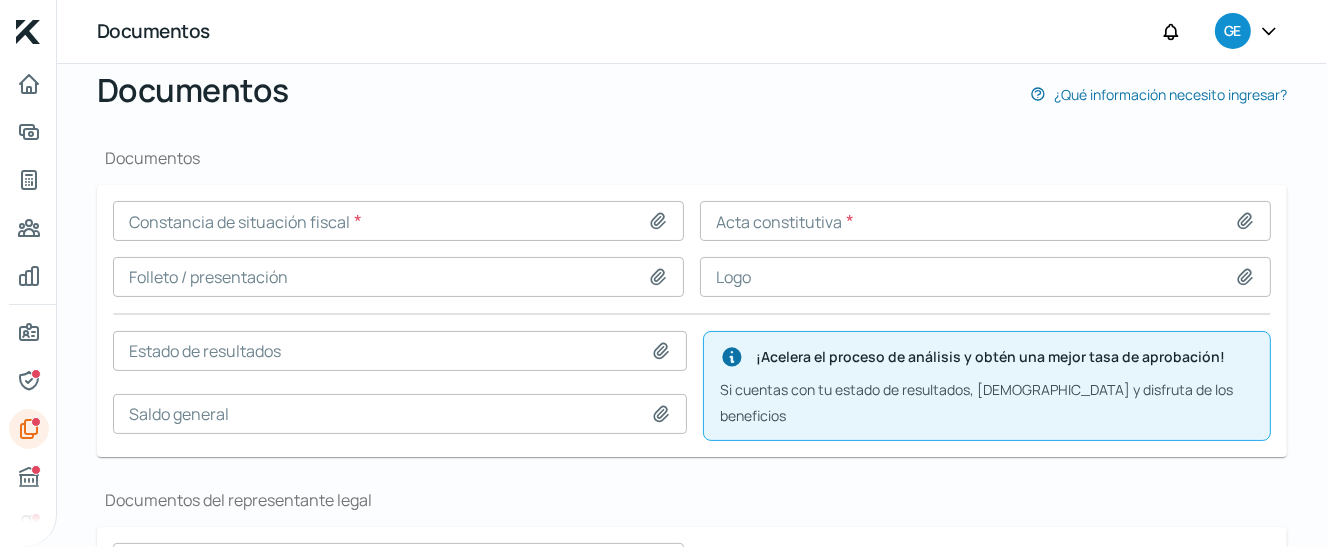 click 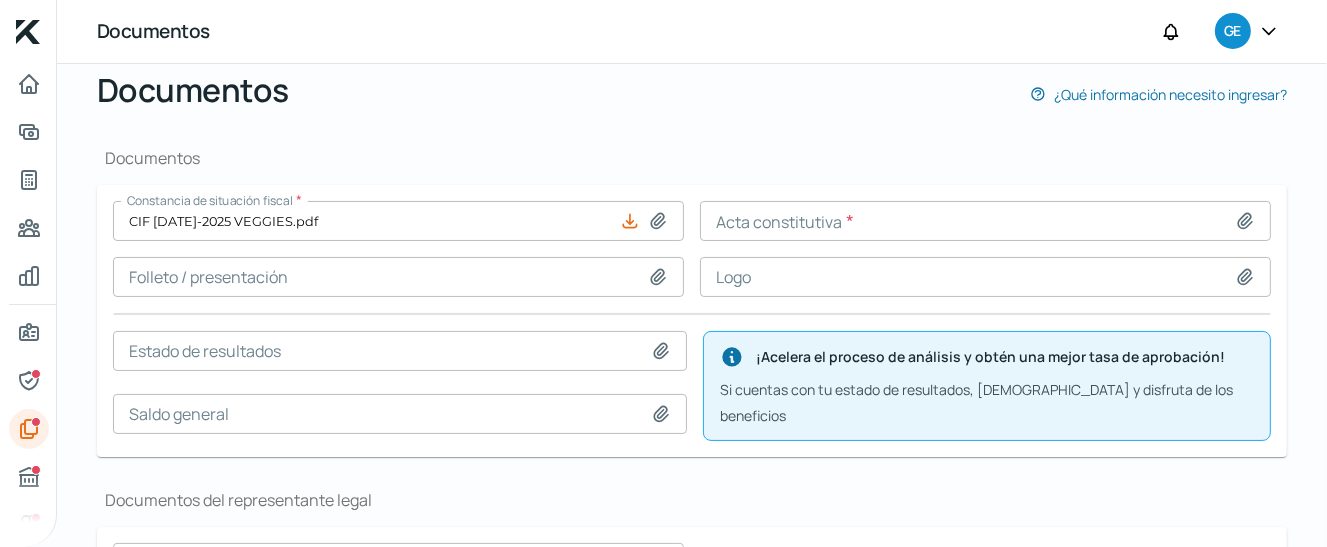 click at bounding box center [985, 221] 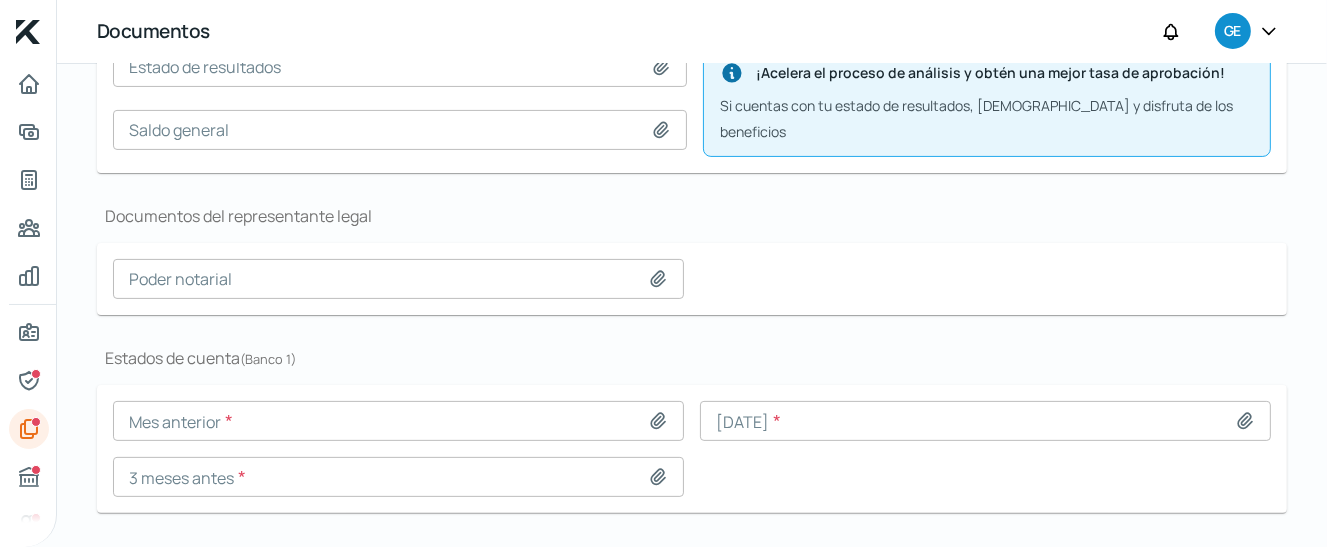scroll, scrollTop: 566, scrollLeft: 0, axis: vertical 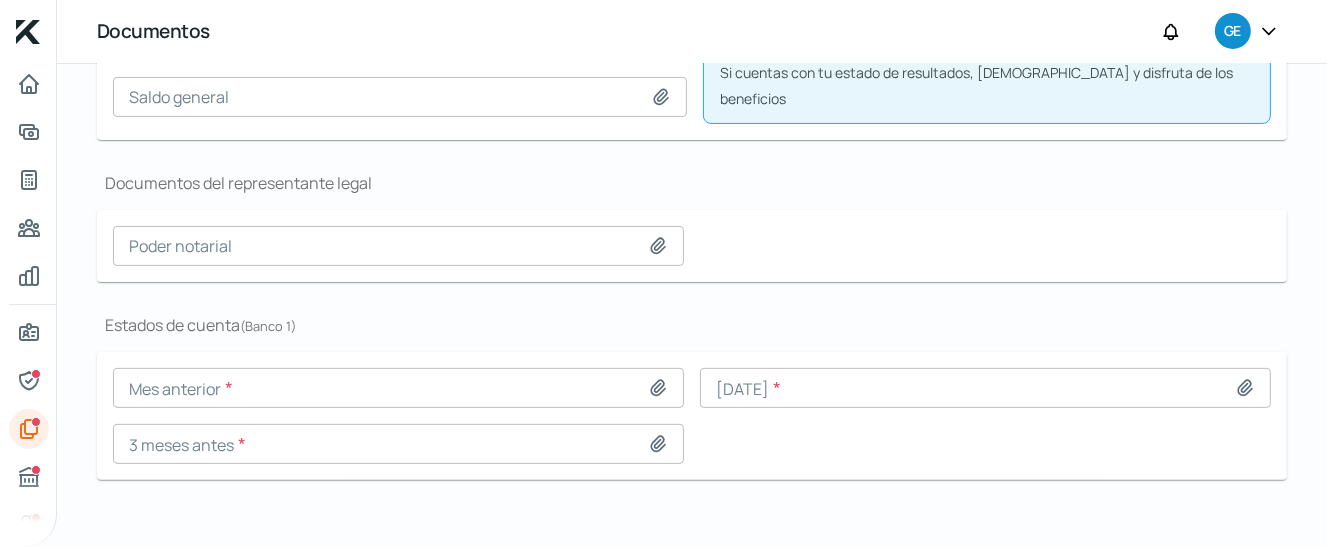 click 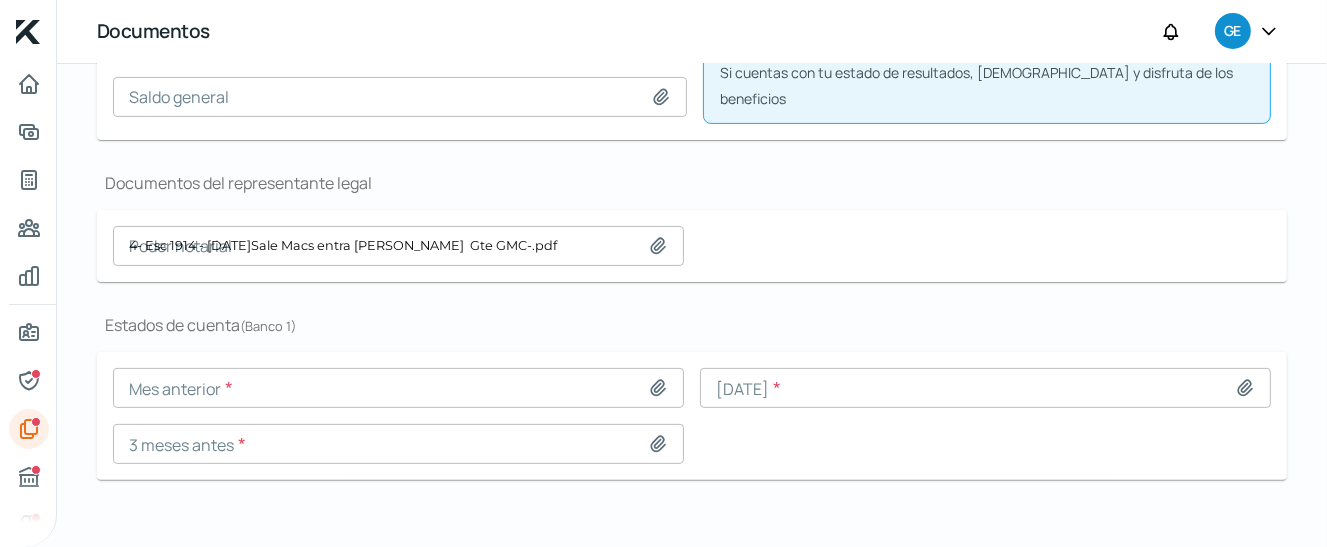 type 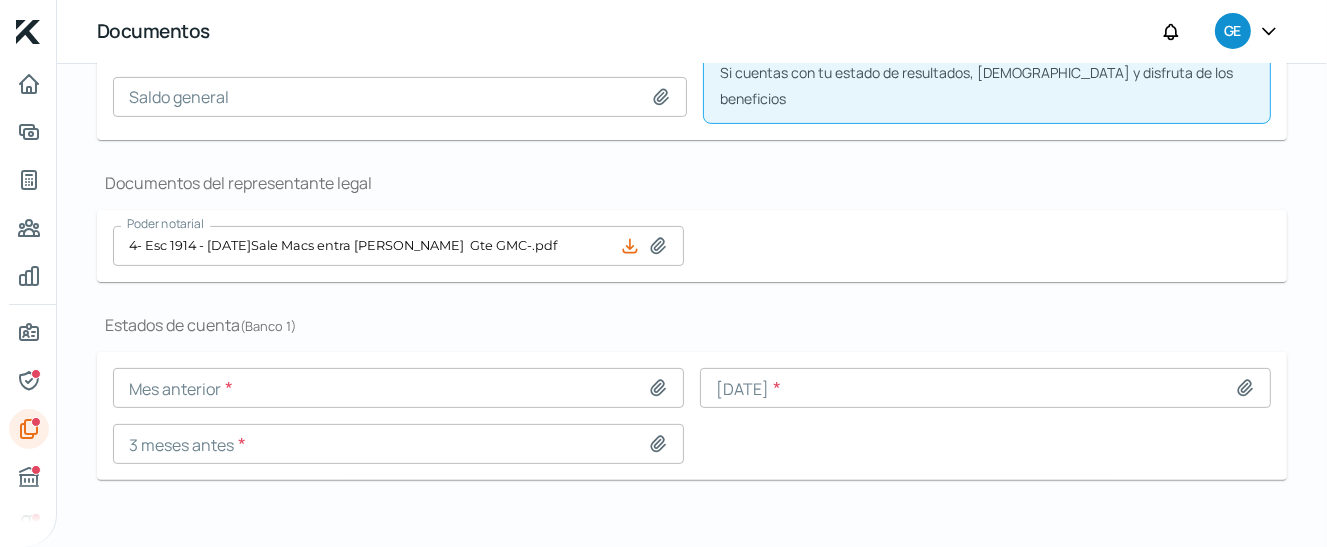 scroll, scrollTop: 143, scrollLeft: 0, axis: vertical 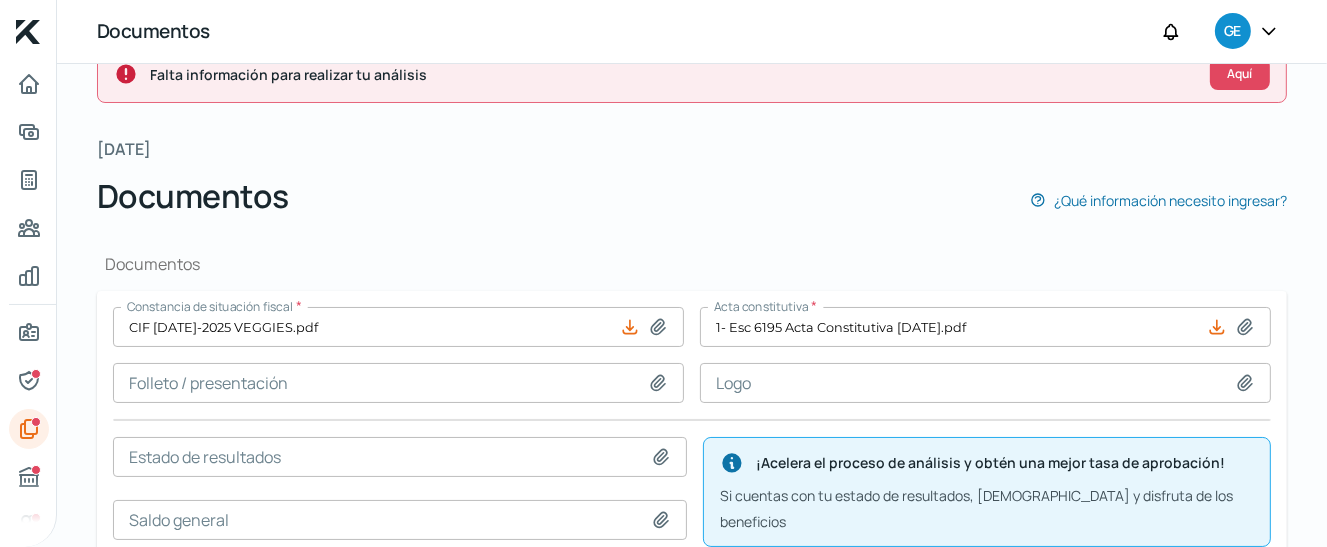 click 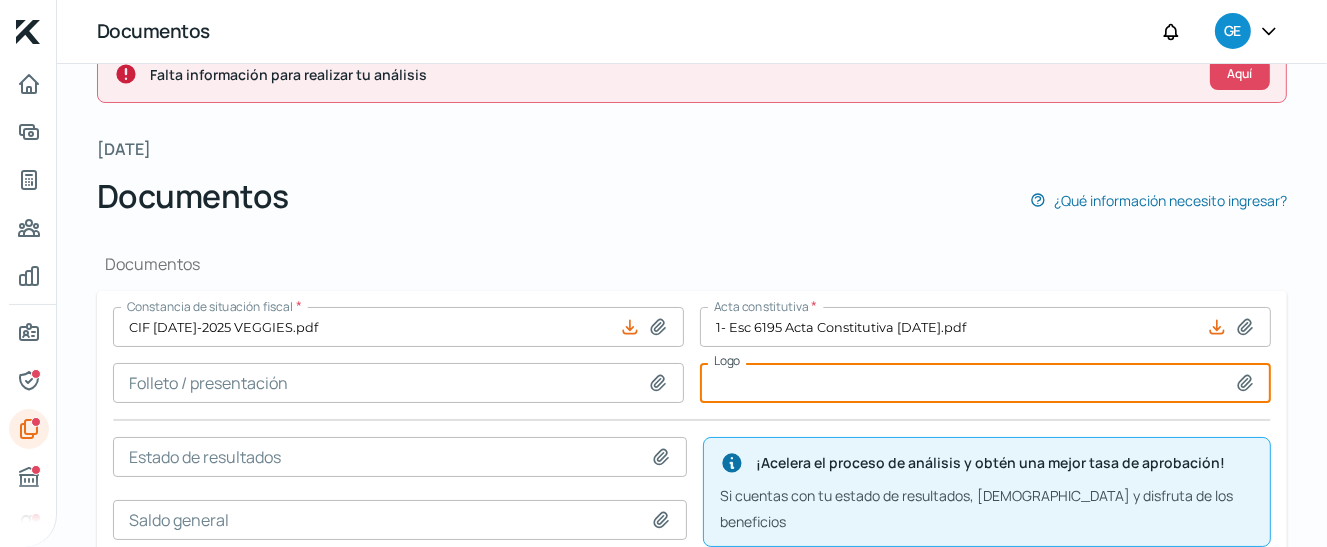 click at bounding box center (985, 383) 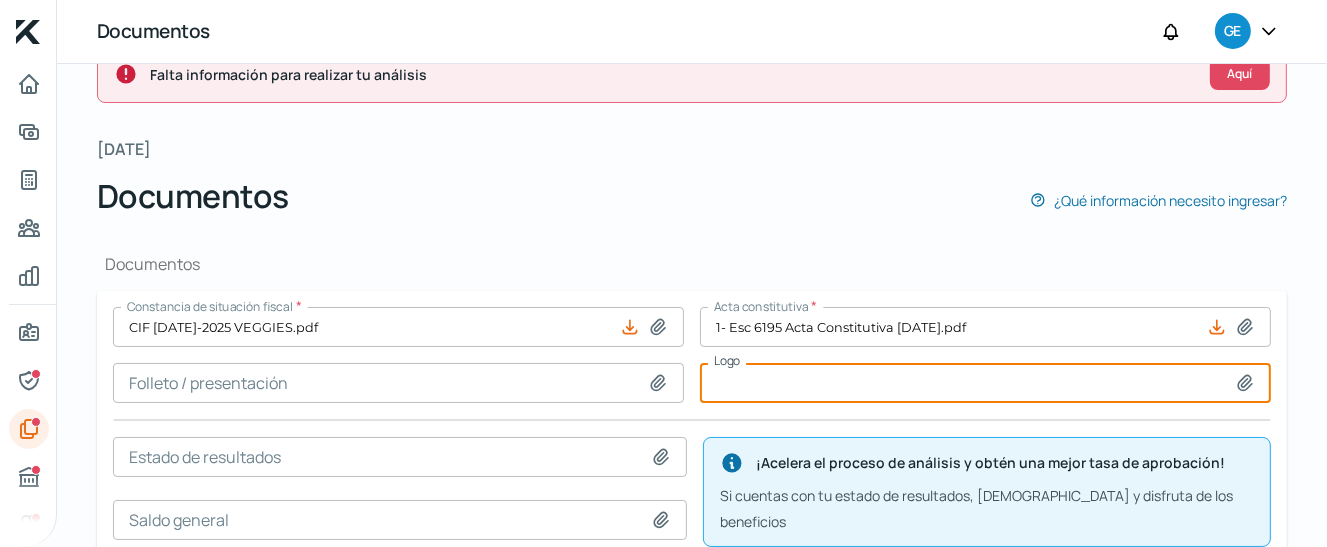 scroll, scrollTop: 566, scrollLeft: 0, axis: vertical 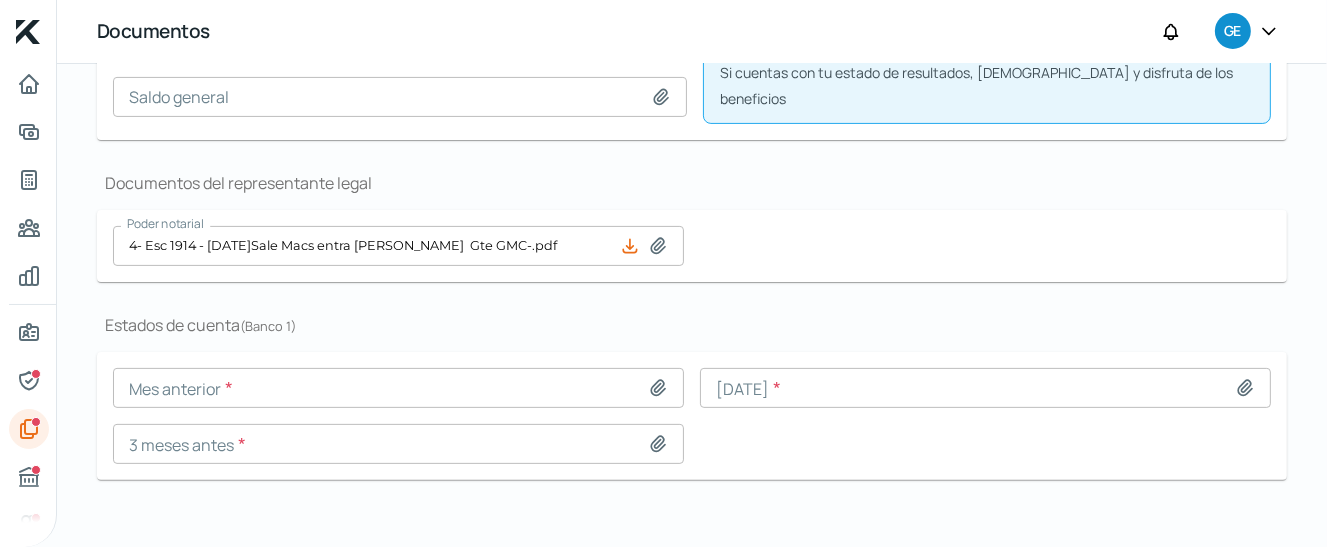 click at bounding box center (398, 388) 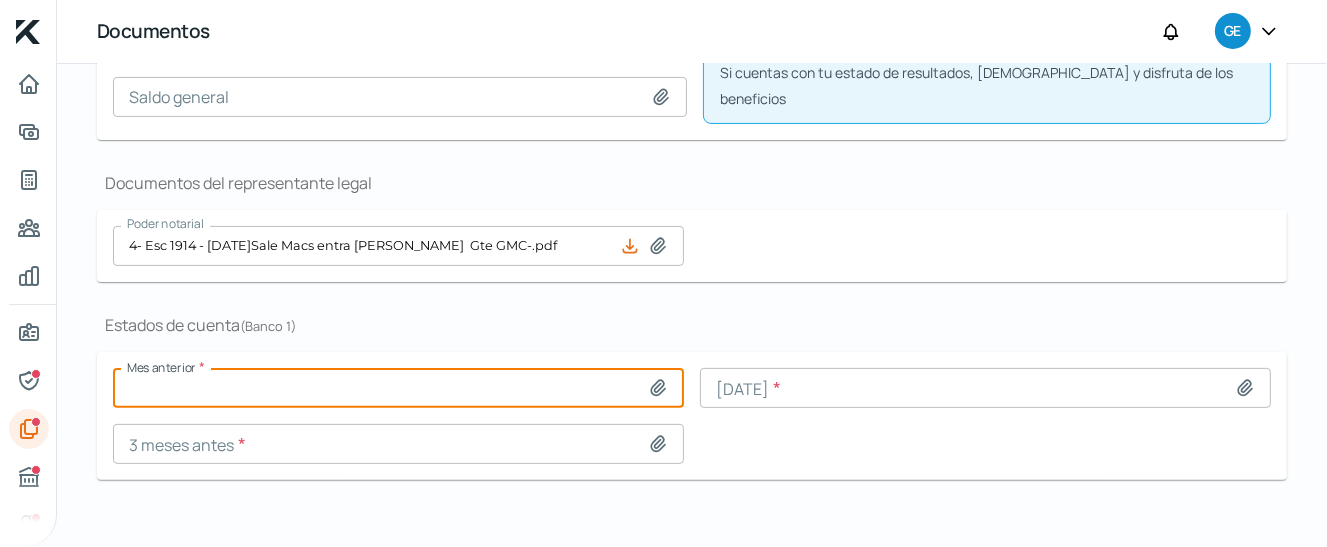 type on "C:\fakepath\6.EDO.CTA. VEGGIES 6073 BNT JUN-25.PDF" 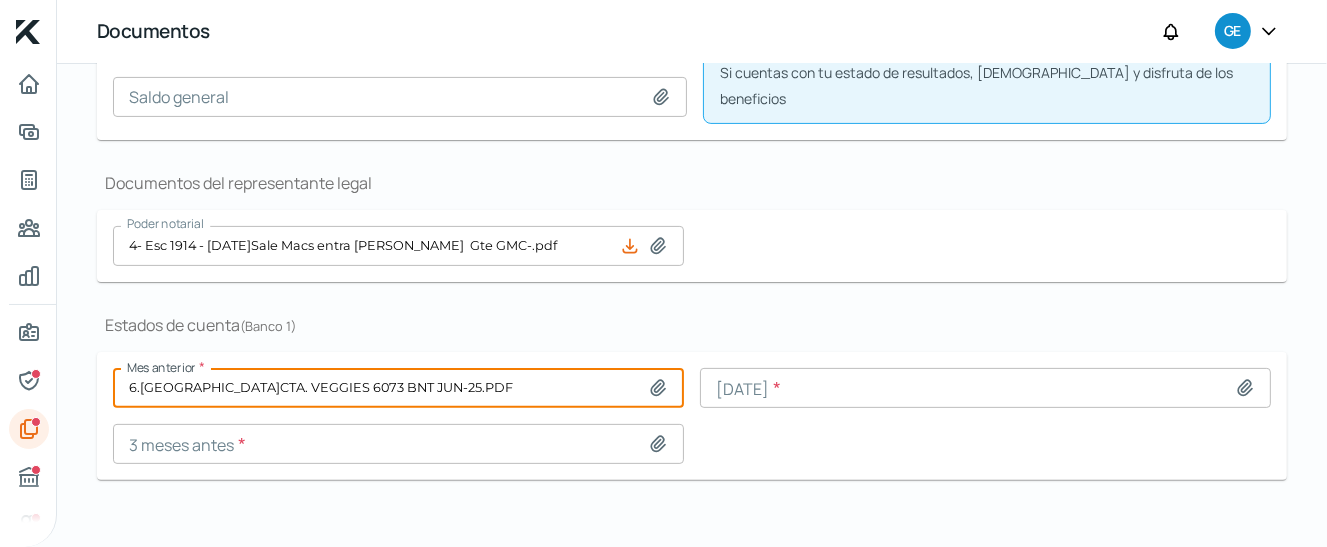 type 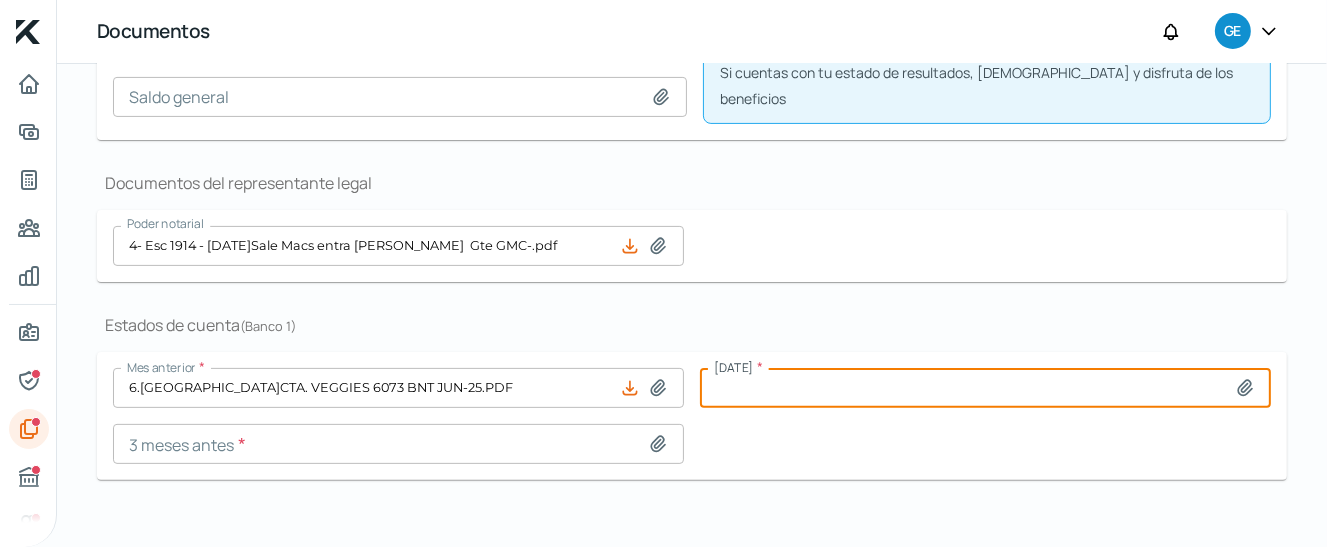 click at bounding box center (985, 388) 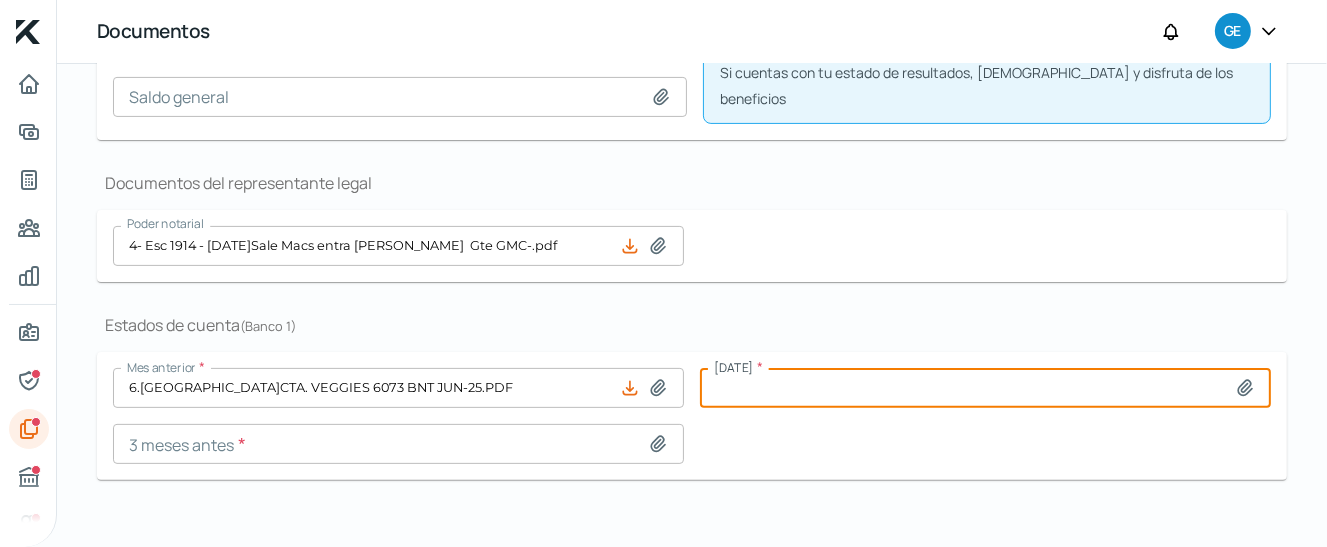 type on "C:\fakepath\5.EDO.CTA. VEGGIES 6073 BNT MAYO-25.PDF" 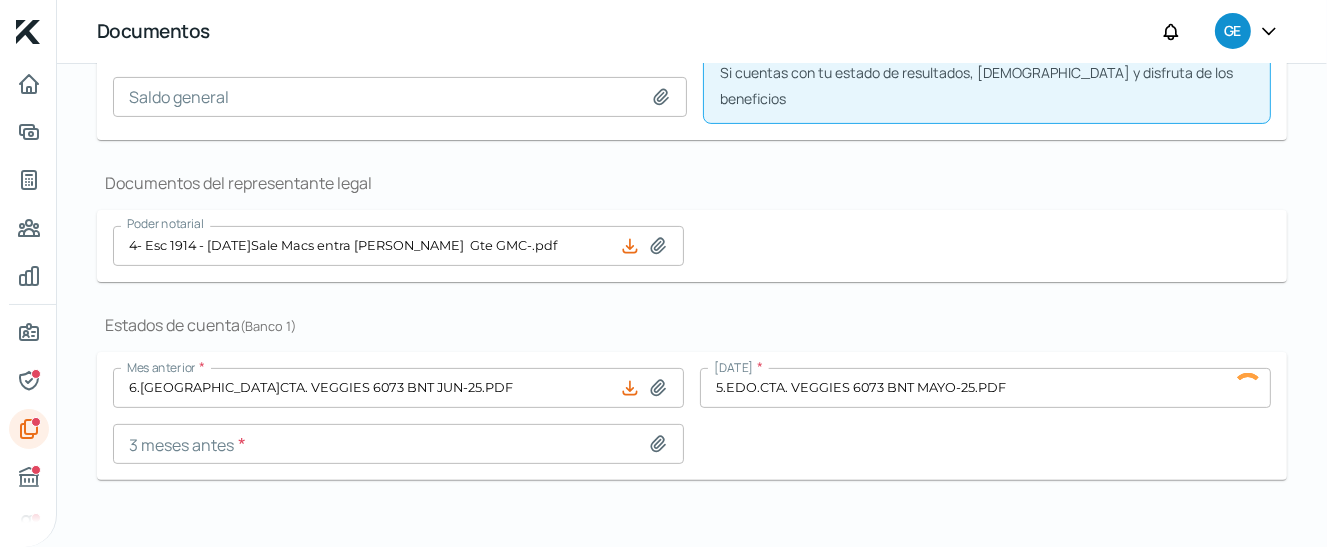 click 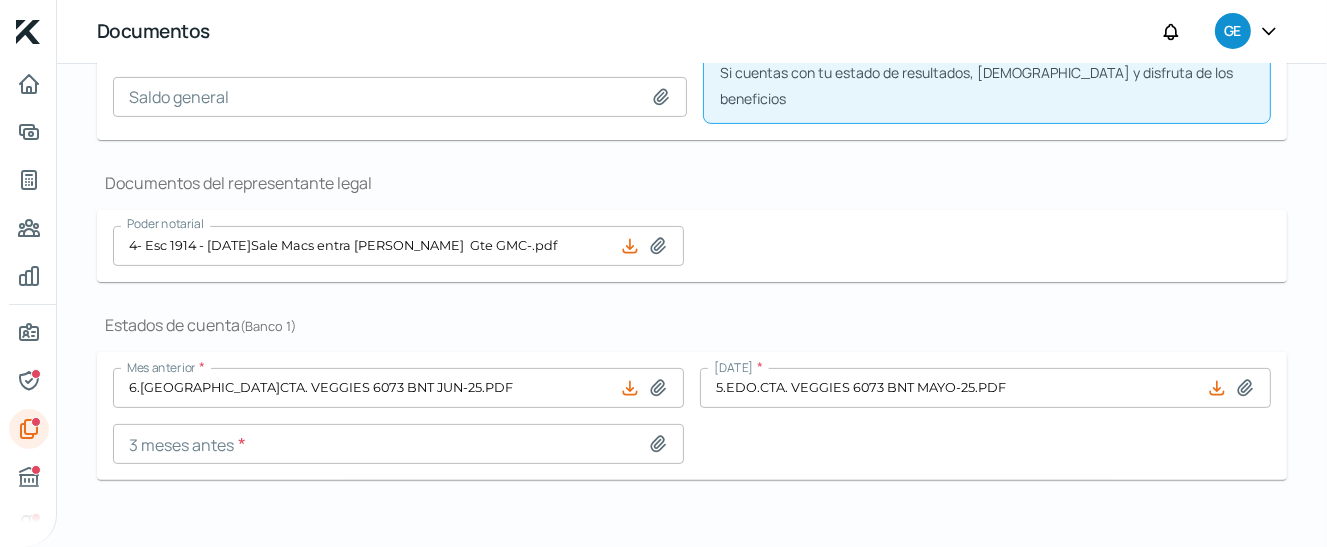 type on "C:\fakepath\4.EDO.CTA. VEGGIES 6073 BNT ABRIL-25.PDF" 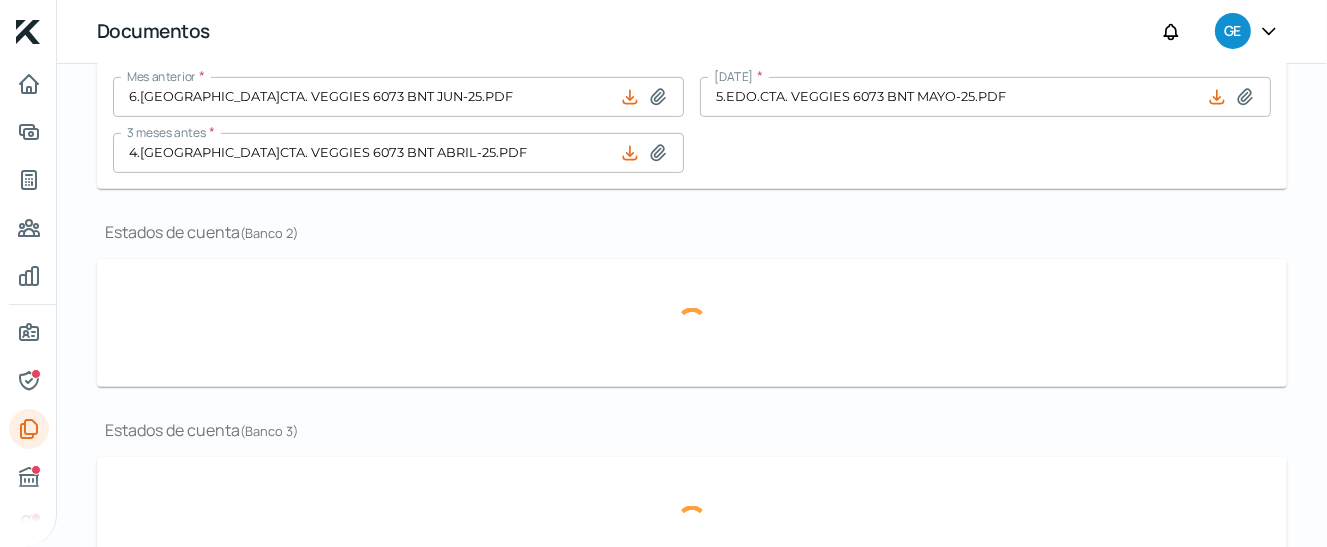 scroll, scrollTop: 888, scrollLeft: 0, axis: vertical 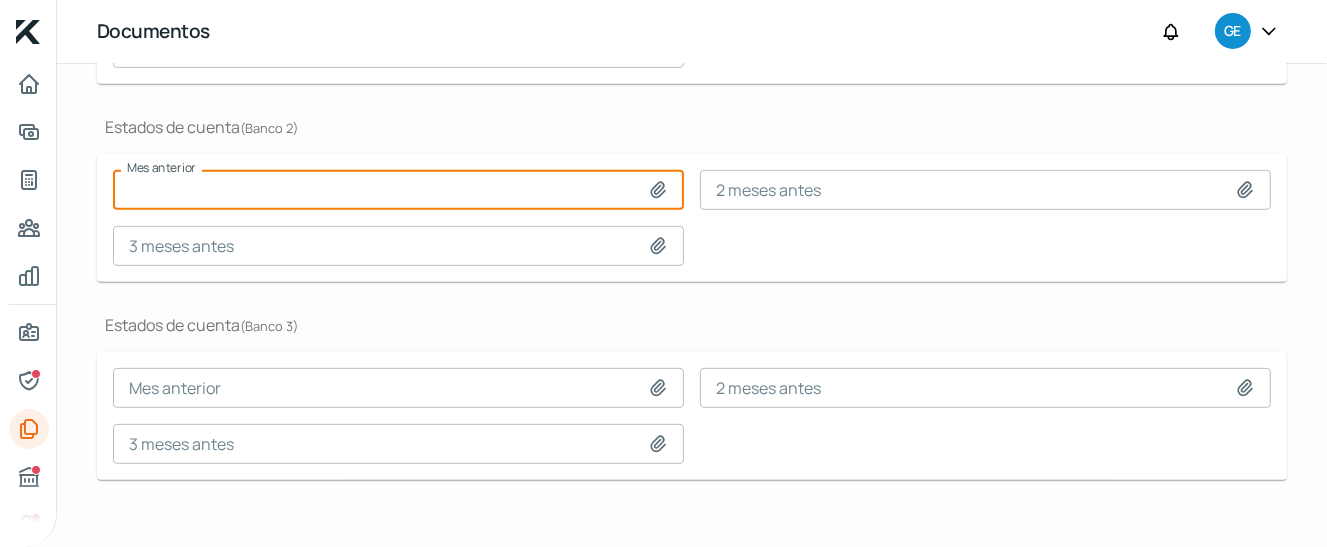 click at bounding box center (398, 190) 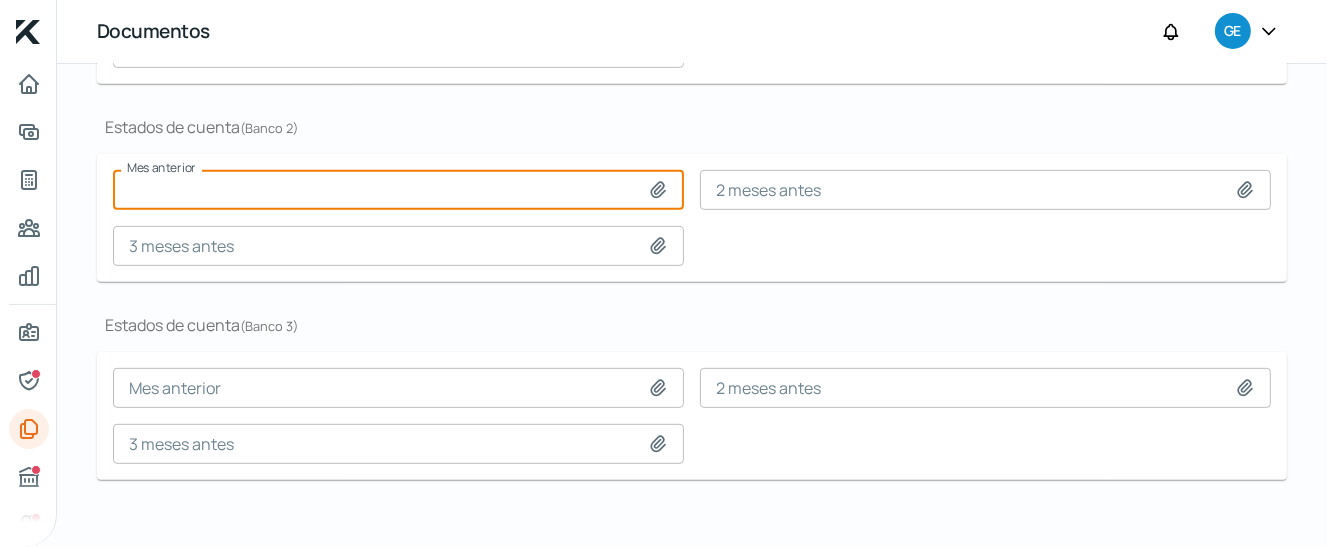 type on "C:\fakepath\6.ESTADO DE CUENTA VEGGIES 2412 MX JUN-25.pdf" 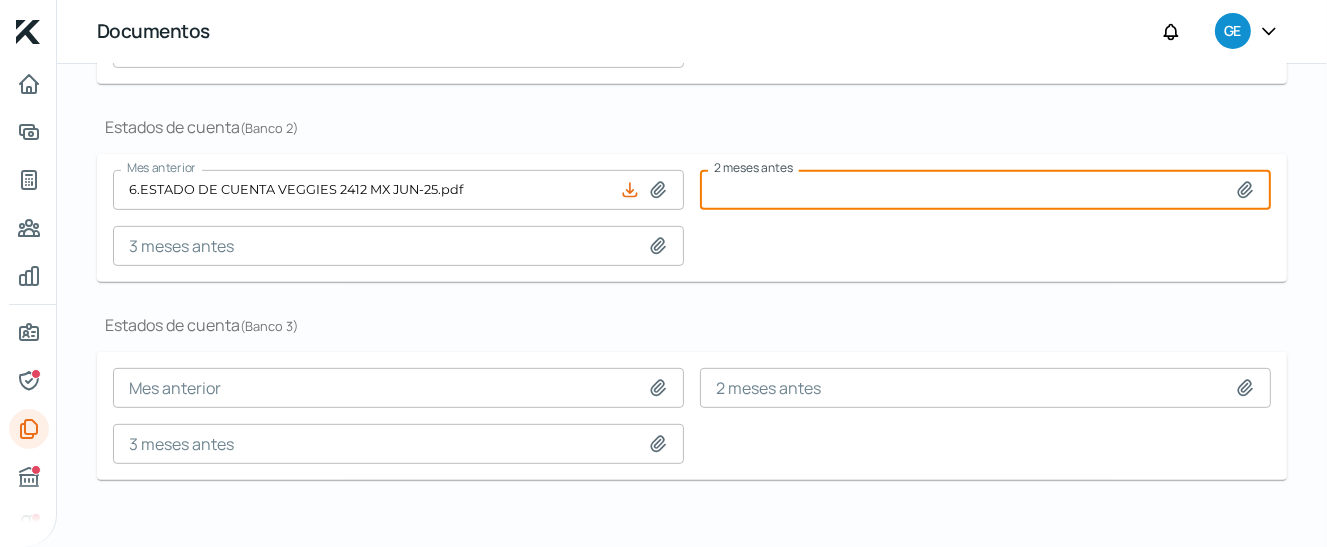 click at bounding box center [985, 190] 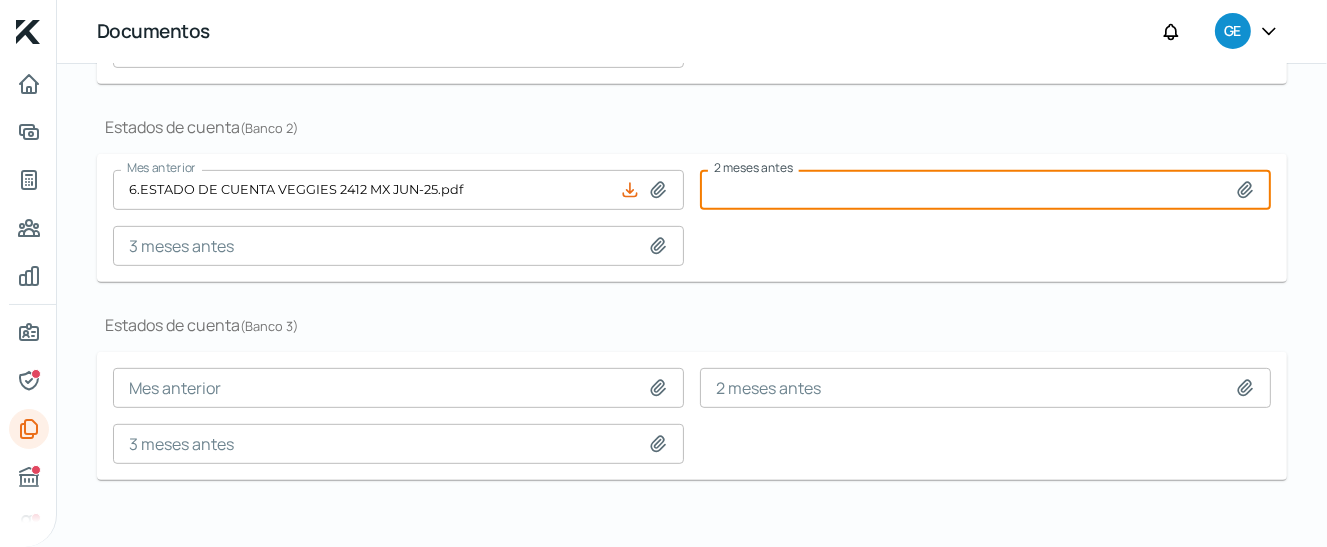 type on "C:\fakepath\5.ESTADO DE CUENTA VEGGIES 2412 MX MAYO-25.pdf" 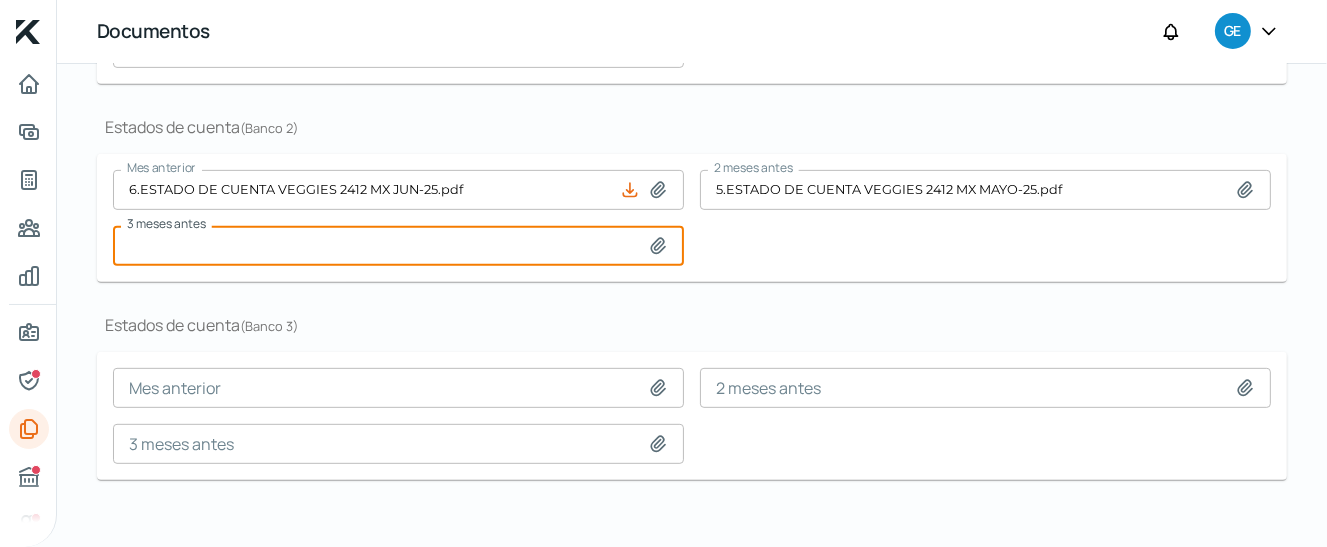 click at bounding box center [398, 246] 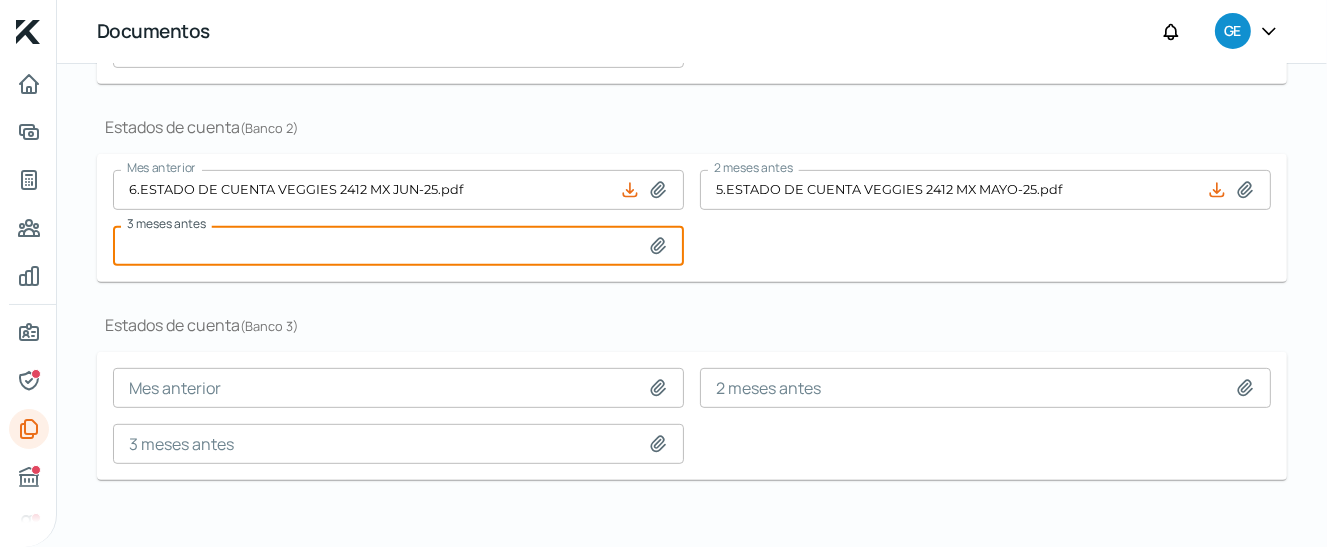 type on "C:\fakepath\4.ESTADO DE CUENTA VEGGIES 2412 MX ABRIL-25.pdf" 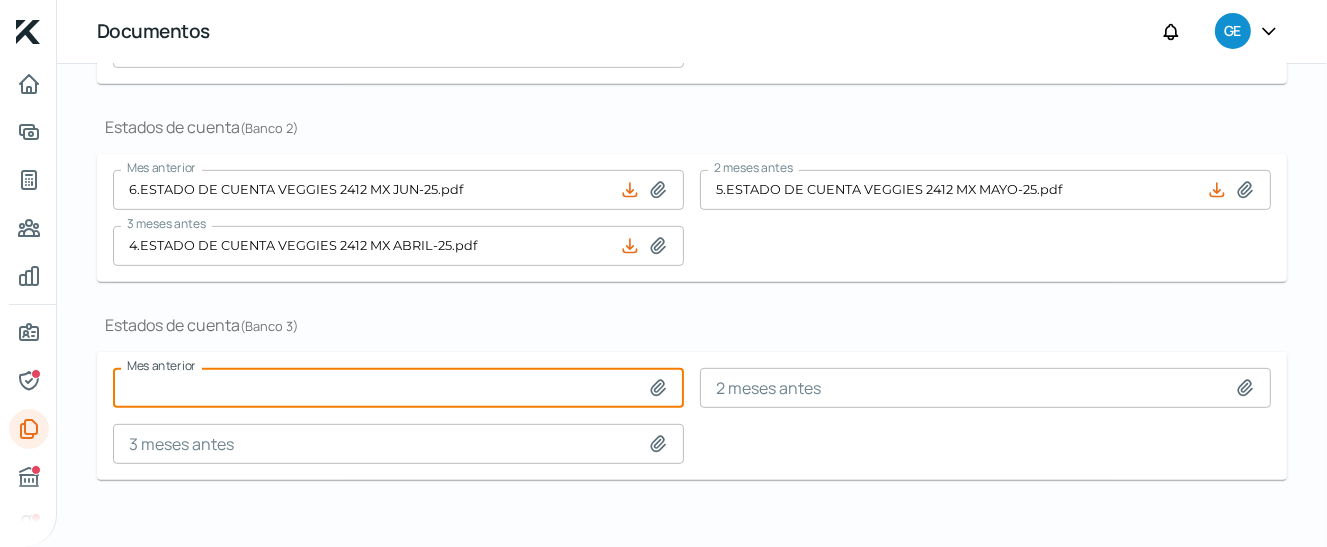 click at bounding box center (398, 388) 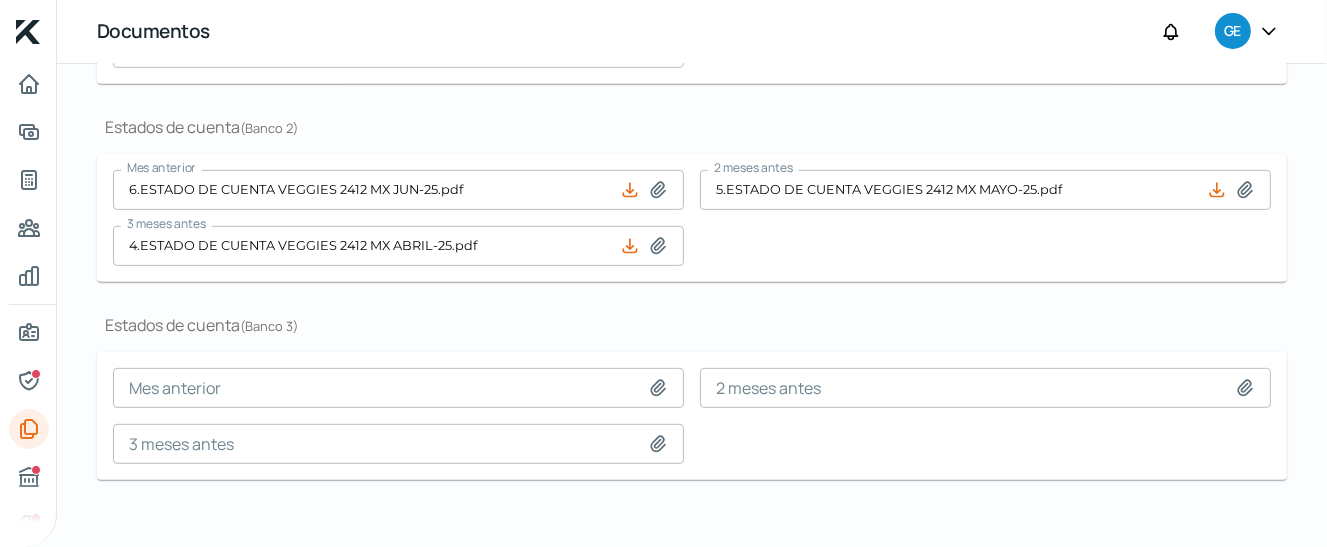 type on "C:\fakepath\6.EDO.CTA. VEGGIES 6973 BBVA JUN-25.pdf" 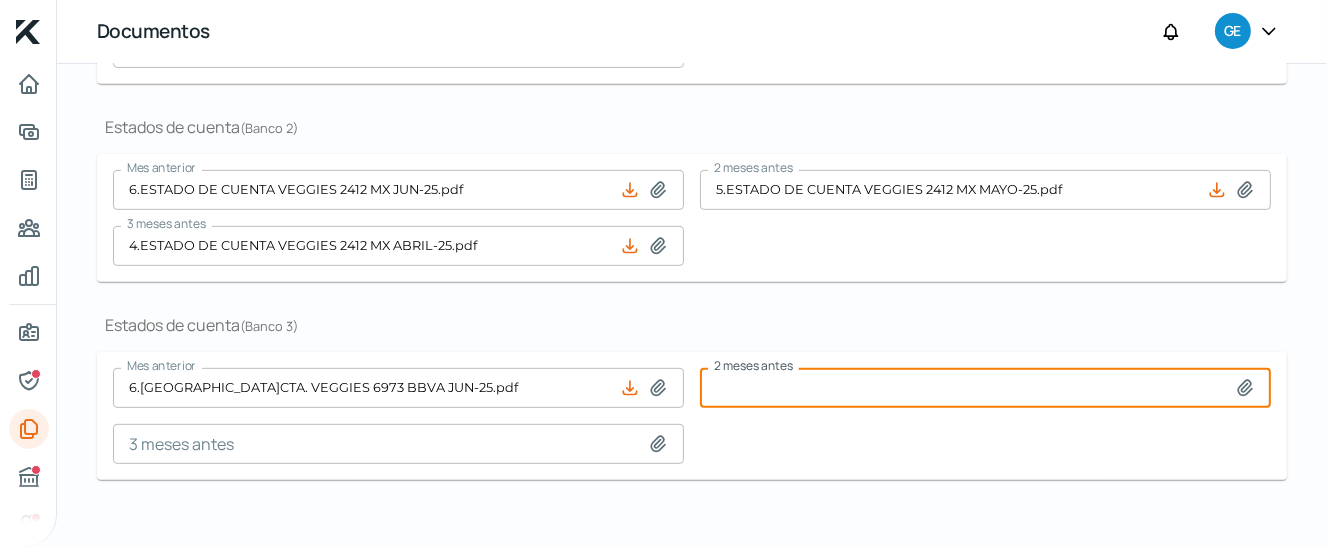 click at bounding box center [985, 388] 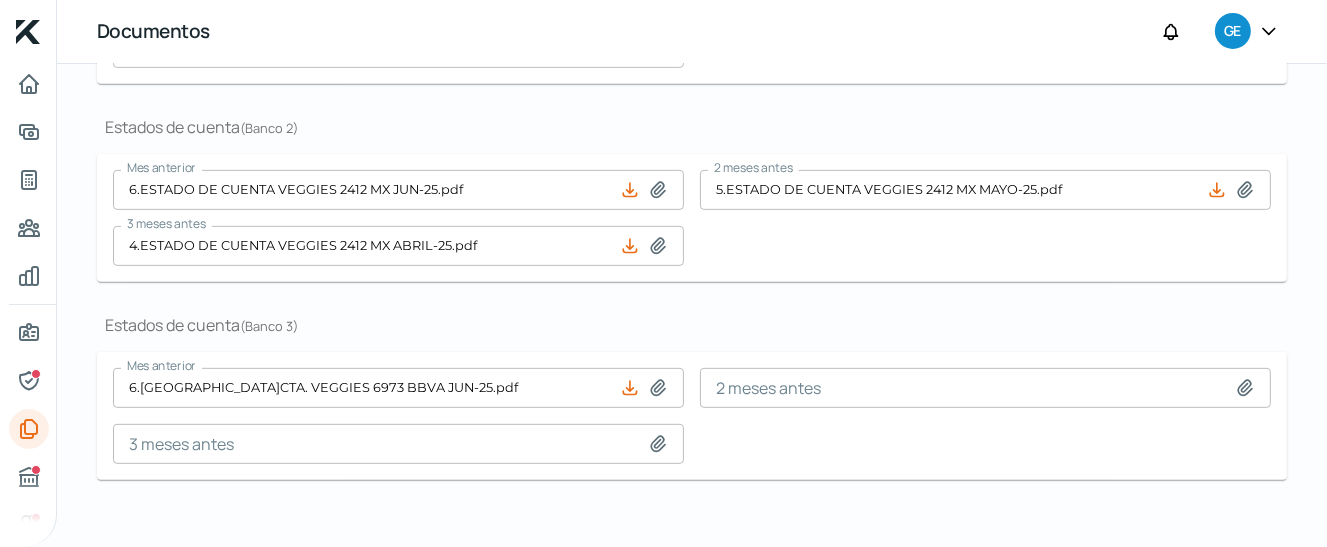 type on "C:\fakepath\5.EDO.CTA. VEGGIES 6973 BBVA MAYO-25.pdf" 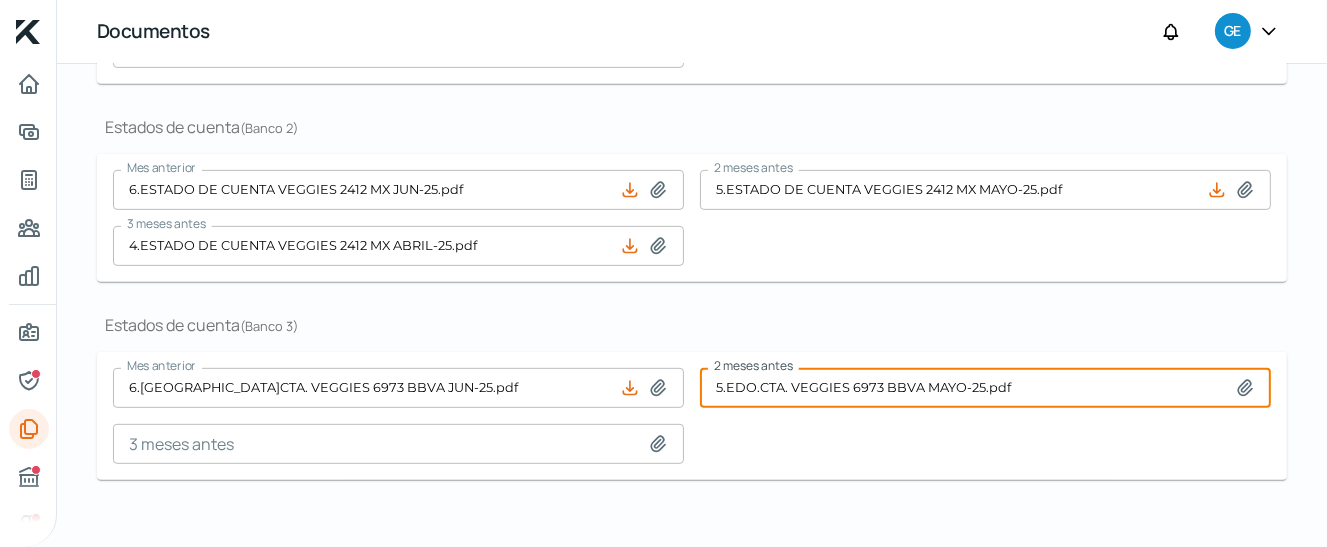 click at bounding box center (398, 444) 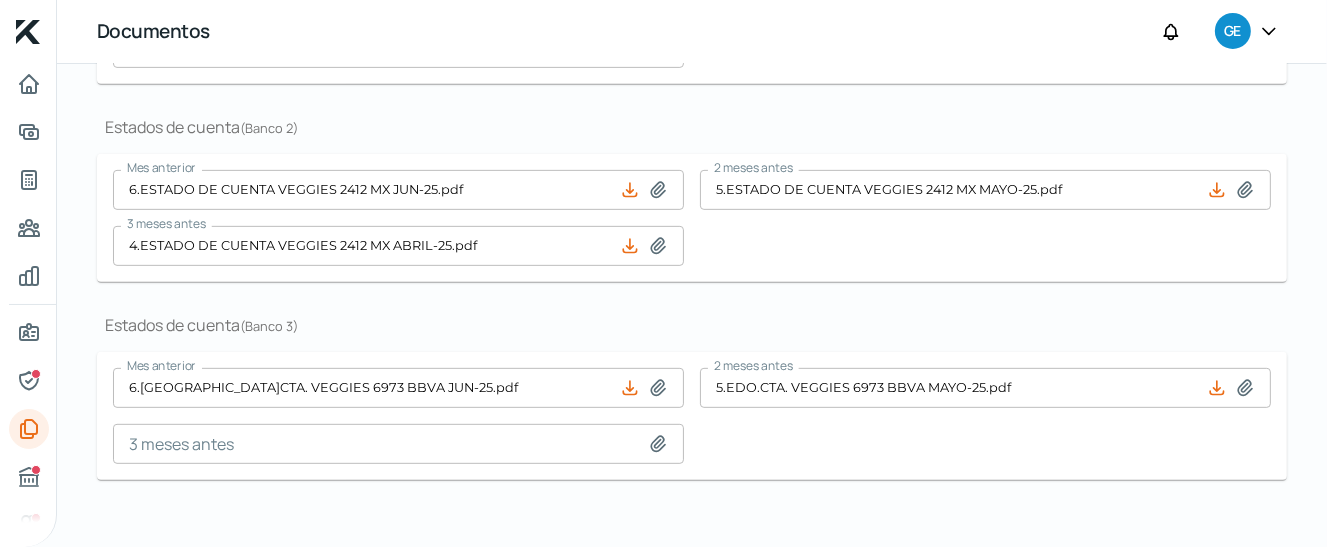 type on "C:\fakepath\4.EDO.CTA. VEGGIES 6973 BBVA ABRIL-25.pdf" 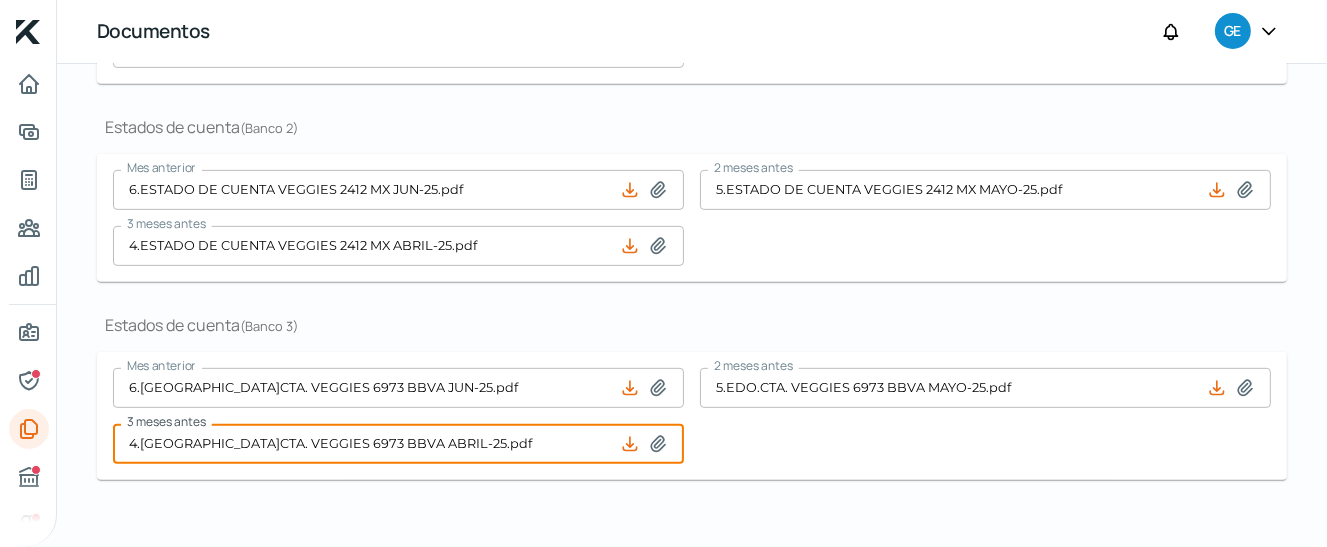 scroll, scrollTop: 466, scrollLeft: 0, axis: vertical 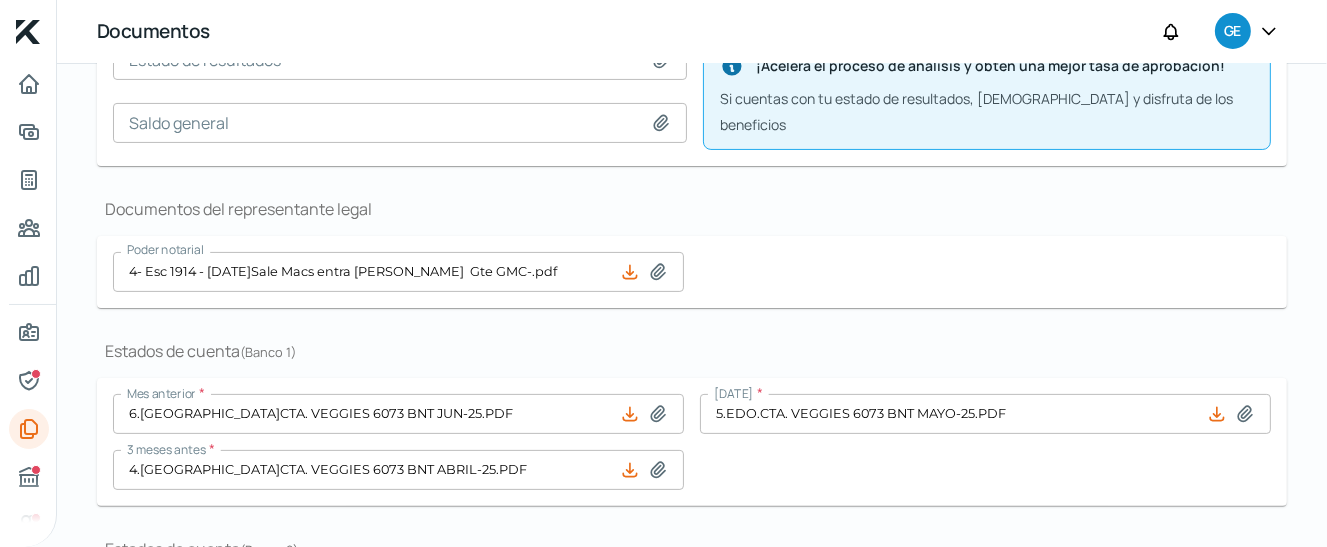 click 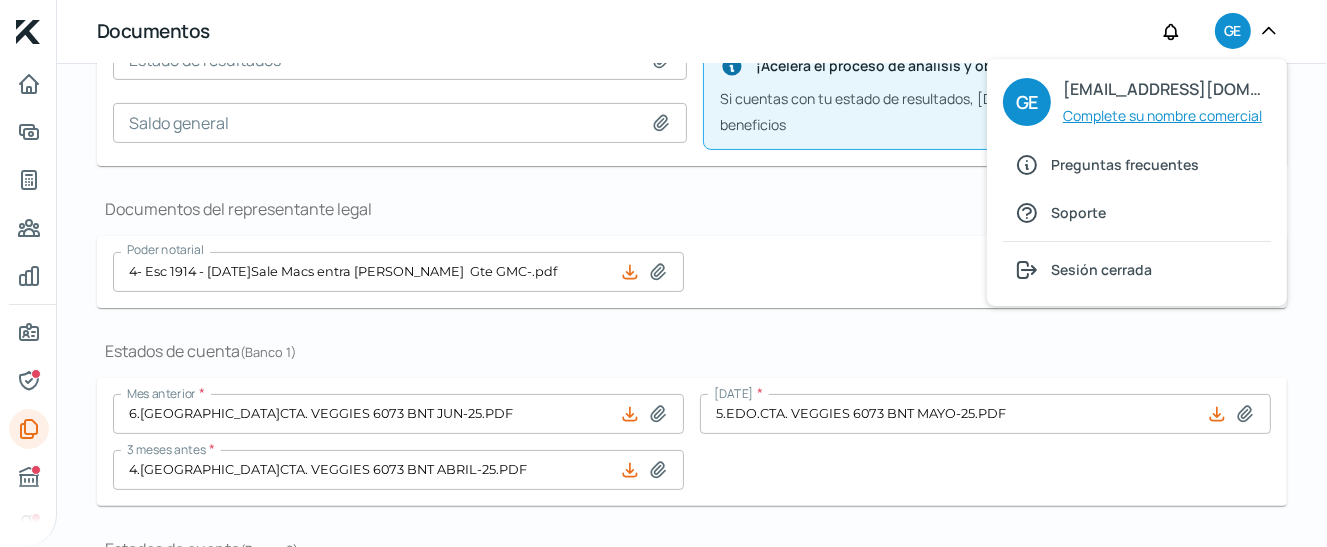 click on "Complete su nombre comercial" at bounding box center (1162, 115) 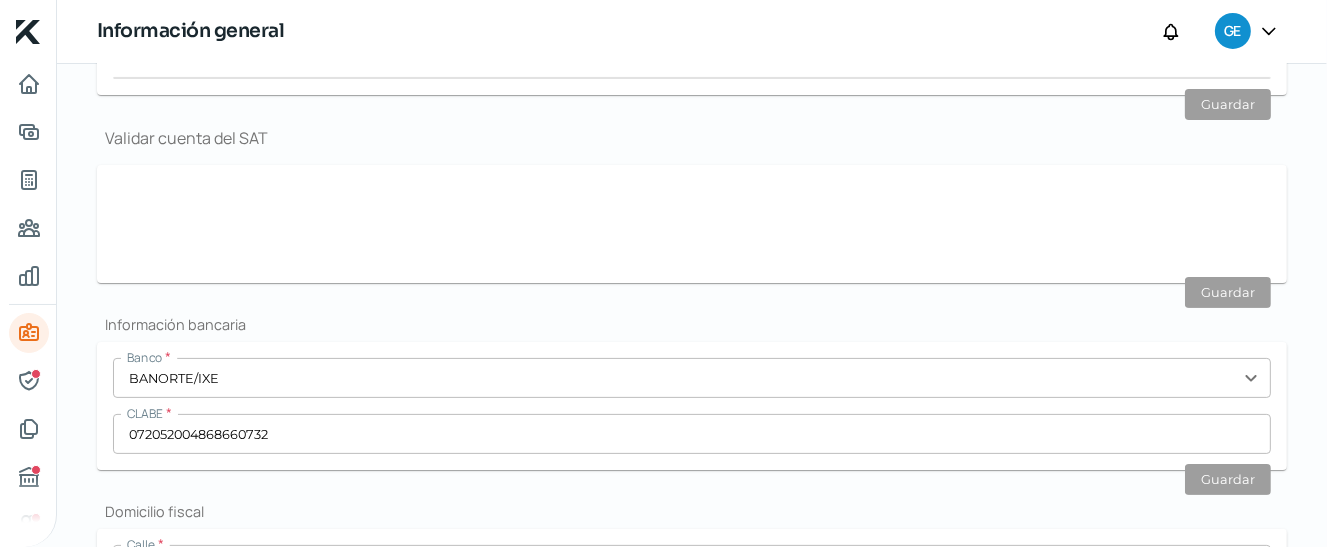 scroll, scrollTop: 0, scrollLeft: 0, axis: both 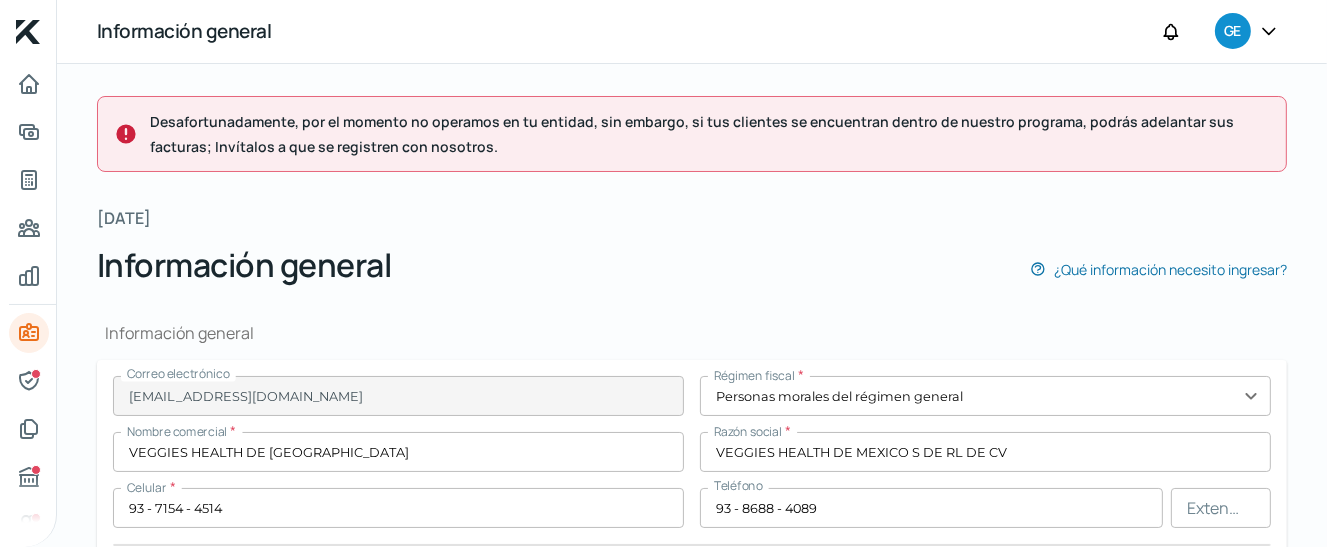 type on "VHM111219GK4" 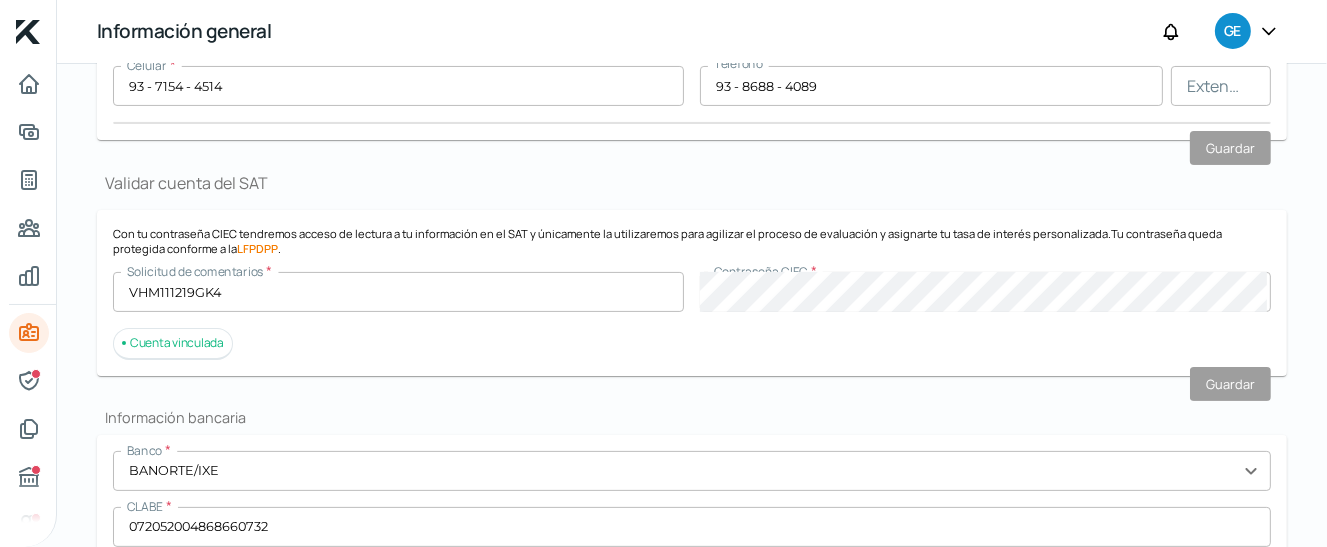 scroll, scrollTop: 844, scrollLeft: 0, axis: vertical 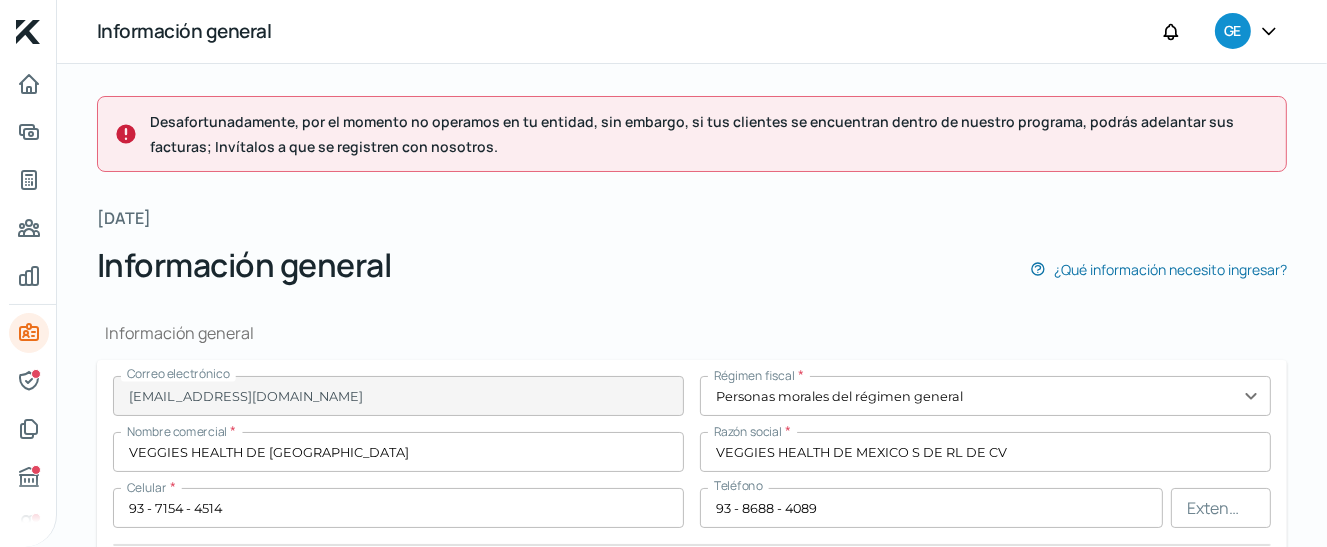 click 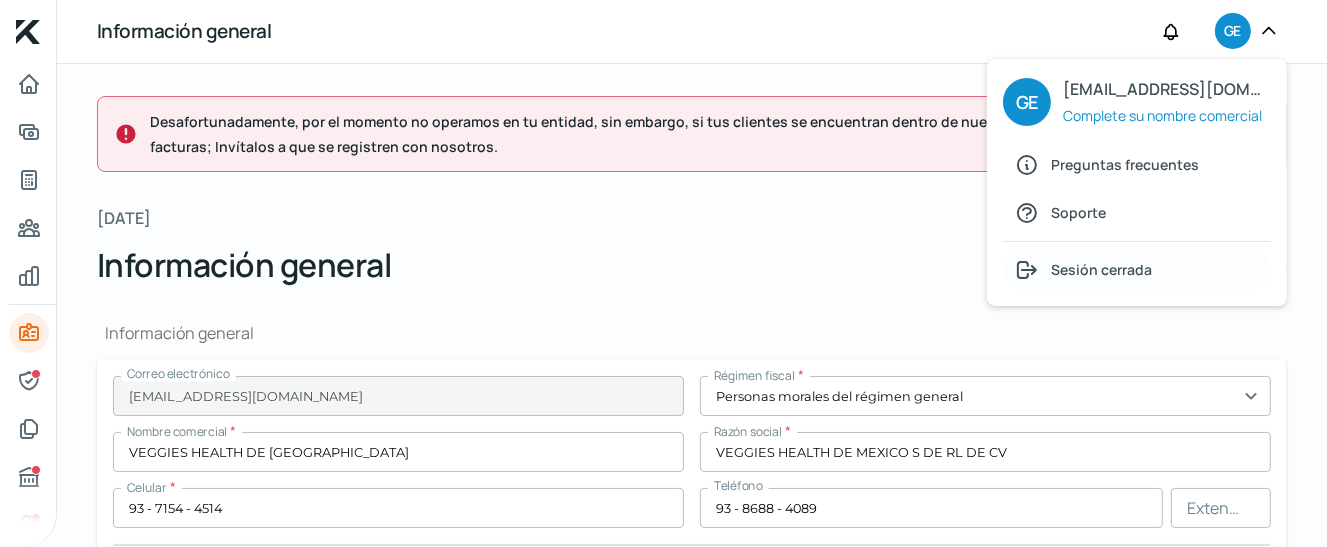 click on "Sesión cerrada" at bounding box center (1101, 269) 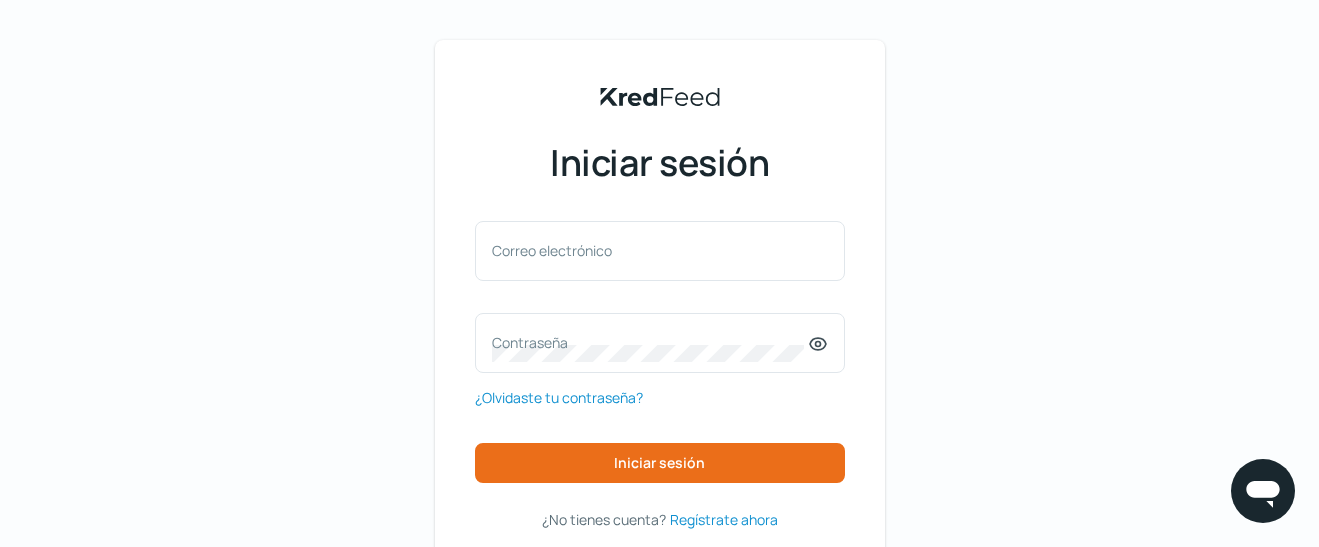 scroll, scrollTop: 0, scrollLeft: 0, axis: both 